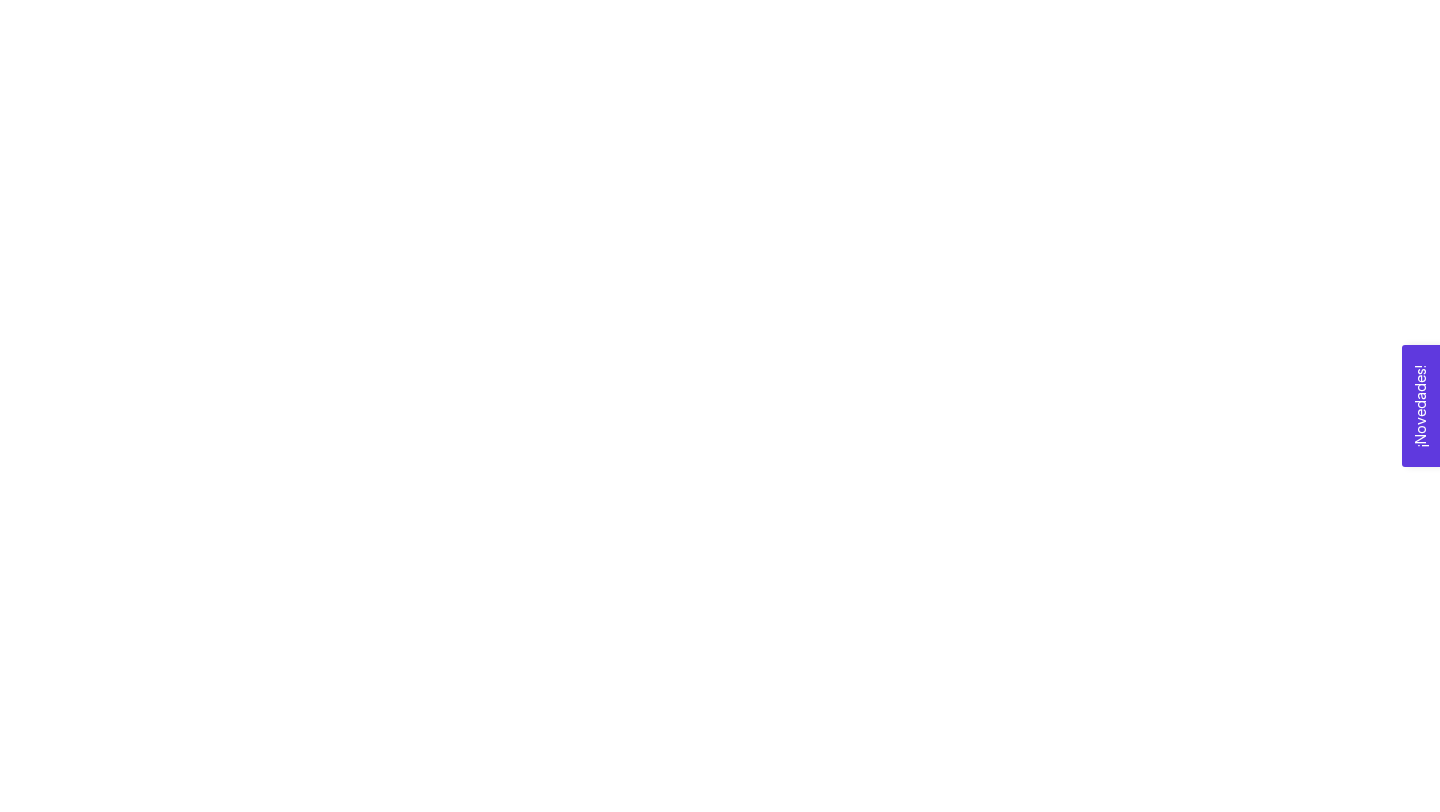 scroll, scrollTop: 0, scrollLeft: 0, axis: both 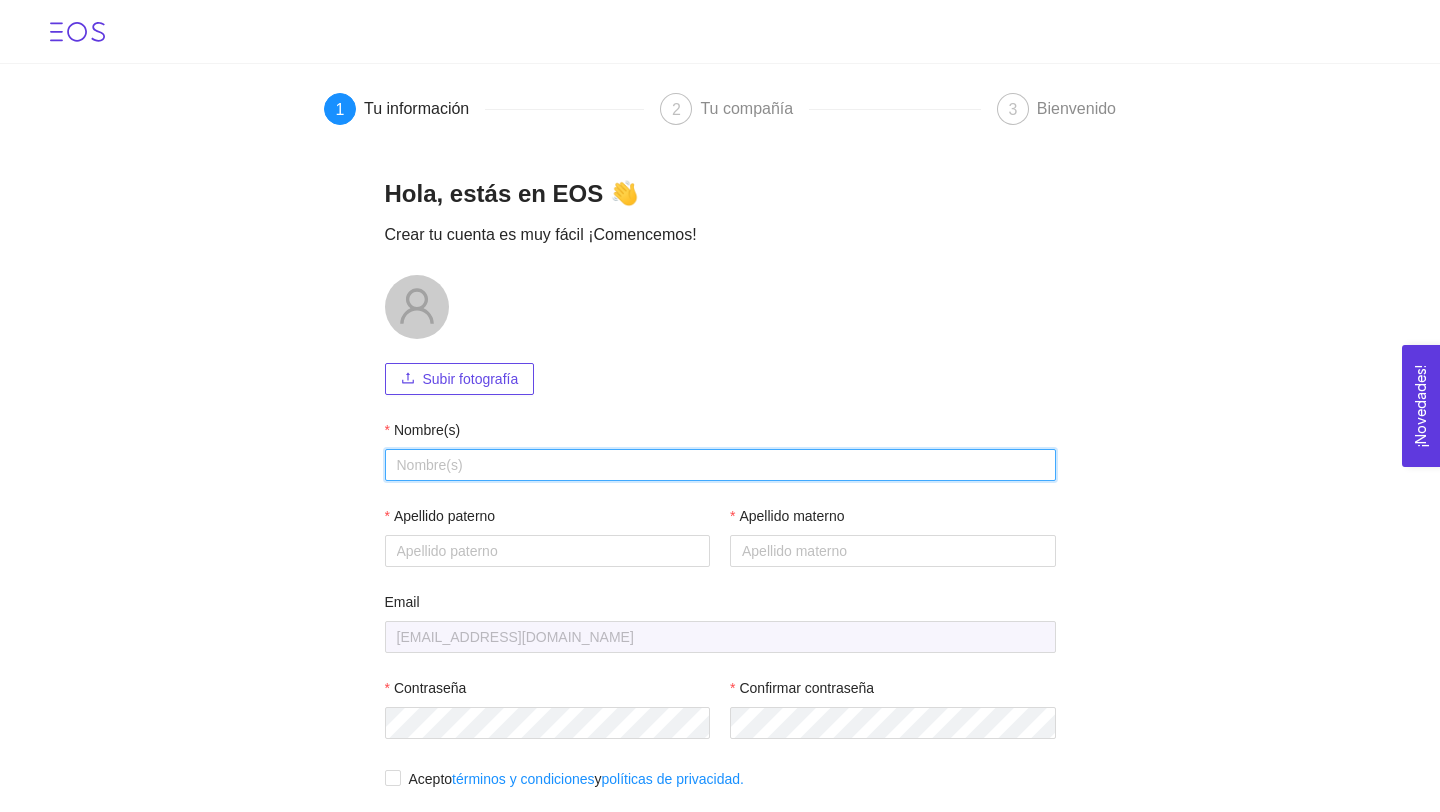 click on "Nombre(s)" at bounding box center (720, 465) 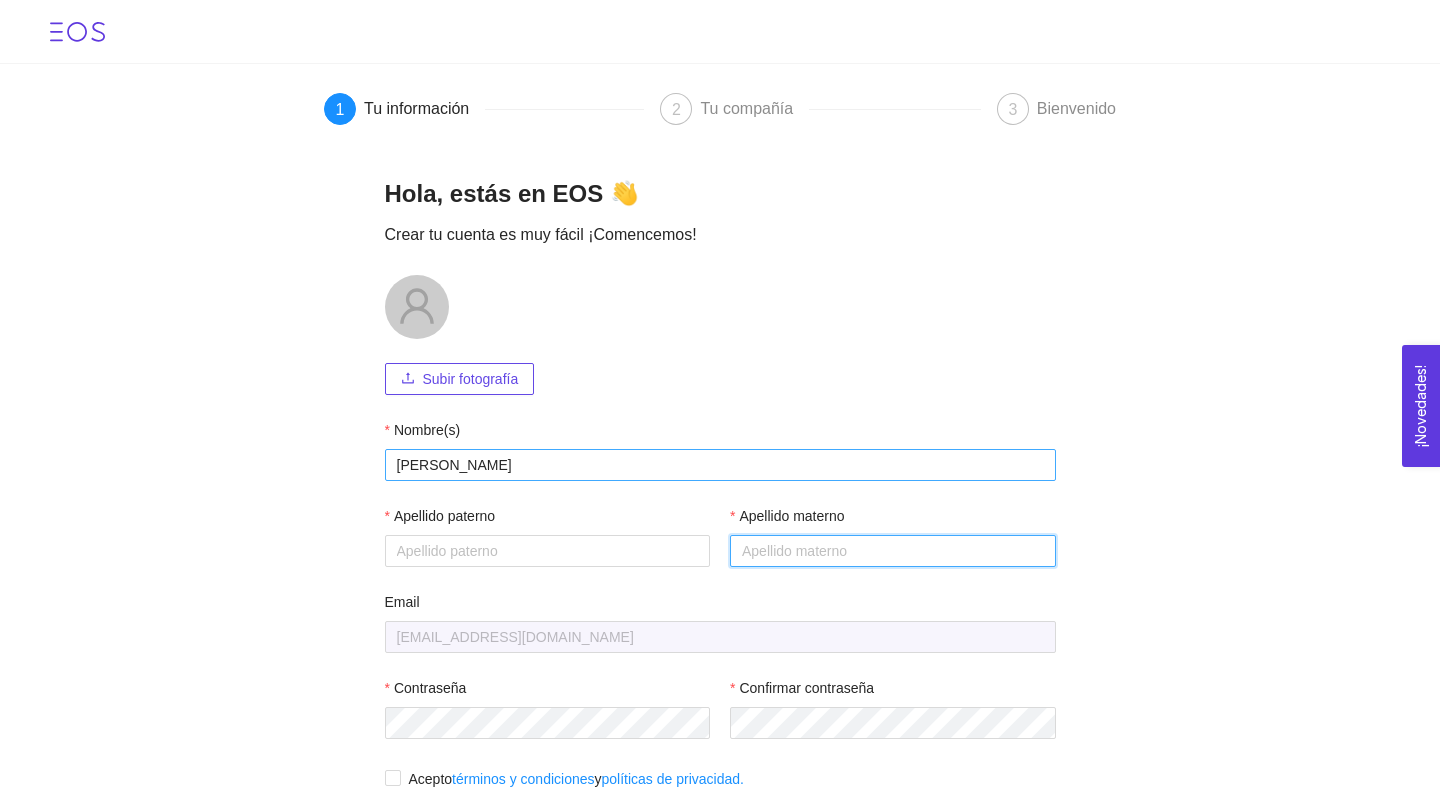 type on "[PERSON_NAME]" 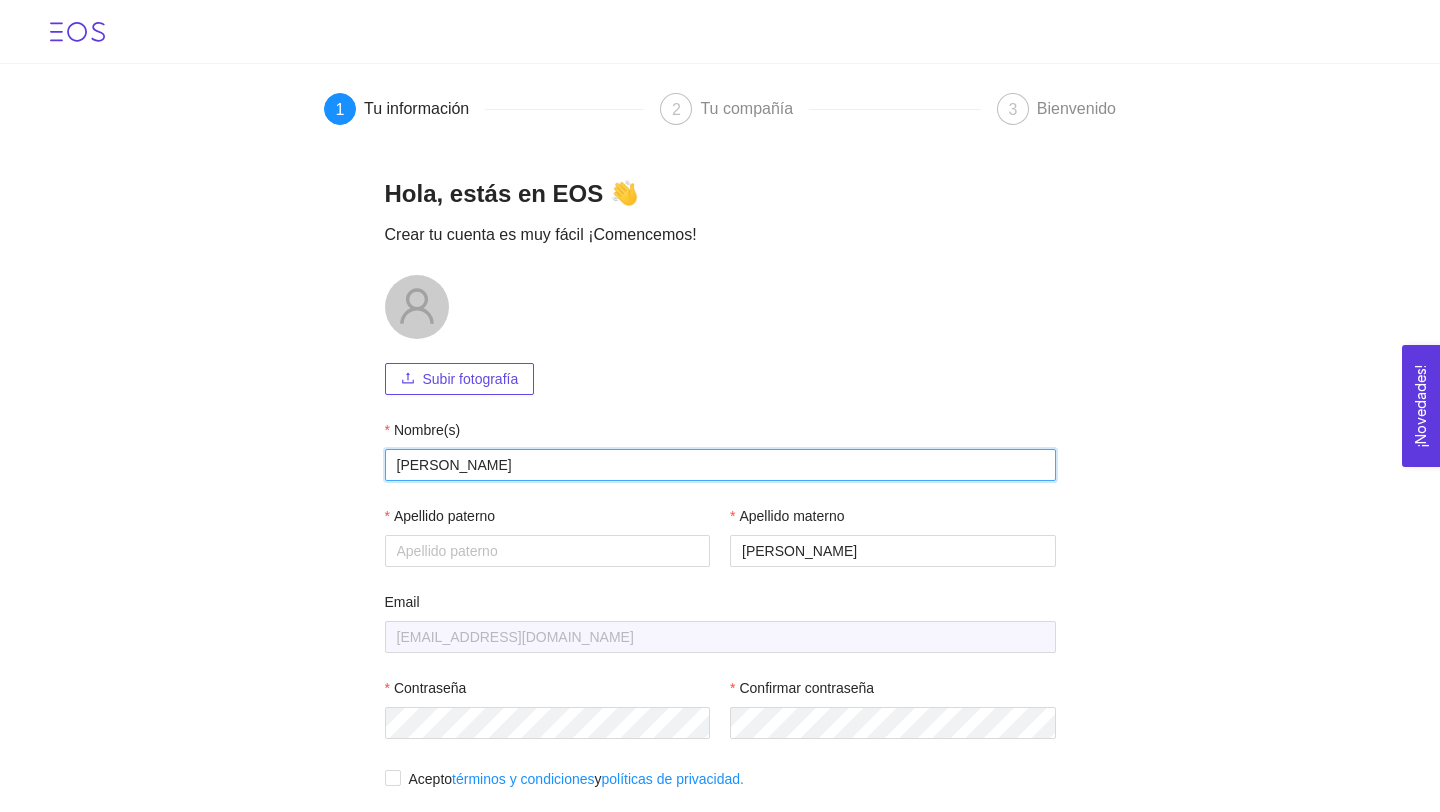 type on "[PERSON_NAME]" 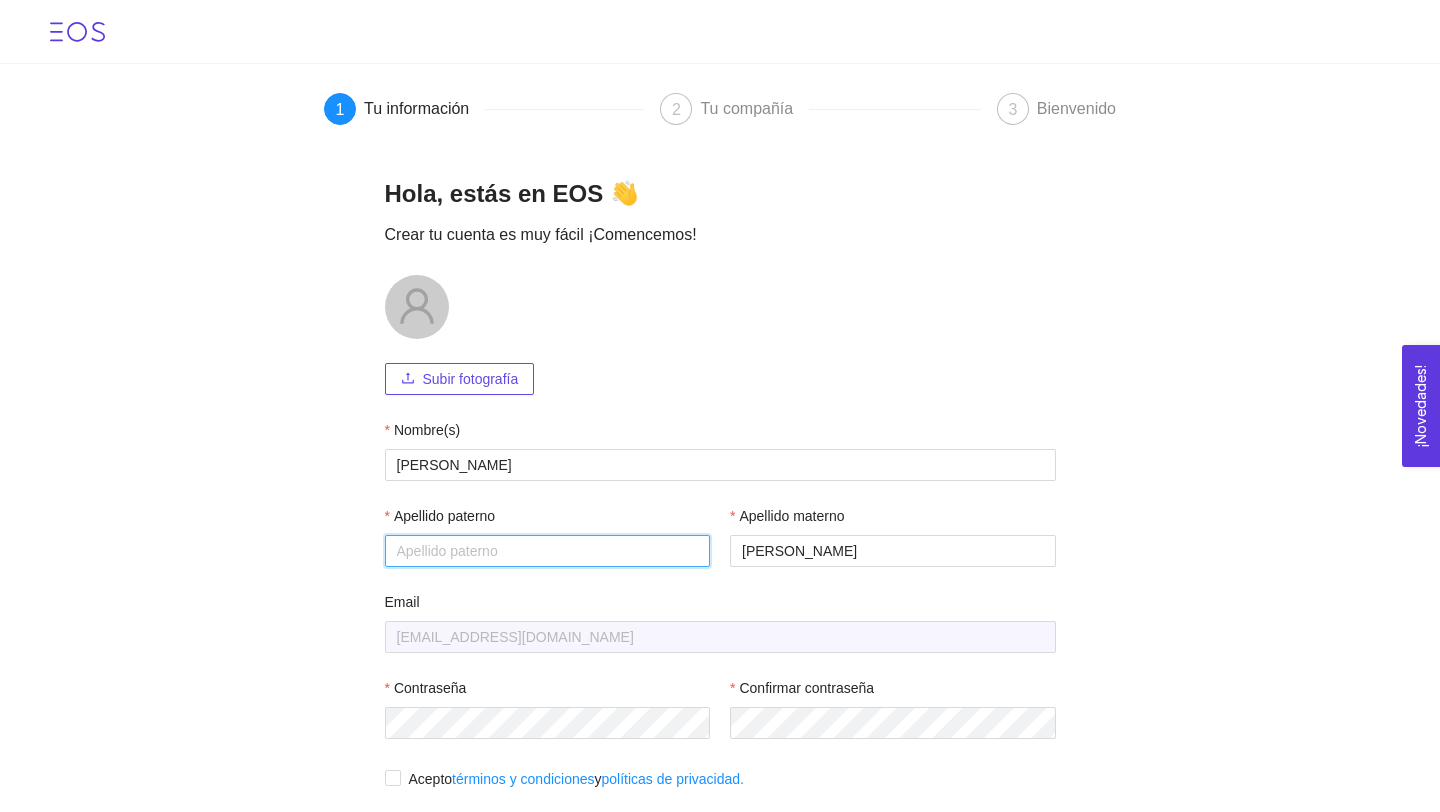 click on "Apellido paterno" at bounding box center (548, 551) 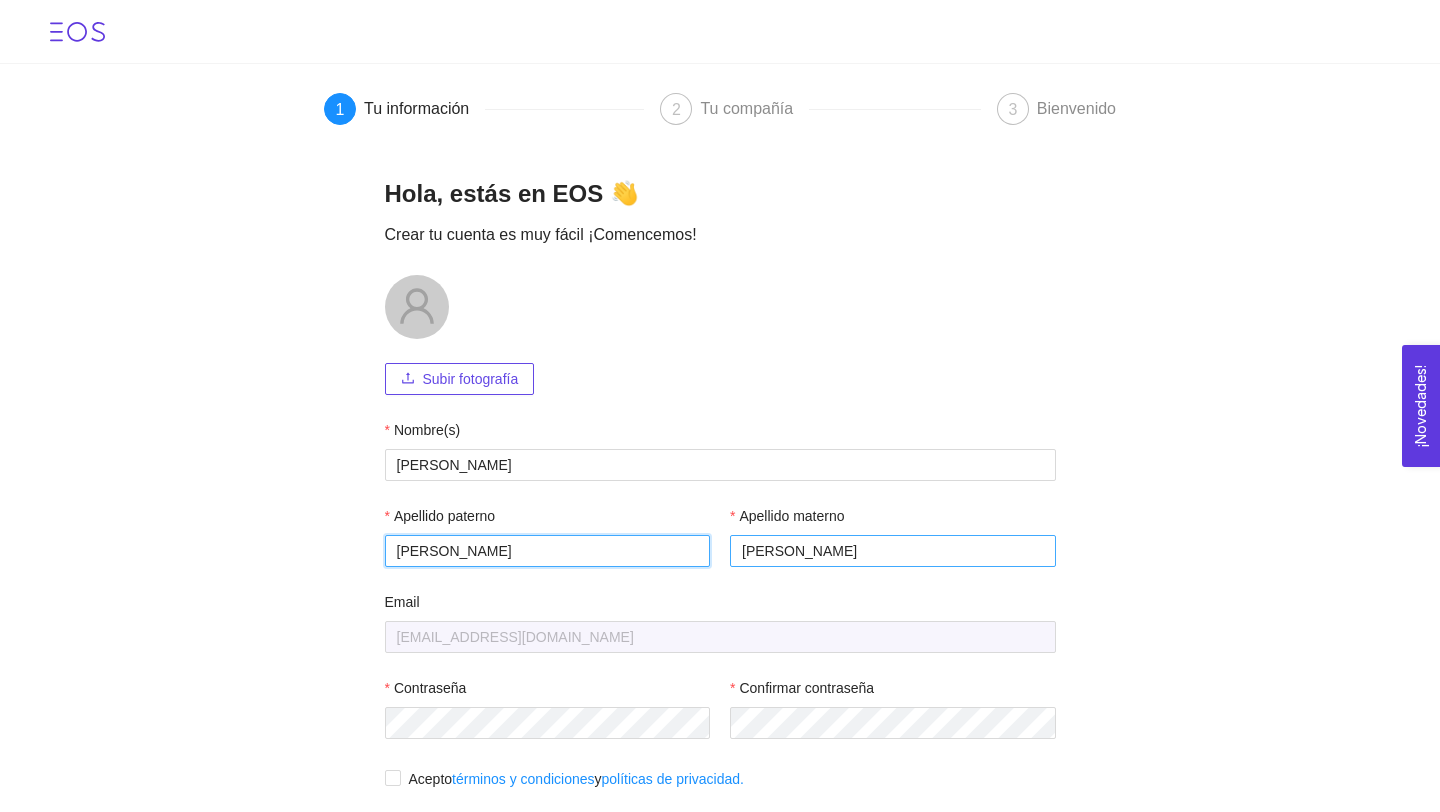 type on "[PERSON_NAME]" 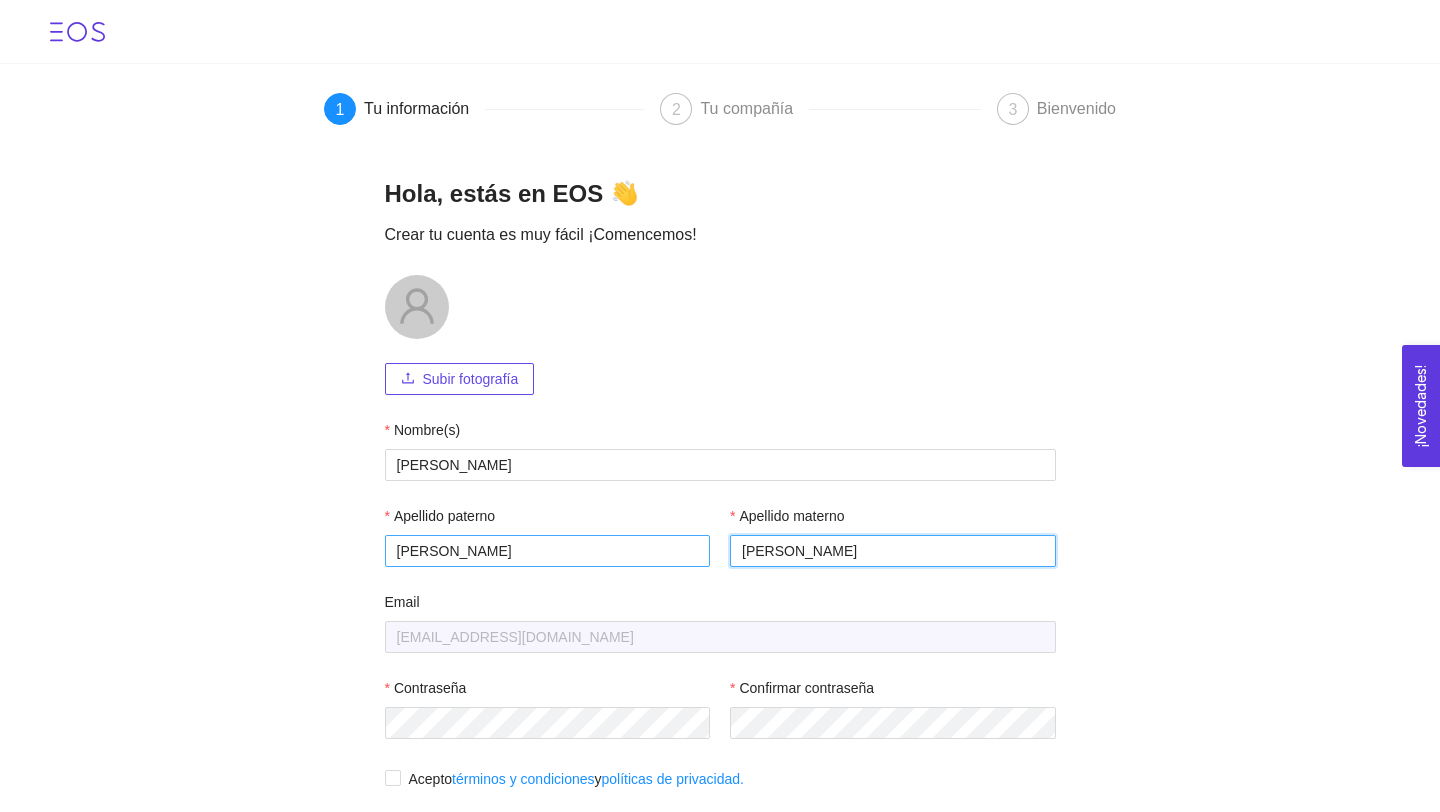 drag, startPoint x: 780, startPoint y: 549, endPoint x: 680, endPoint y: 548, distance: 100.005 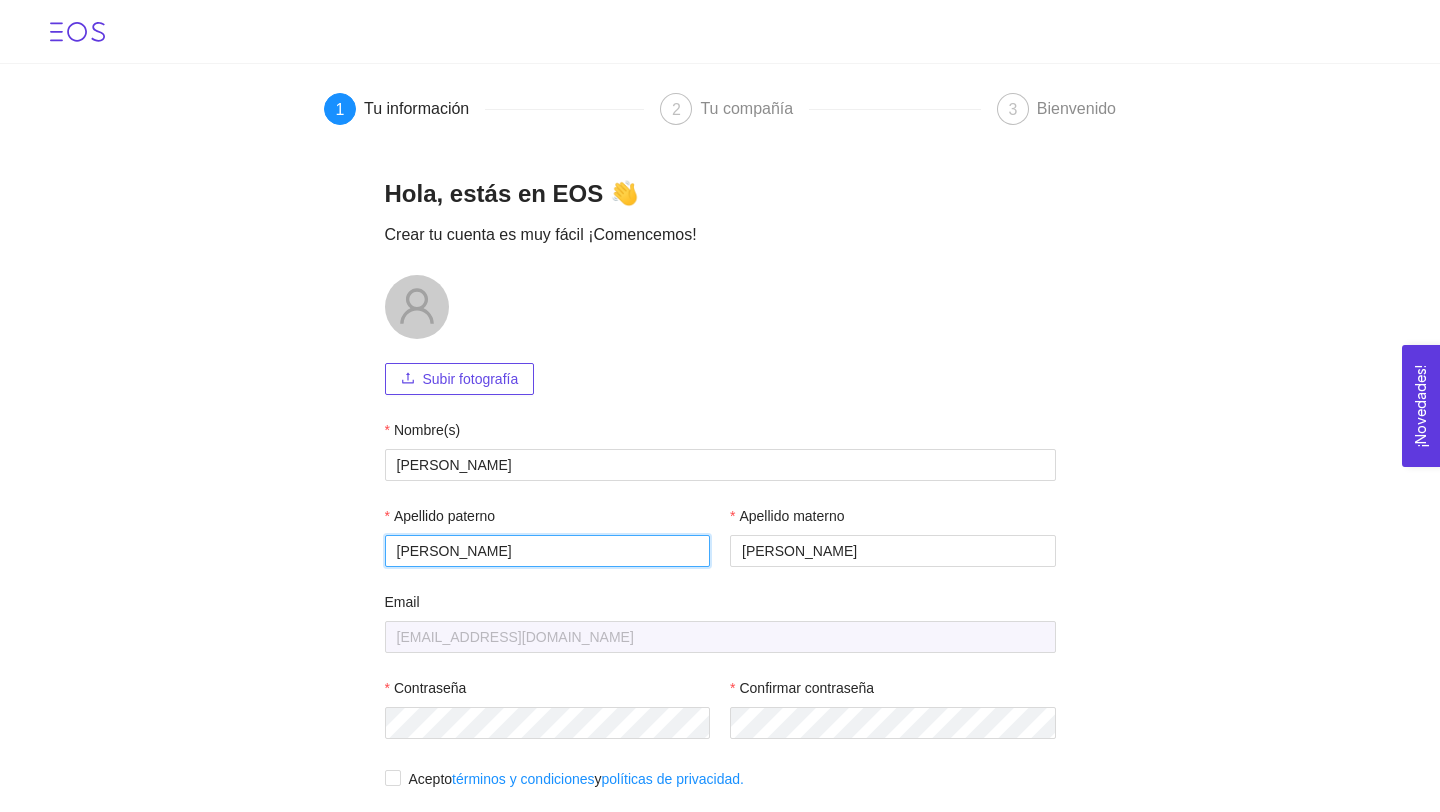 click on "[PERSON_NAME]" at bounding box center [548, 551] 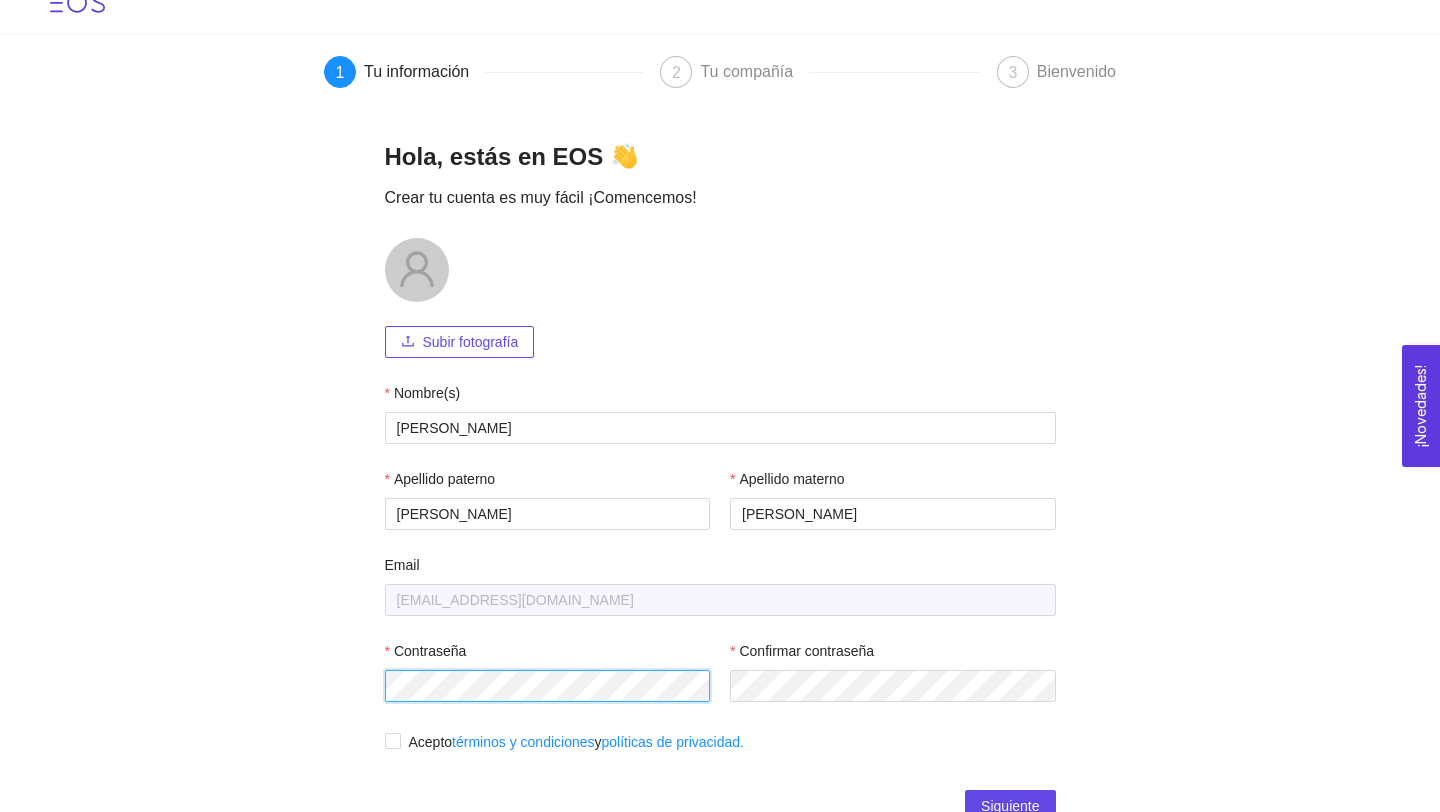 scroll, scrollTop: 38, scrollLeft: 0, axis: vertical 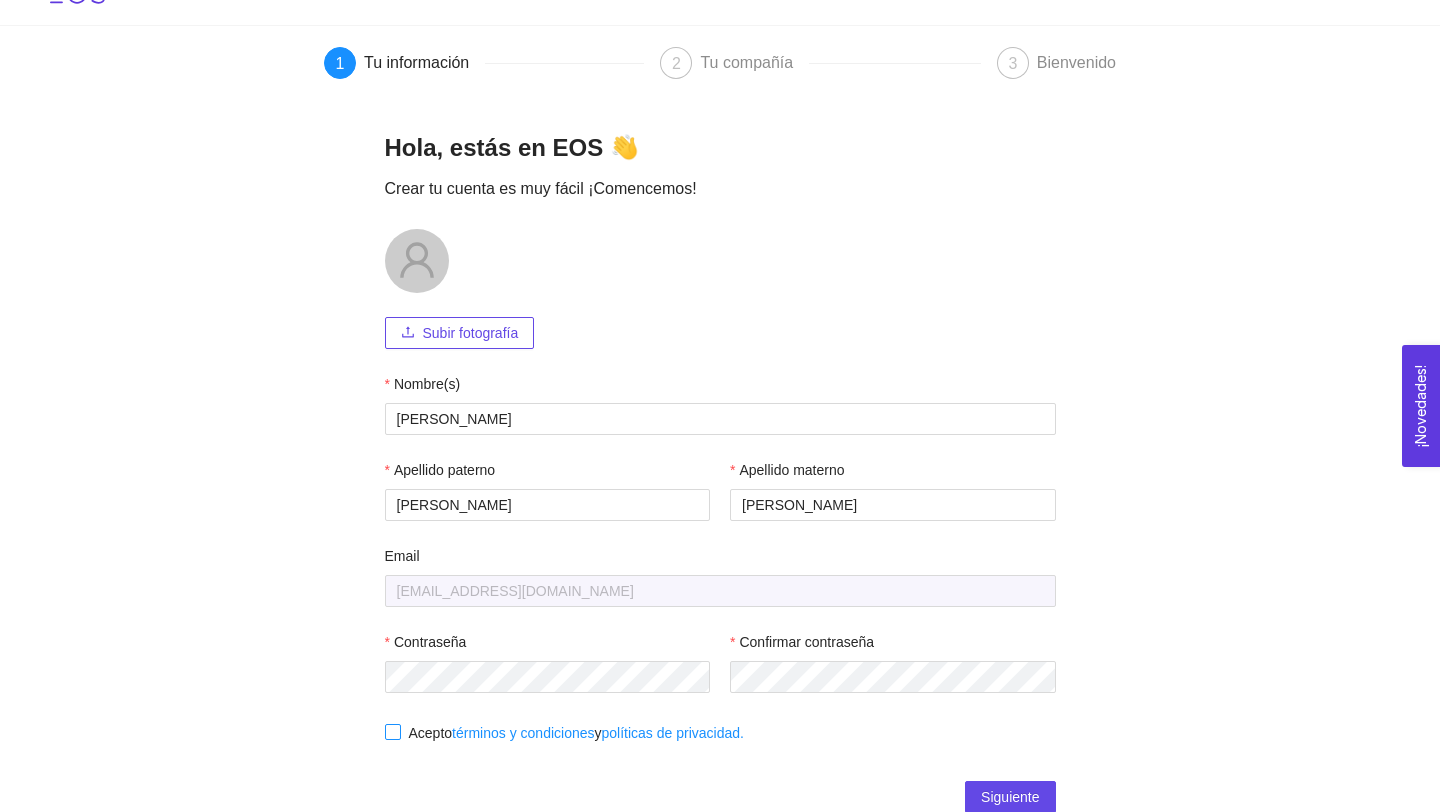 click on "Acepto  términos y condiciones  y  políticas de privacidad." at bounding box center [392, 731] 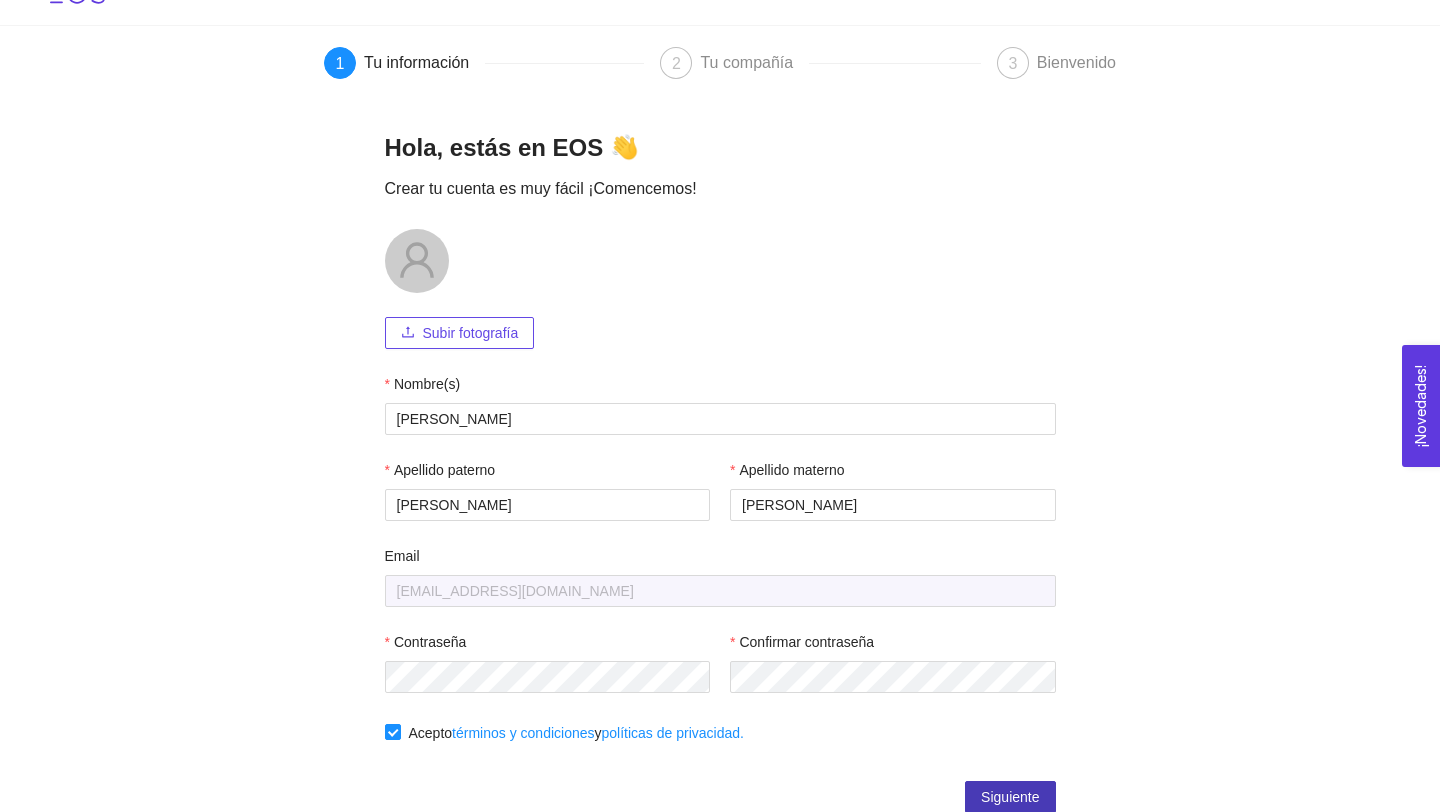 click on "Siguiente" at bounding box center [1010, 797] 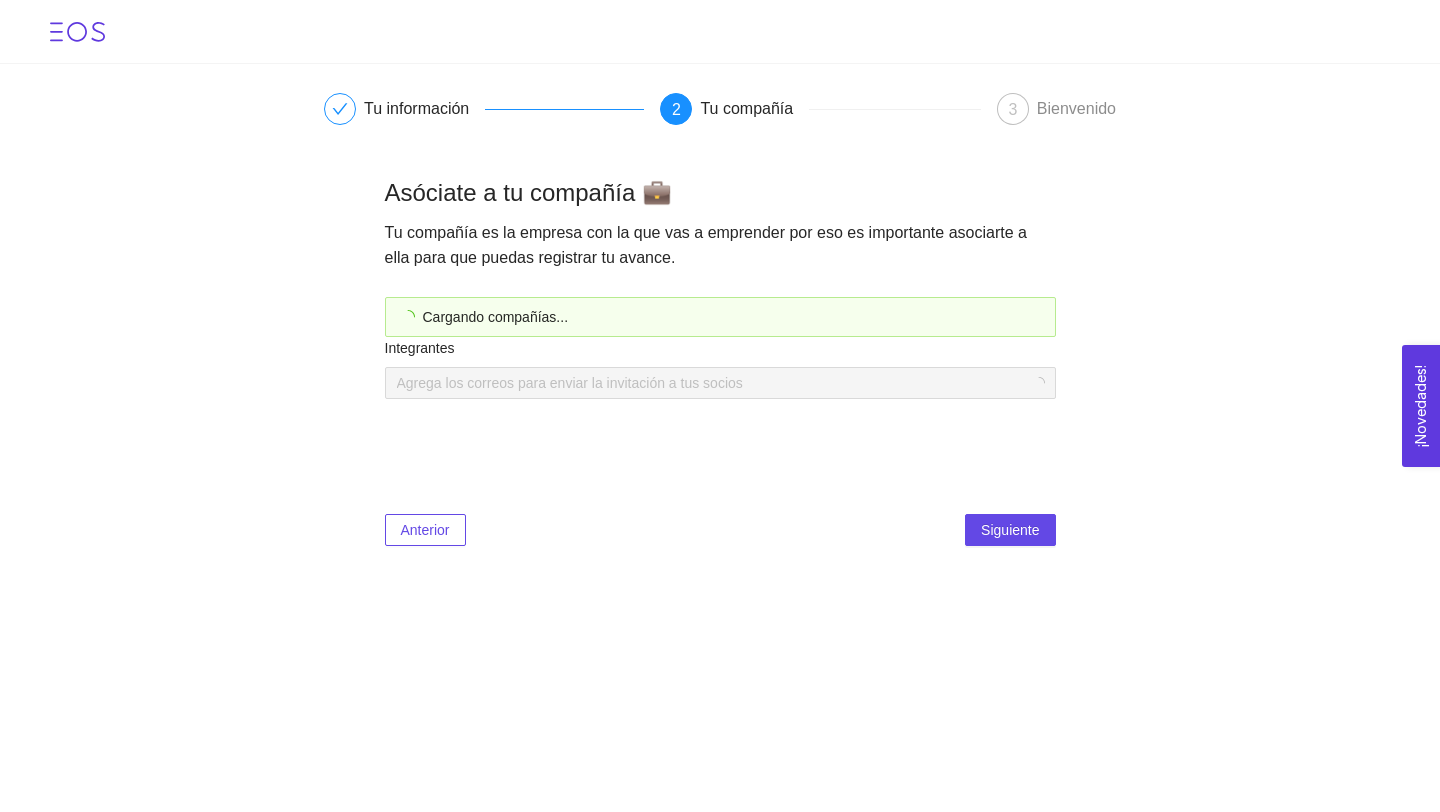 scroll, scrollTop: 0, scrollLeft: 0, axis: both 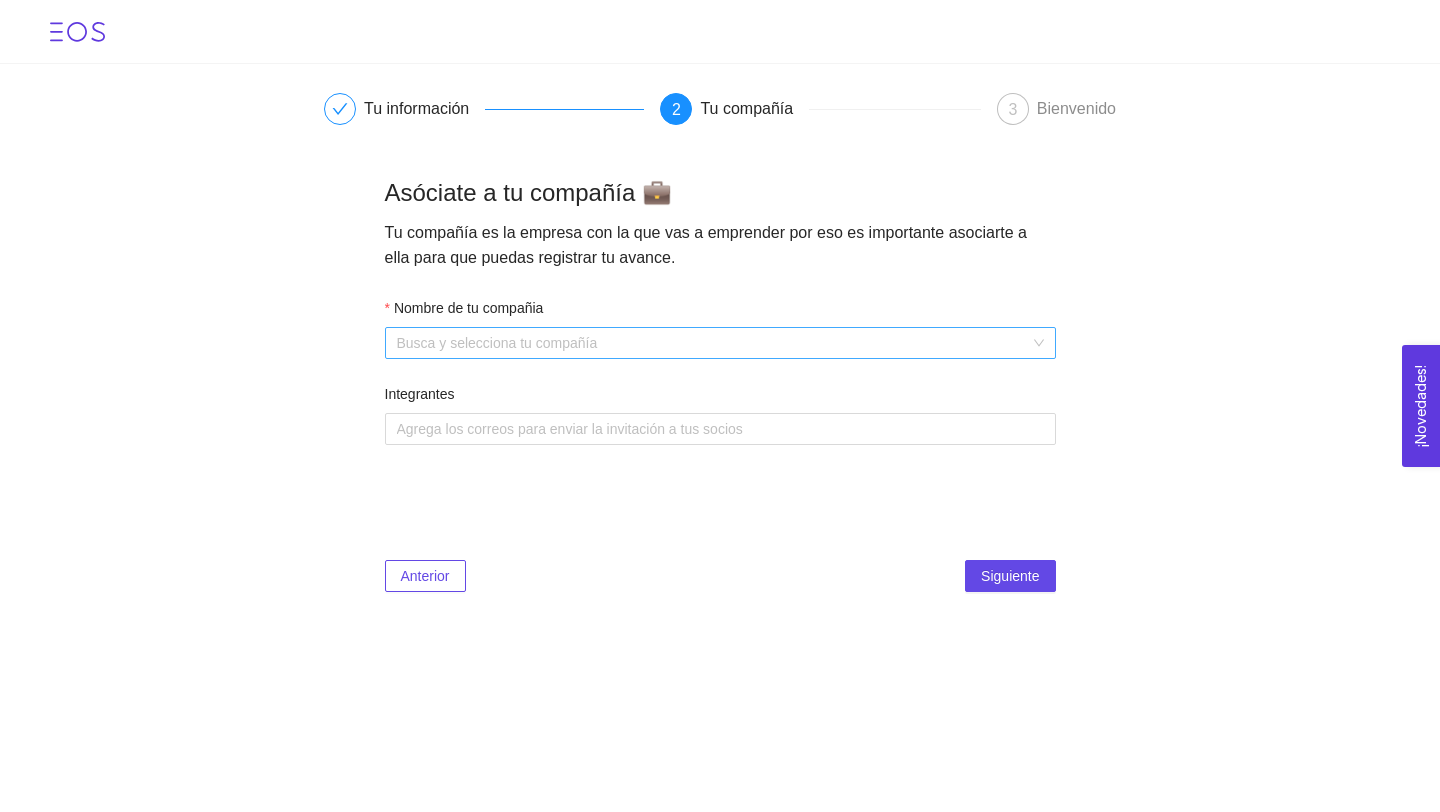 click on "Nombre de tu compañia" at bounding box center (713, 343) 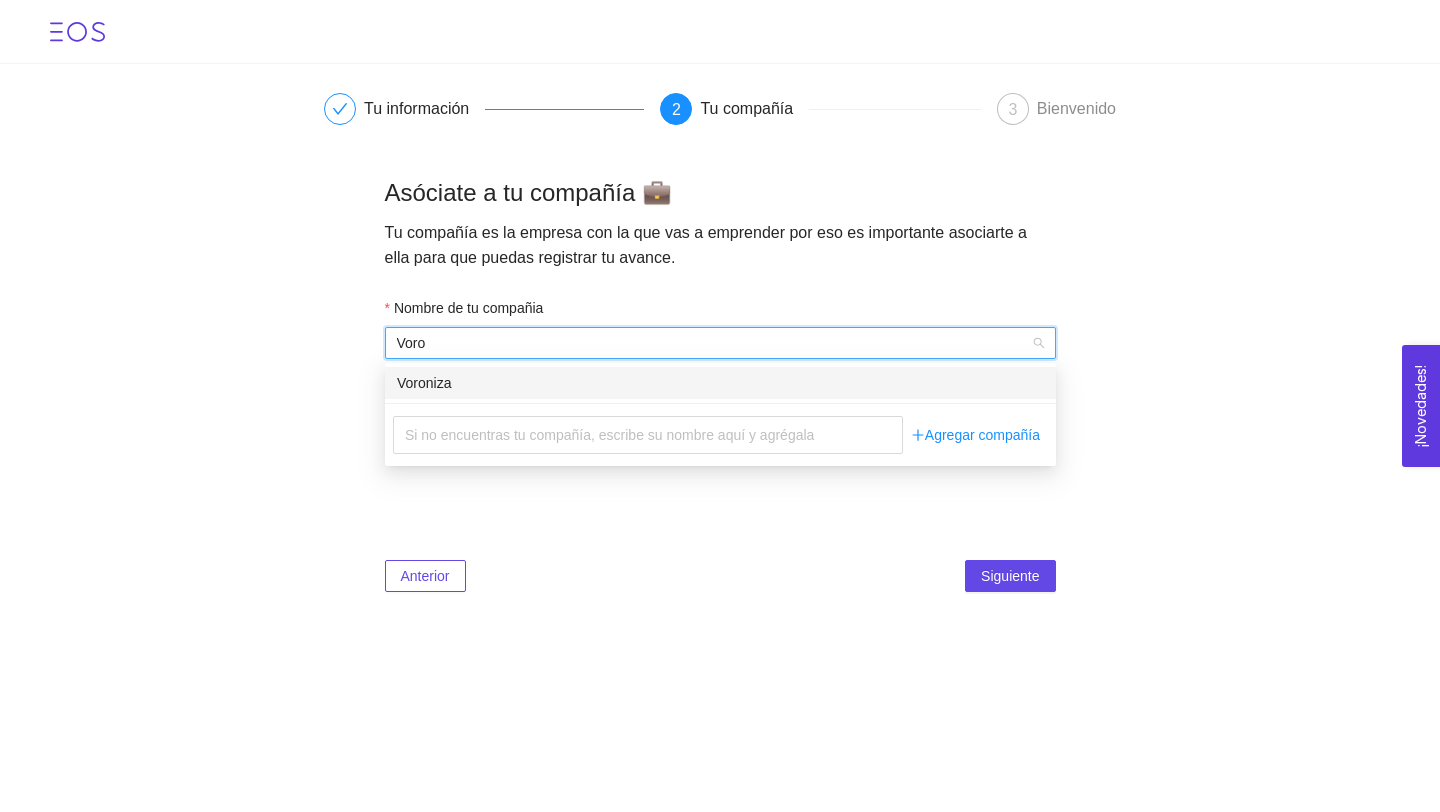 type on "Voron" 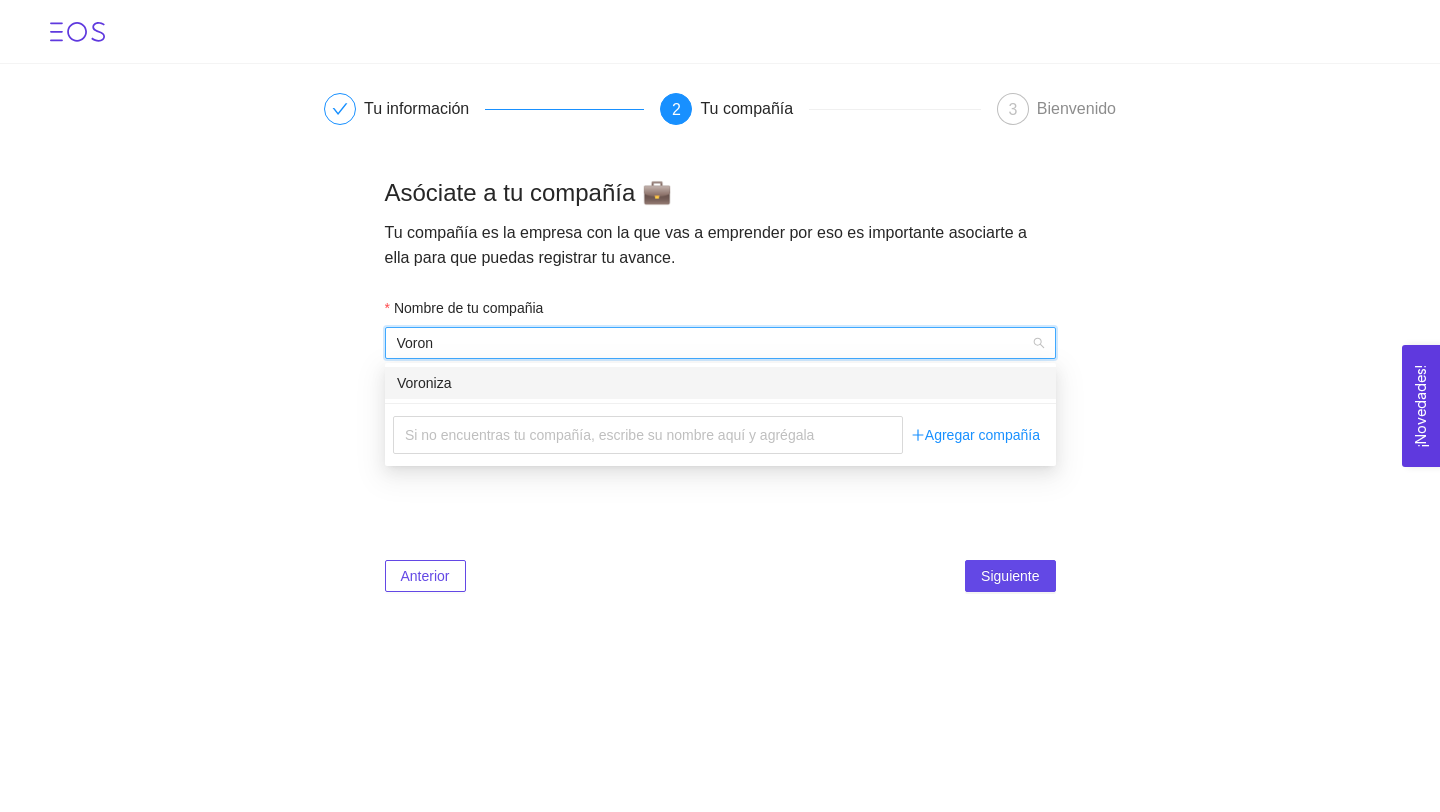 click on "Voroniza" at bounding box center (720, 383) 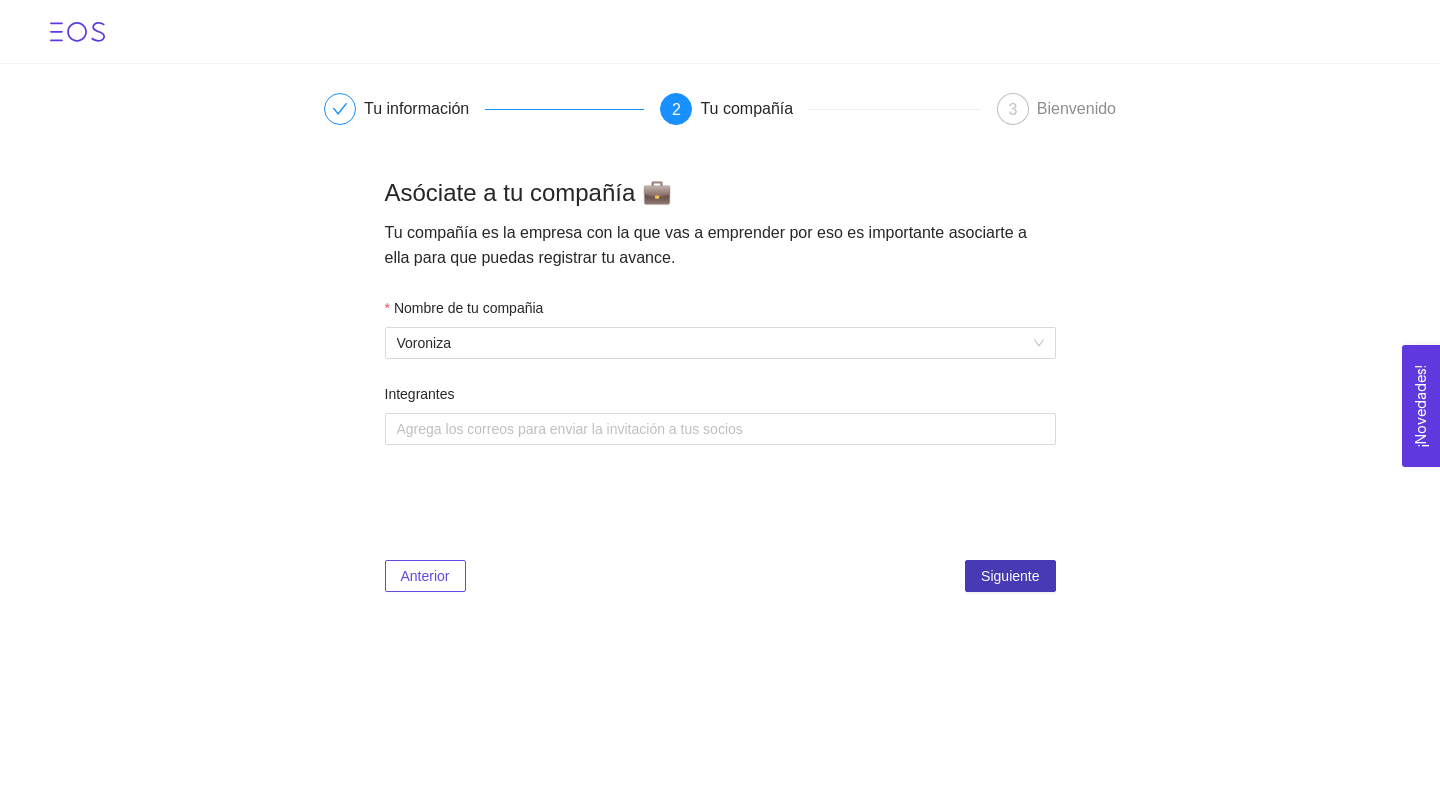 click on "Siguiente" at bounding box center [1010, 576] 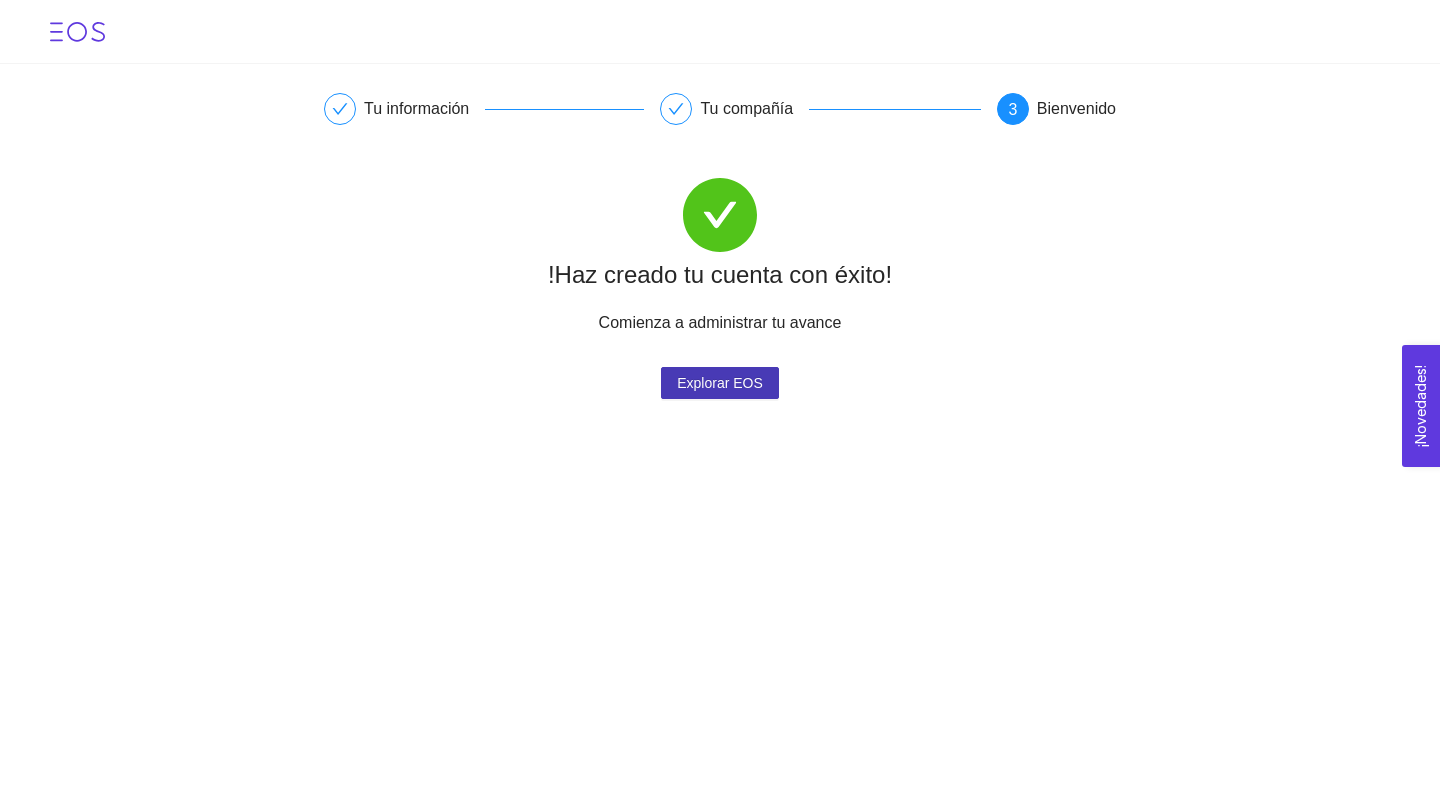 click on "Explorar EOS" at bounding box center (720, 383) 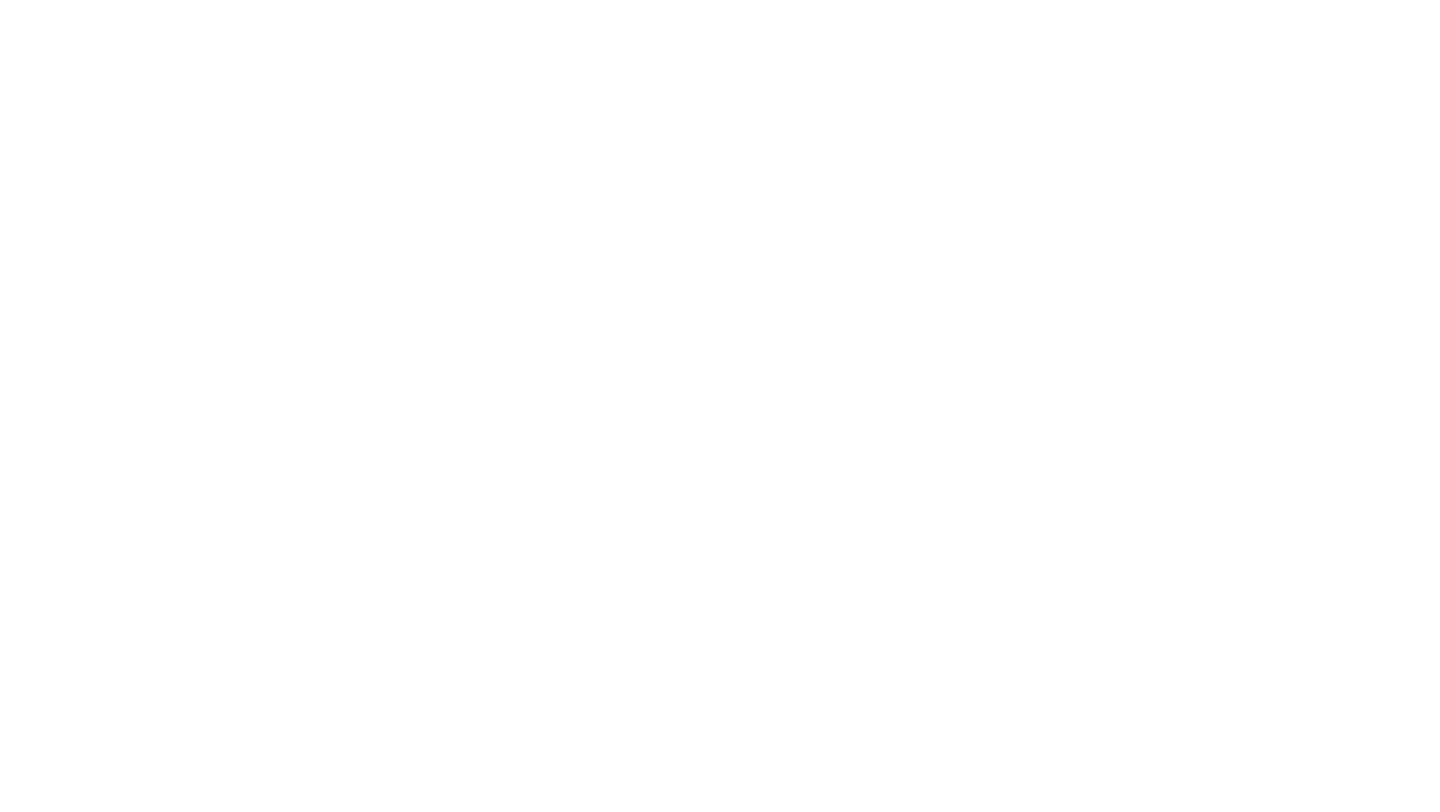 scroll, scrollTop: 0, scrollLeft: 0, axis: both 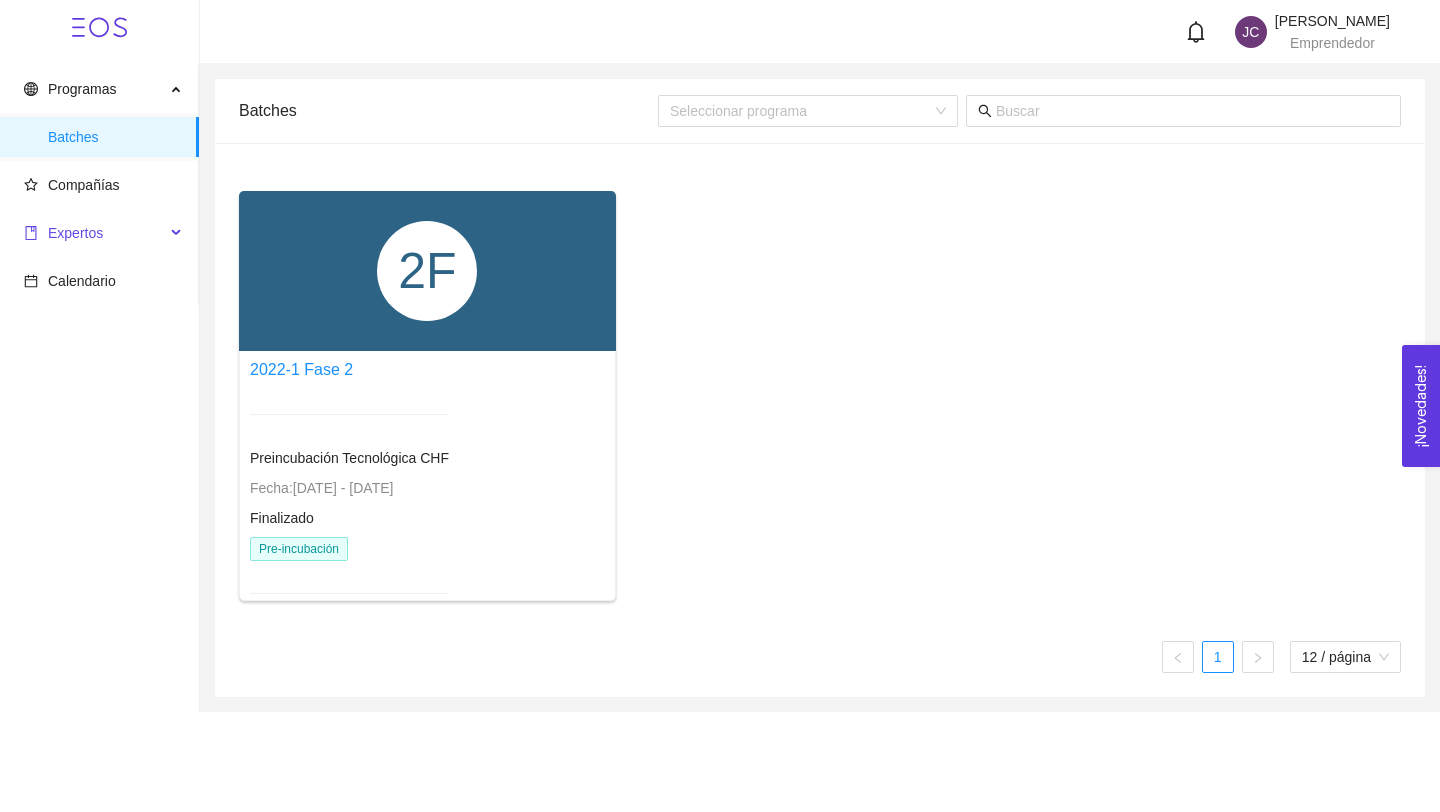 click on "Expertos" at bounding box center (94, 233) 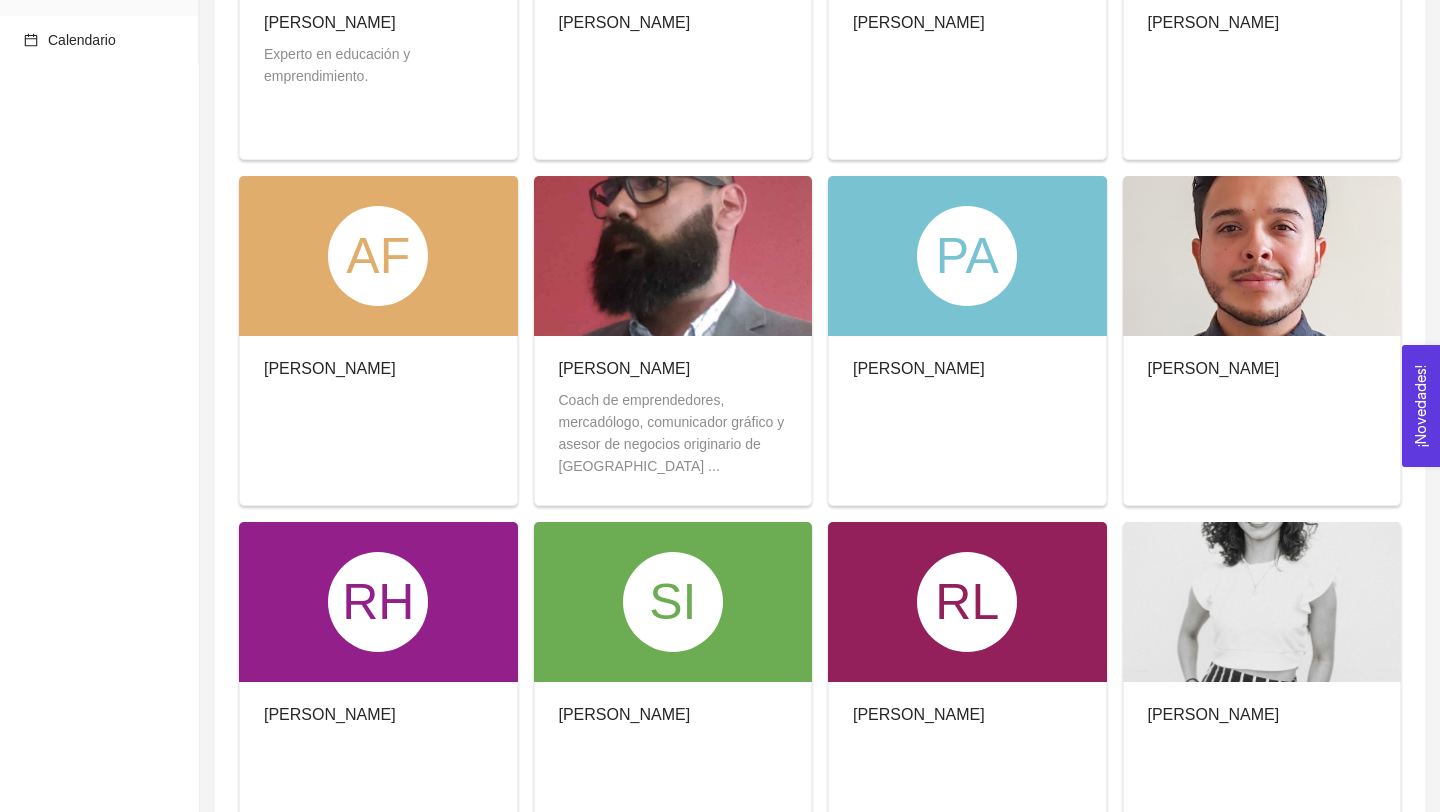 scroll, scrollTop: 0, scrollLeft: 0, axis: both 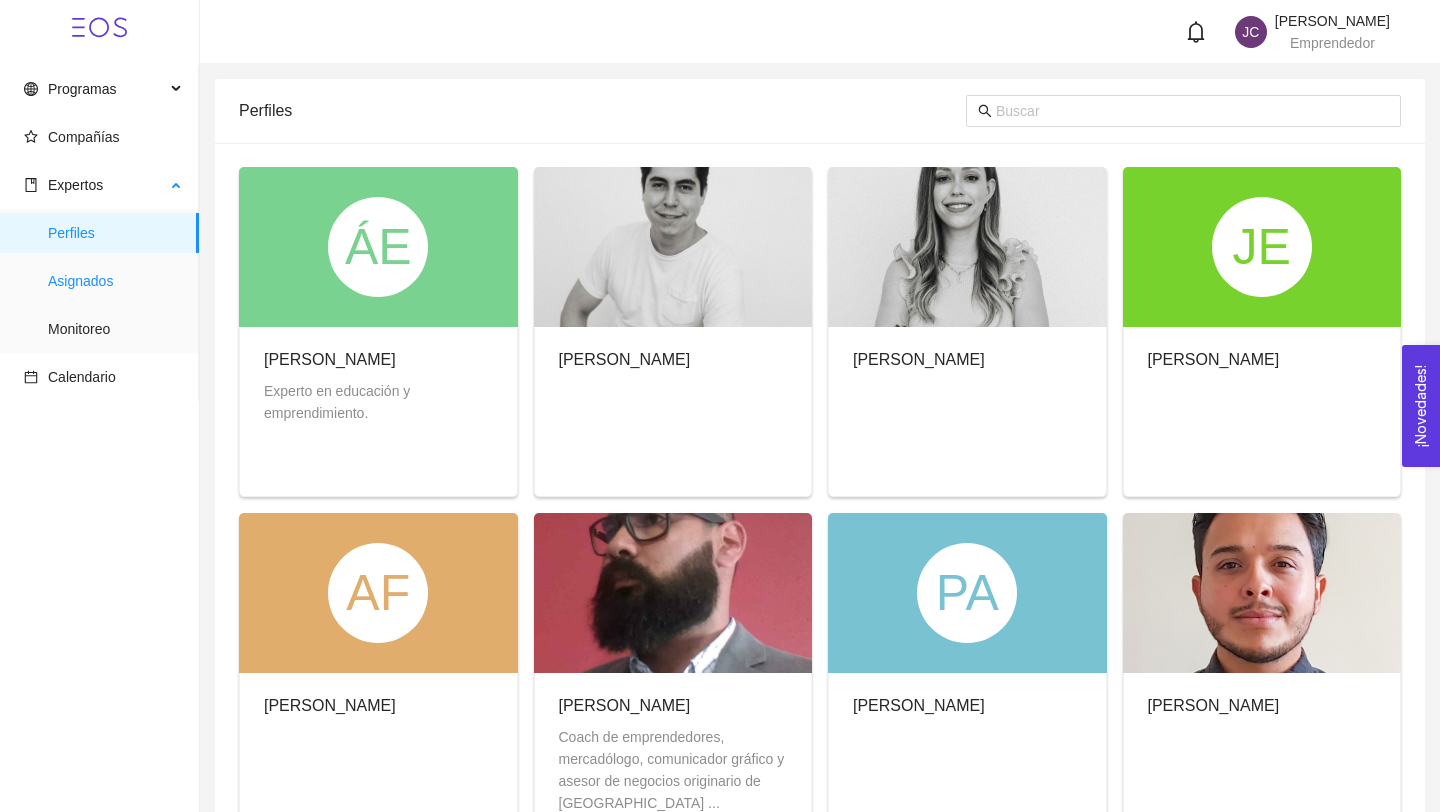 click on "Asignados" at bounding box center [115, 281] 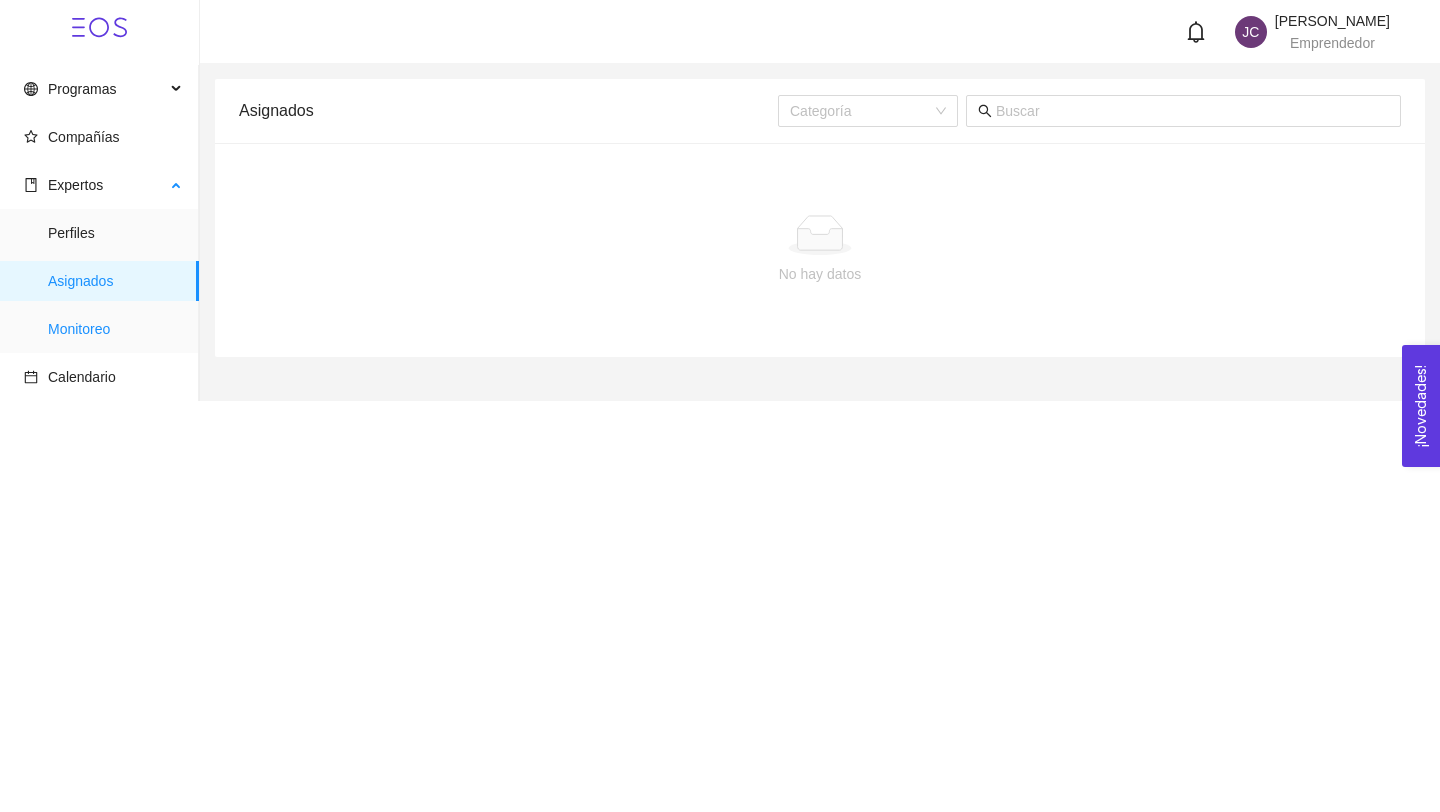 click on "Monitoreo" at bounding box center [115, 329] 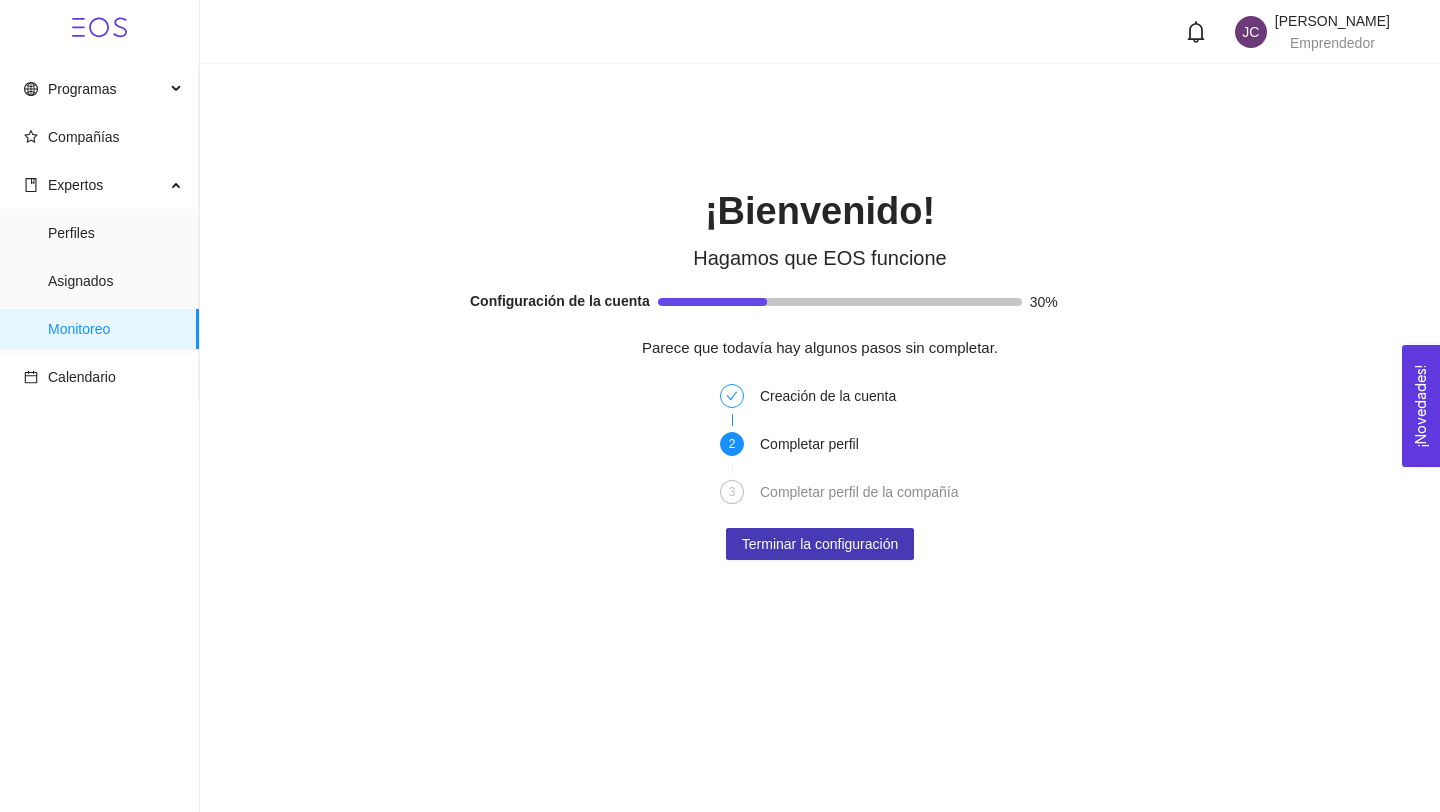 click on "Terminar la configuración" at bounding box center (820, 544) 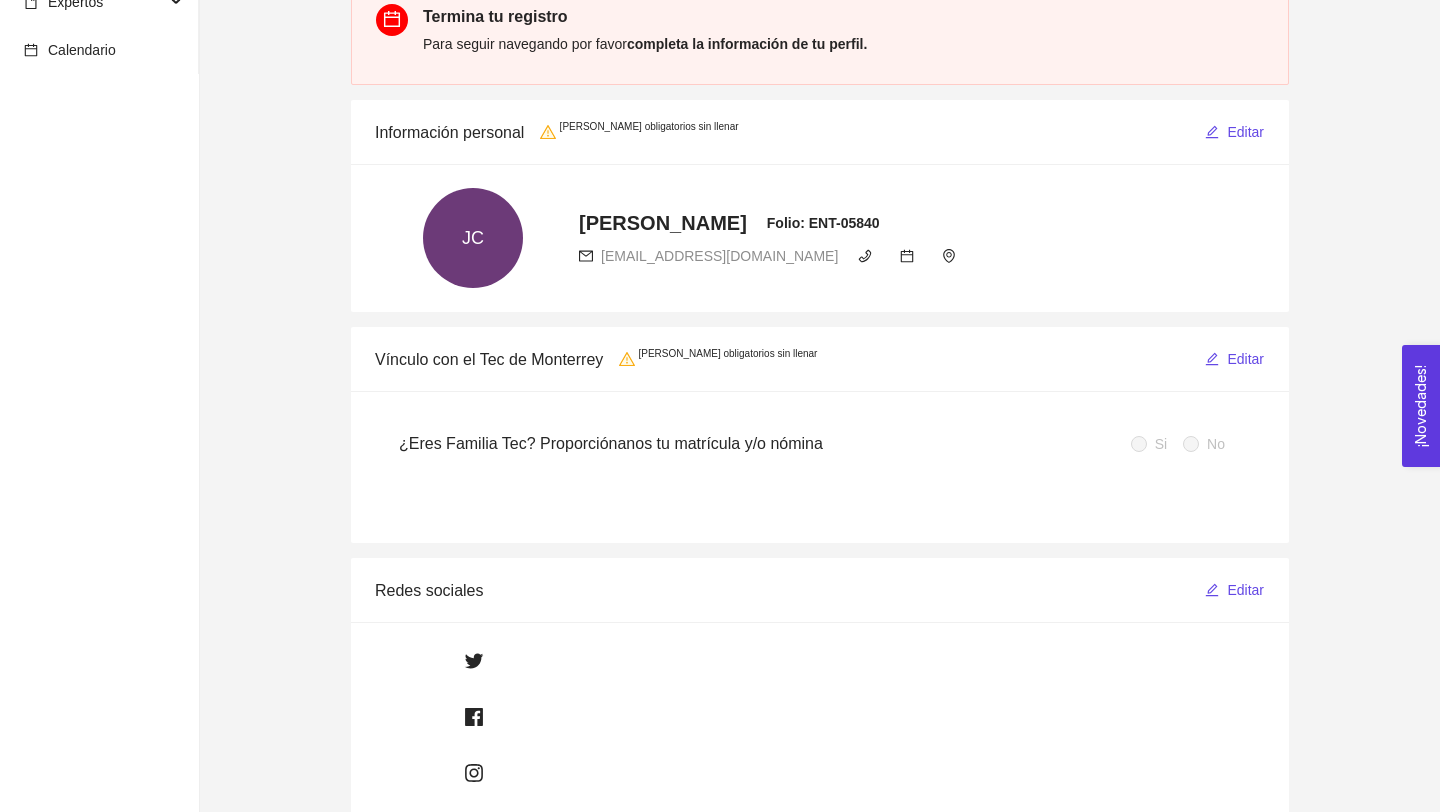 scroll, scrollTop: 187, scrollLeft: 0, axis: vertical 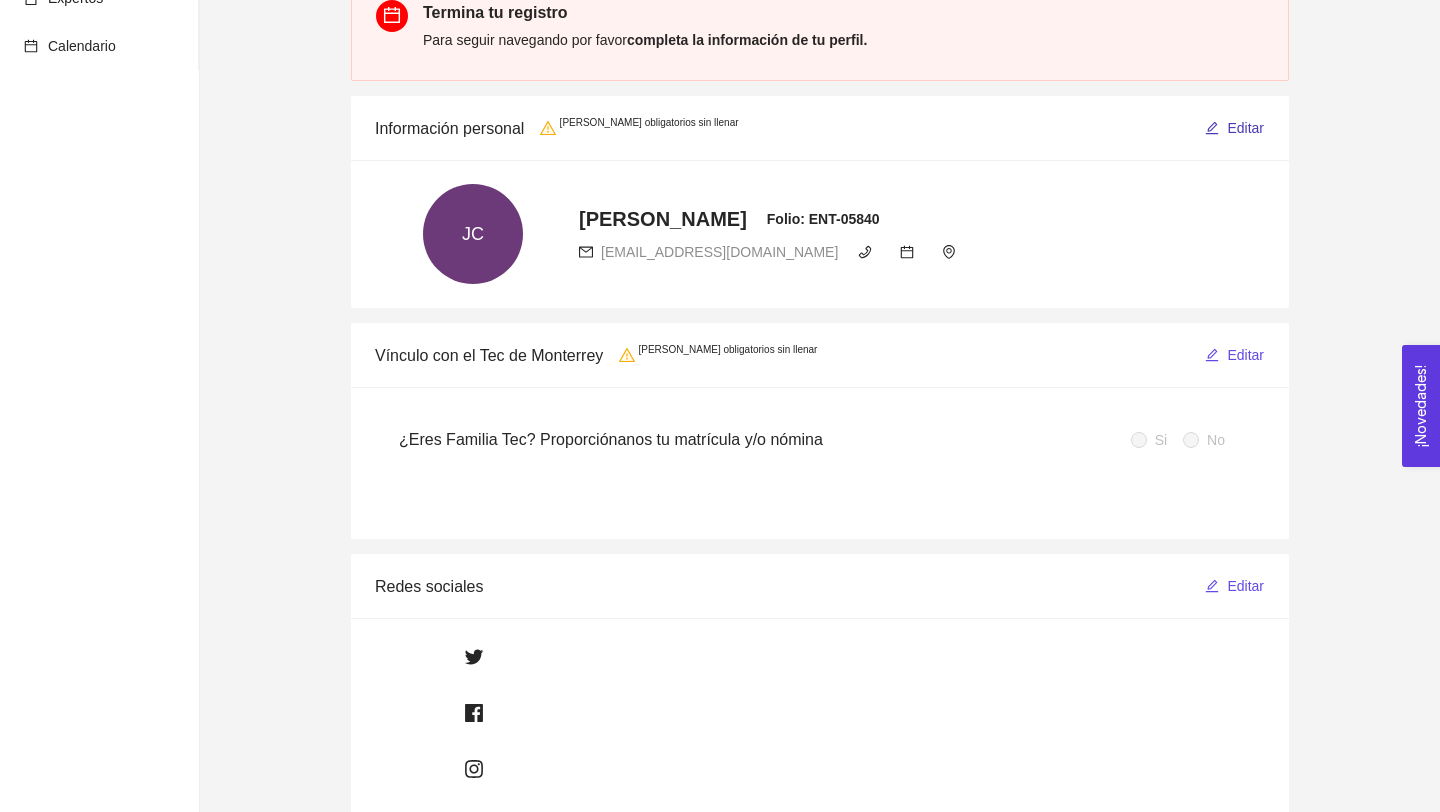 click on "Editar" at bounding box center (1245, 128) 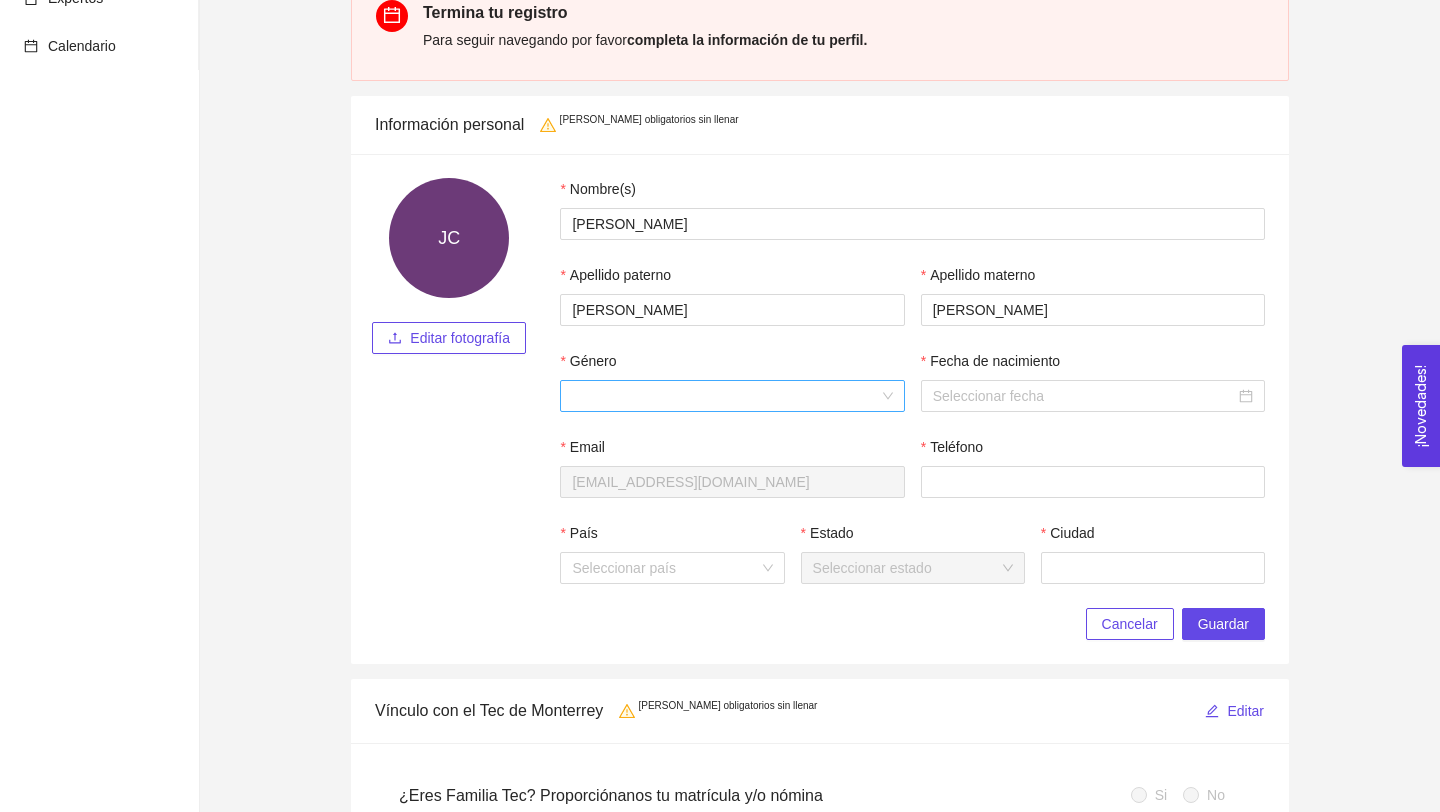 click on "Género" at bounding box center [725, 396] 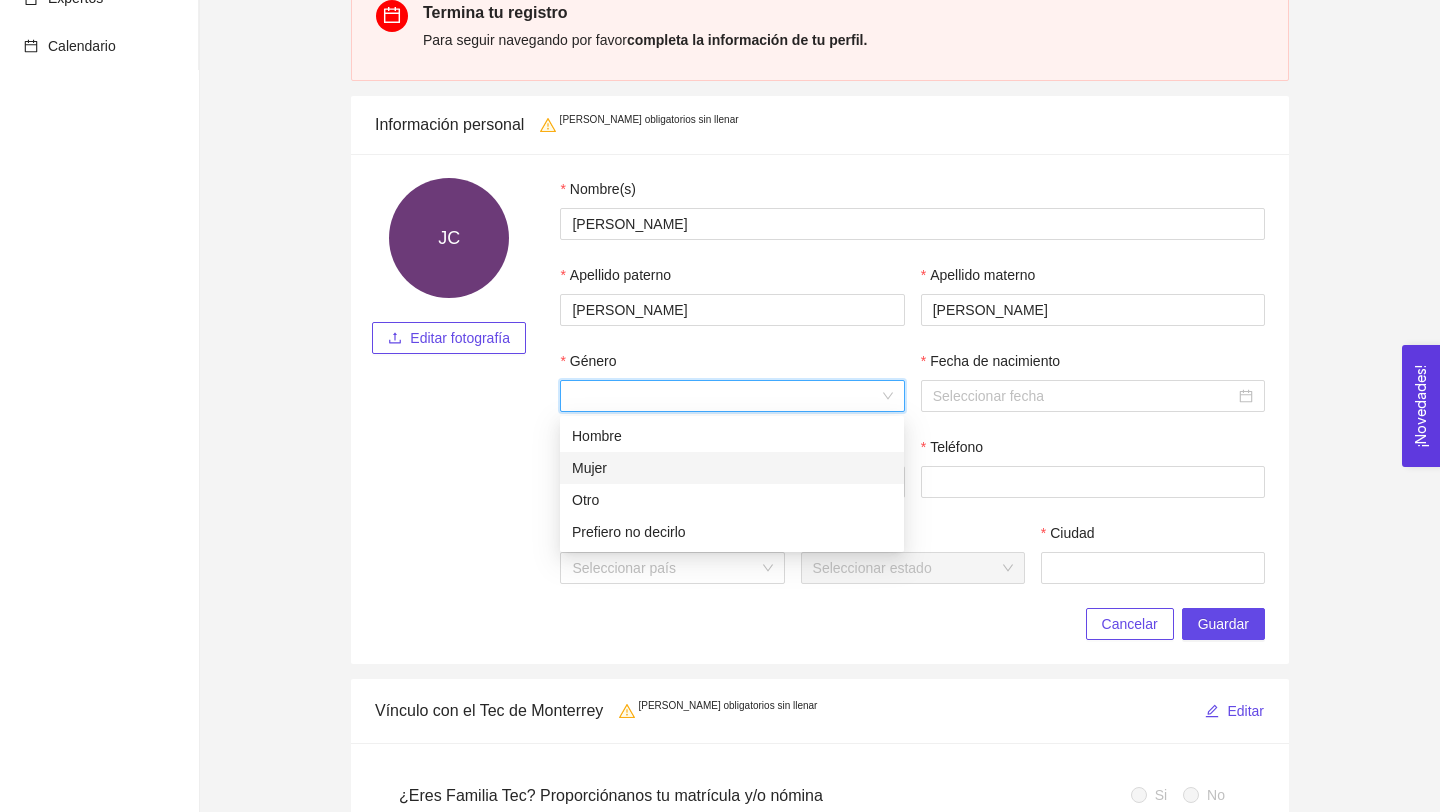 click on "Mujer" at bounding box center (732, 468) 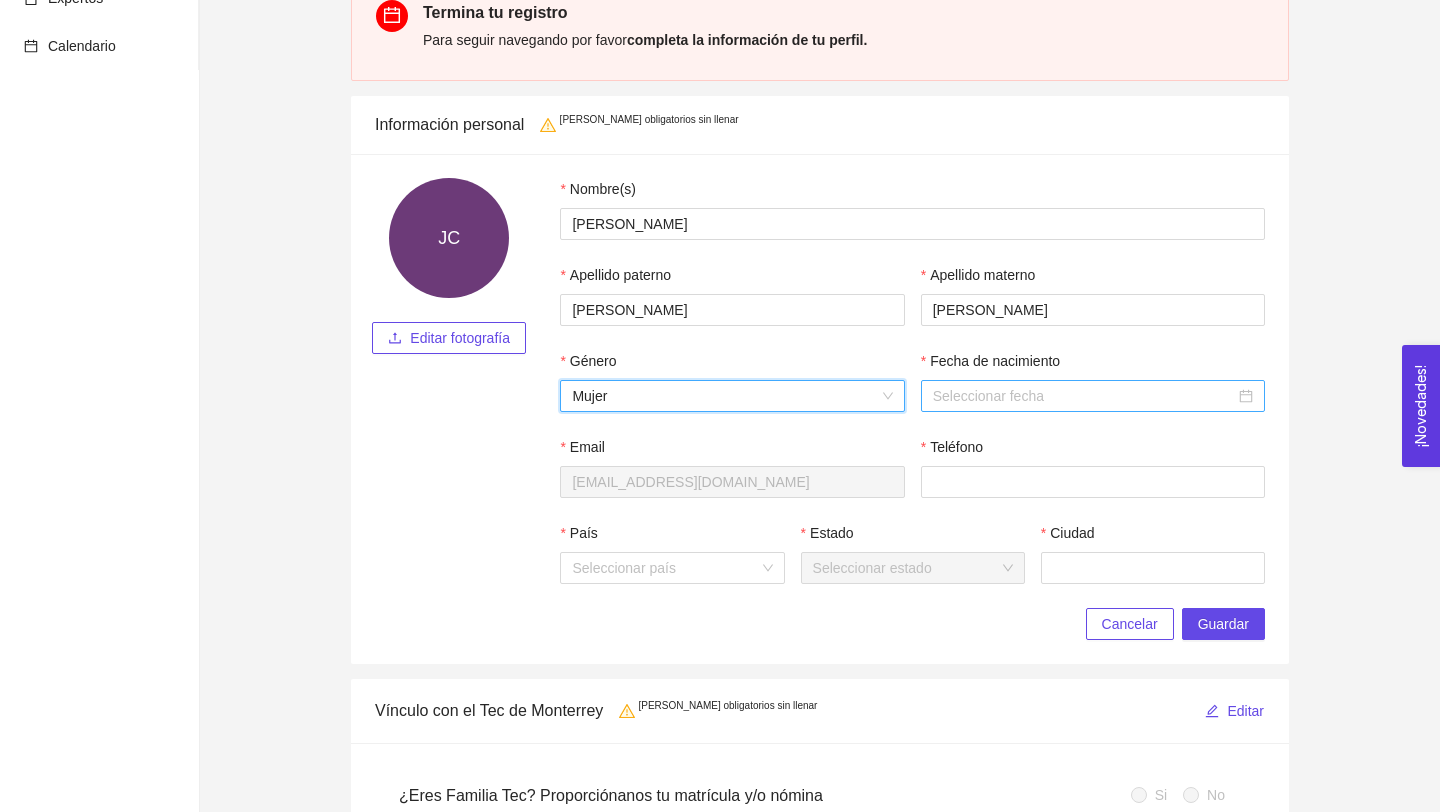 click on "Fecha de nacimiento" at bounding box center (1084, 396) 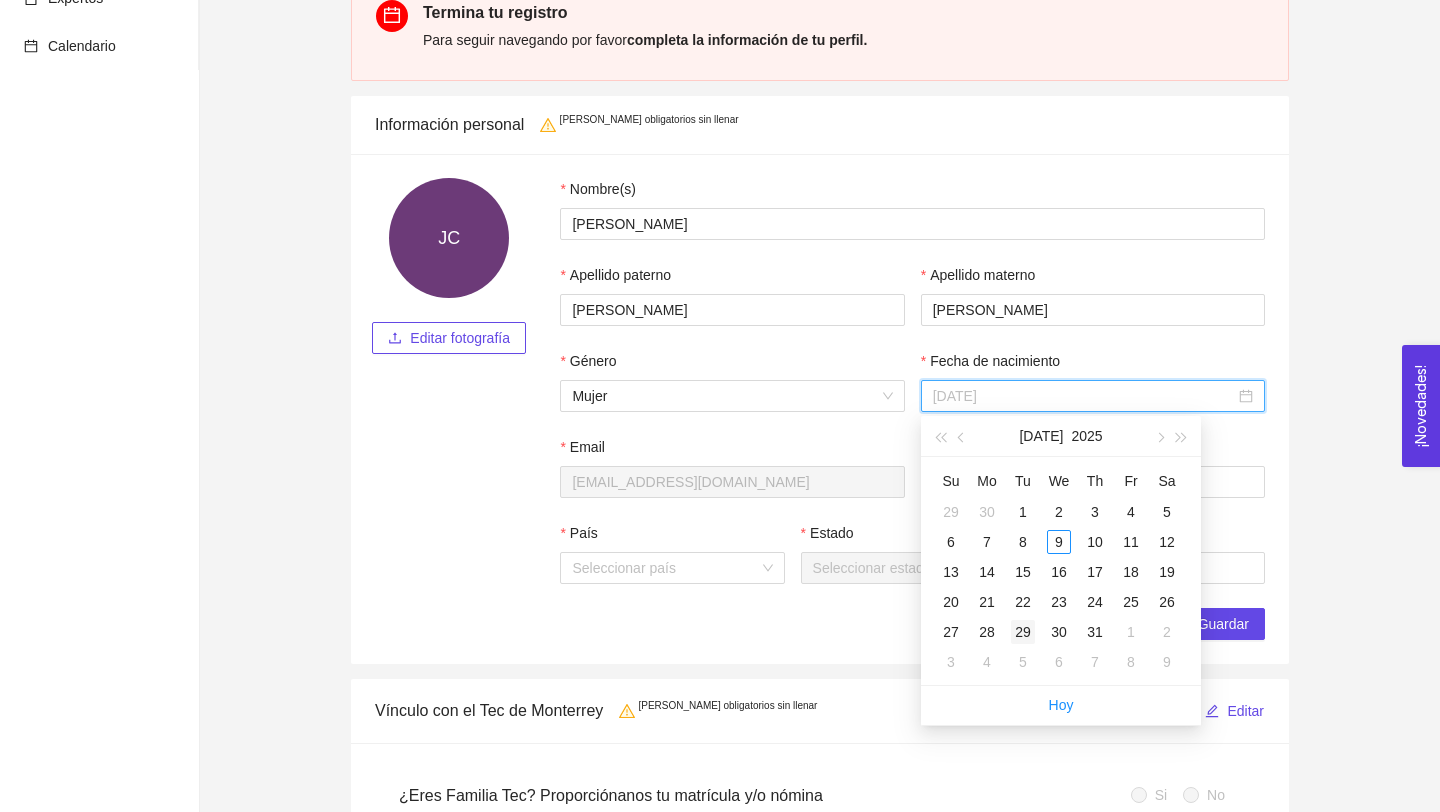 type on "2025-07-29" 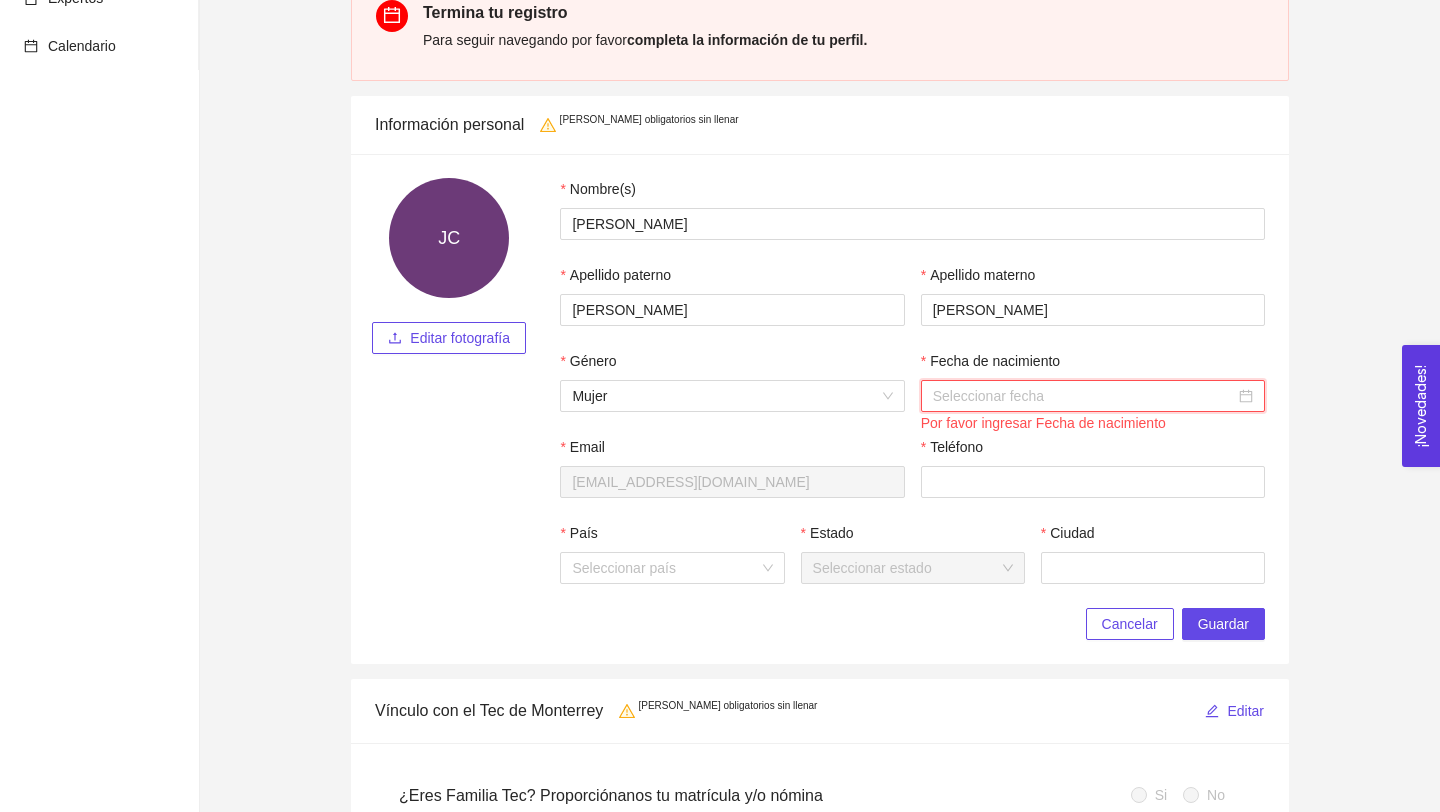 click on "Por favor ingresar Fecha de nacimiento" at bounding box center [1093, 423] 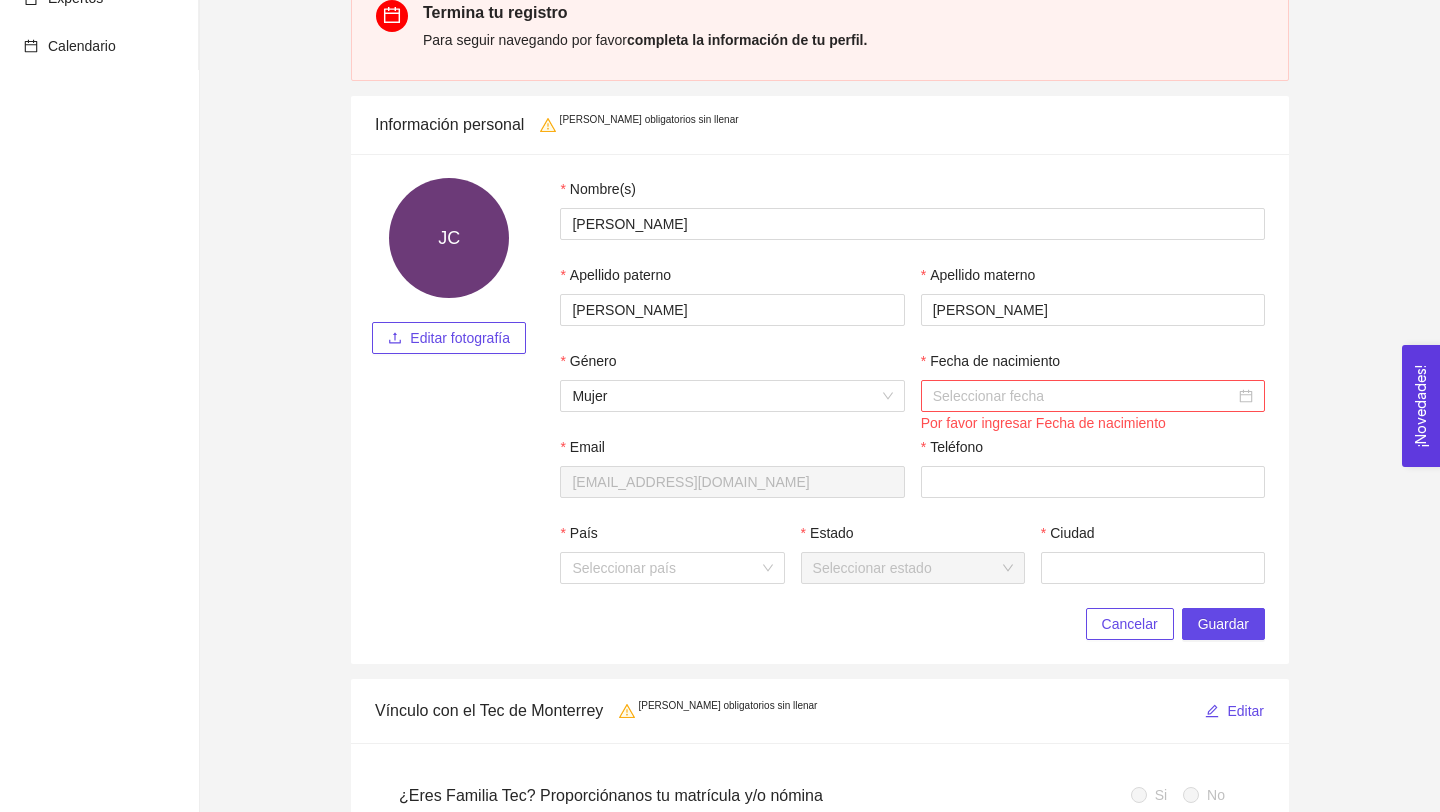 click on "Fecha de nacimiento" at bounding box center (1084, 396) 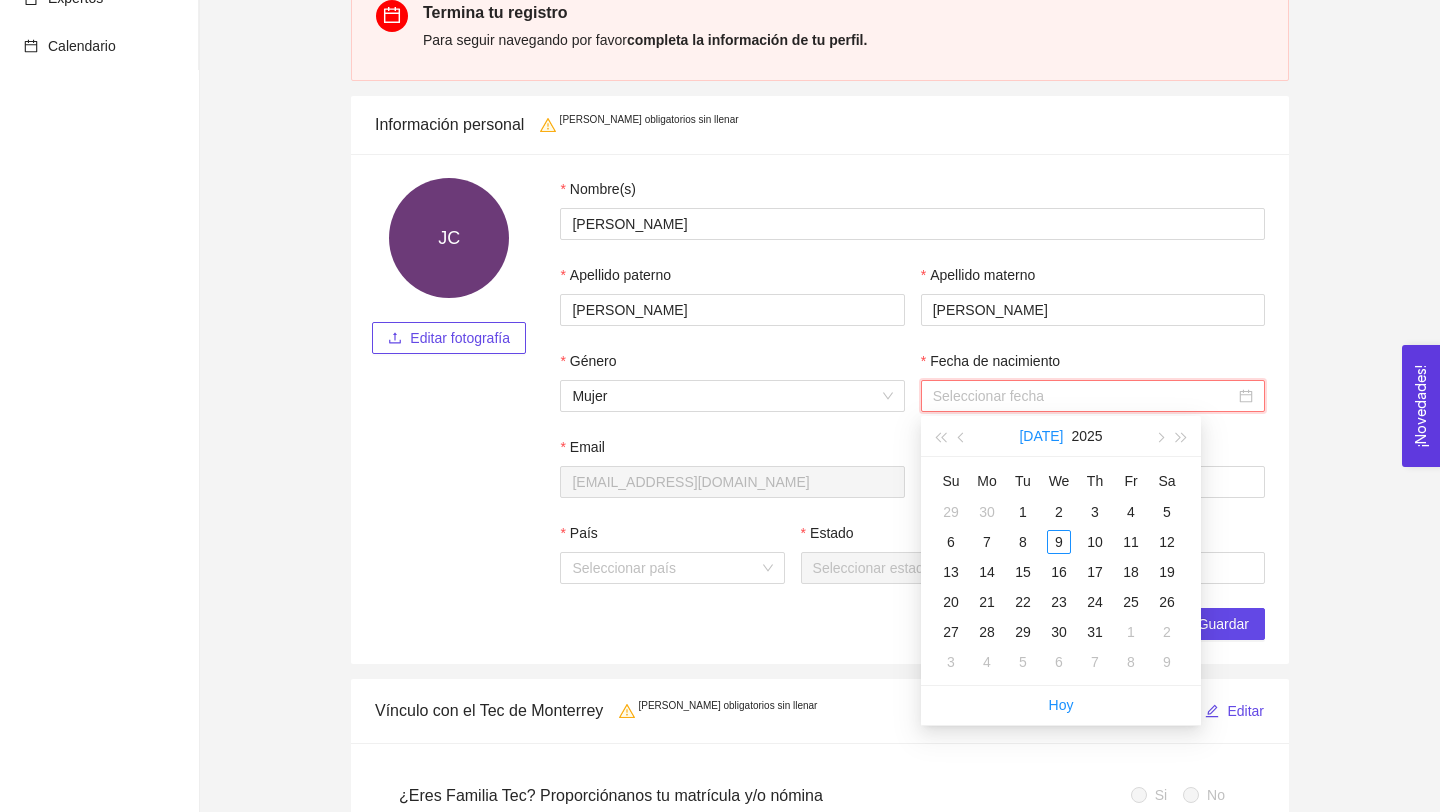 click on "Jul" at bounding box center (1041, 436) 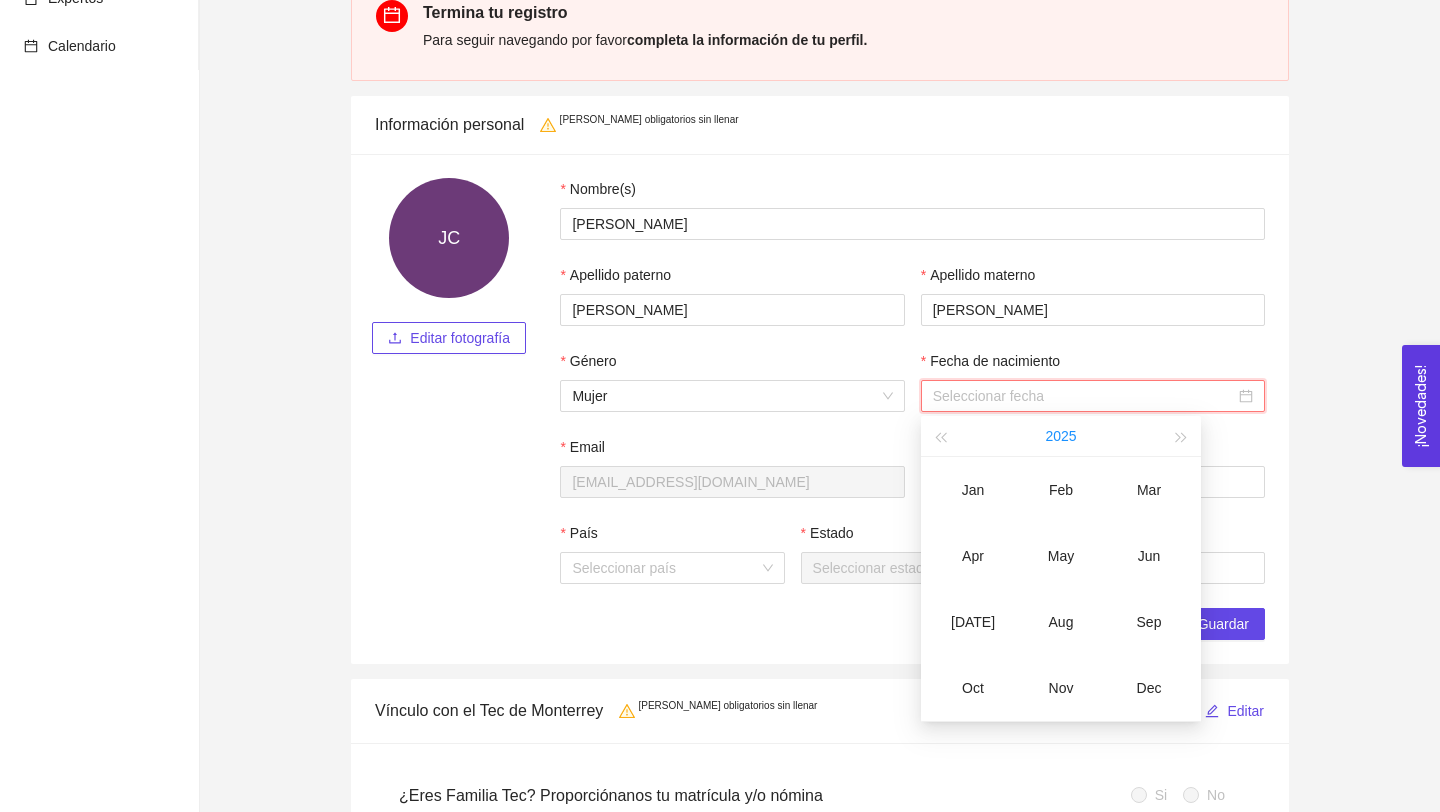 click on "2025" at bounding box center (1060, 436) 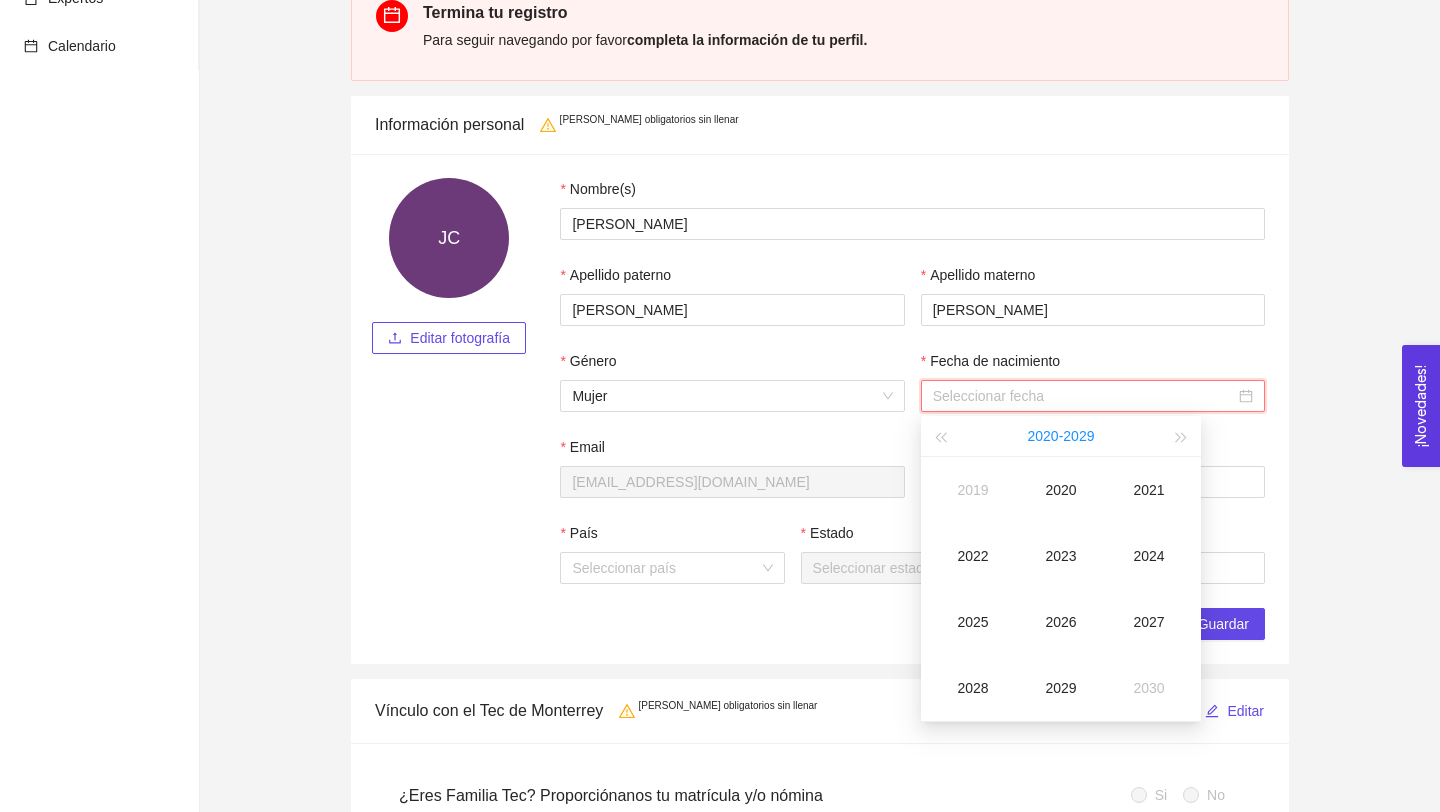 click on "2020 - 2029" at bounding box center [1061, 436] 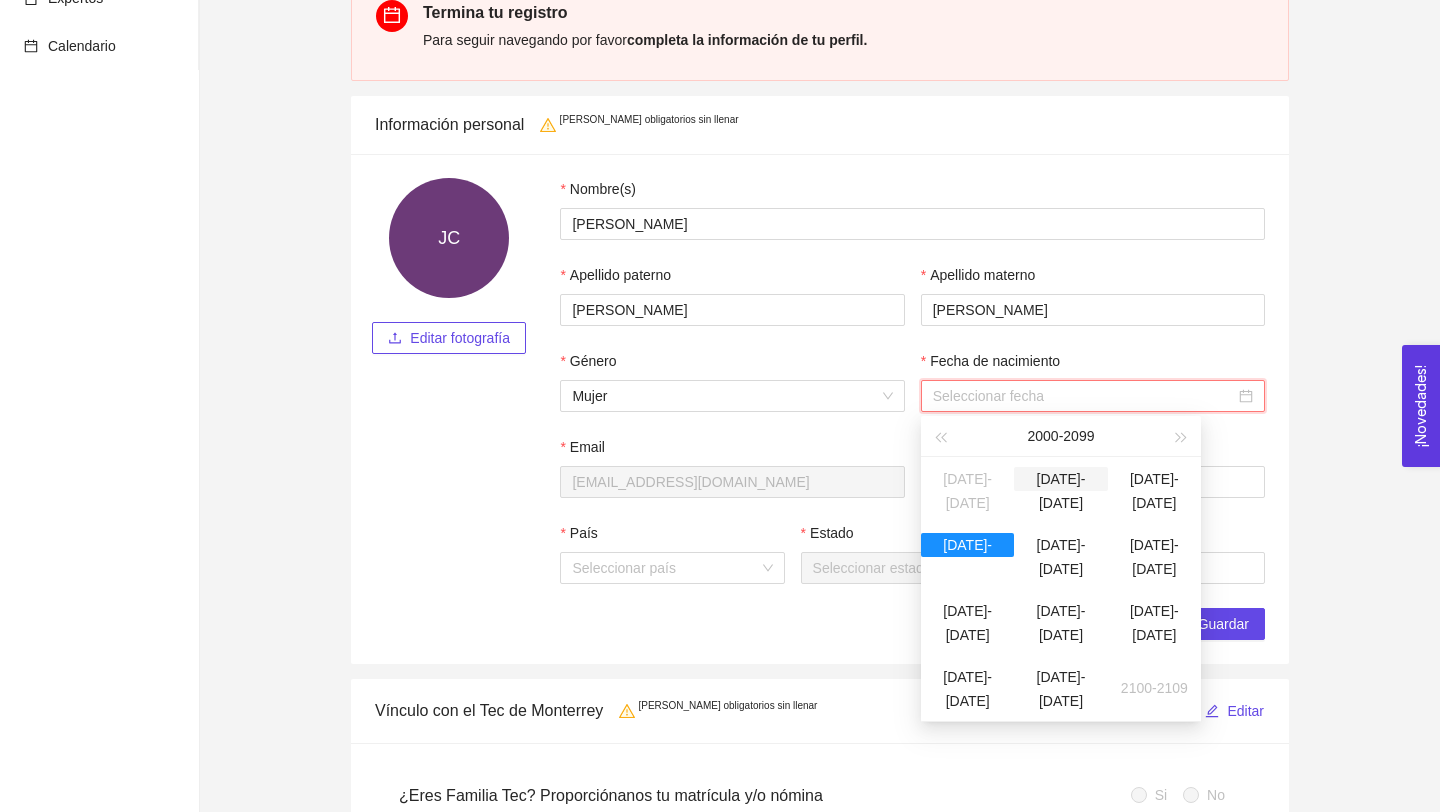 type on "2000-07-29" 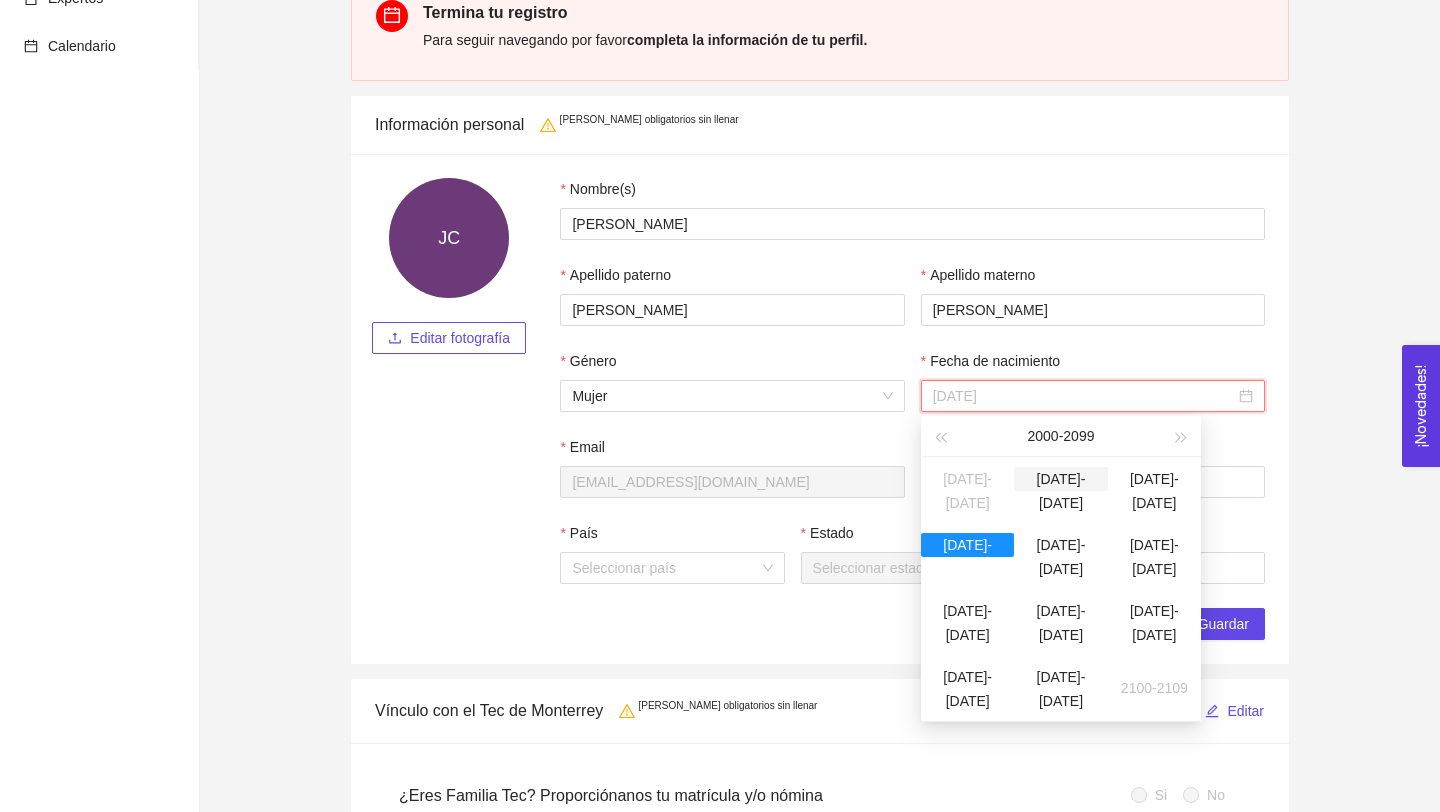 click on "2000-2009" at bounding box center (1060, 479) 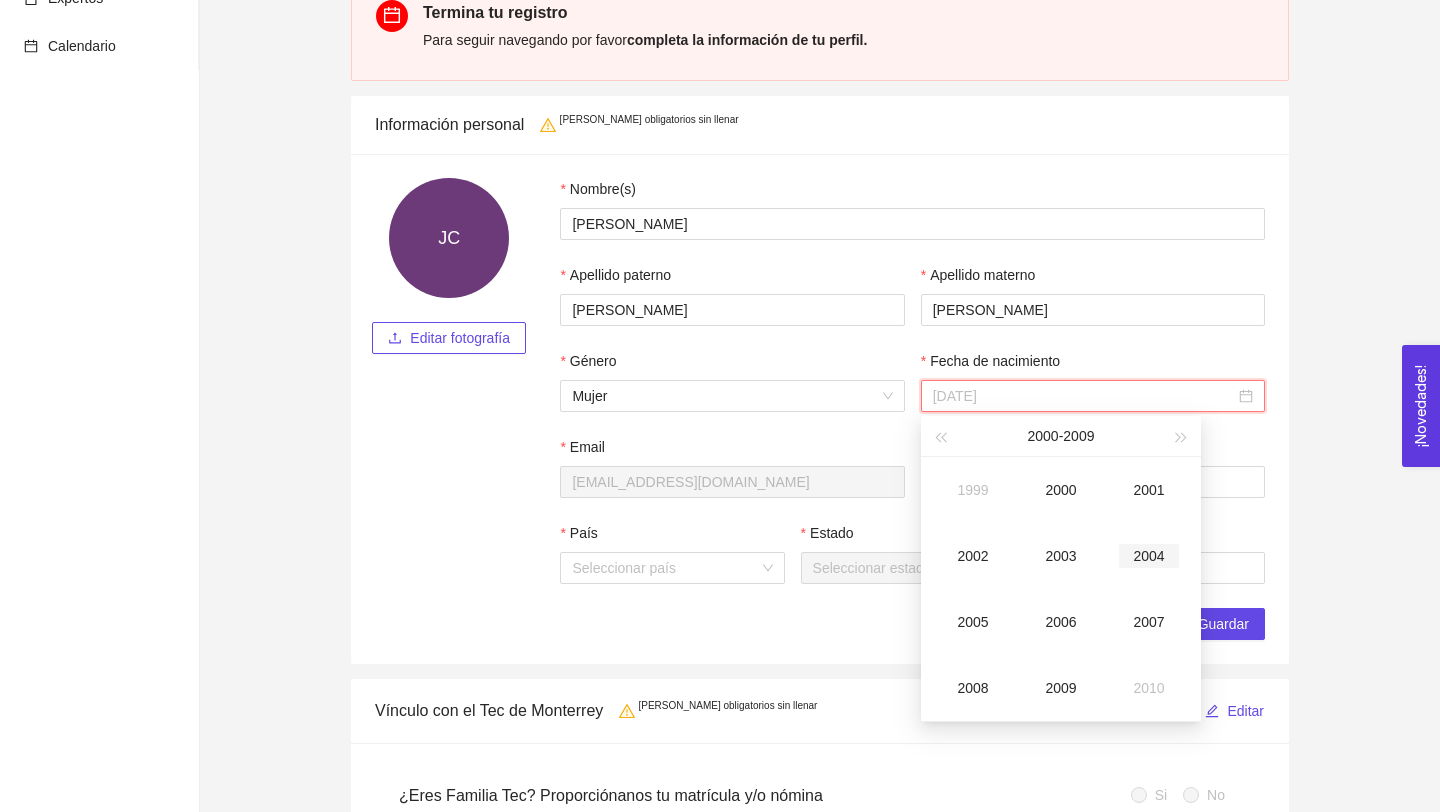 type on "2004-07-29" 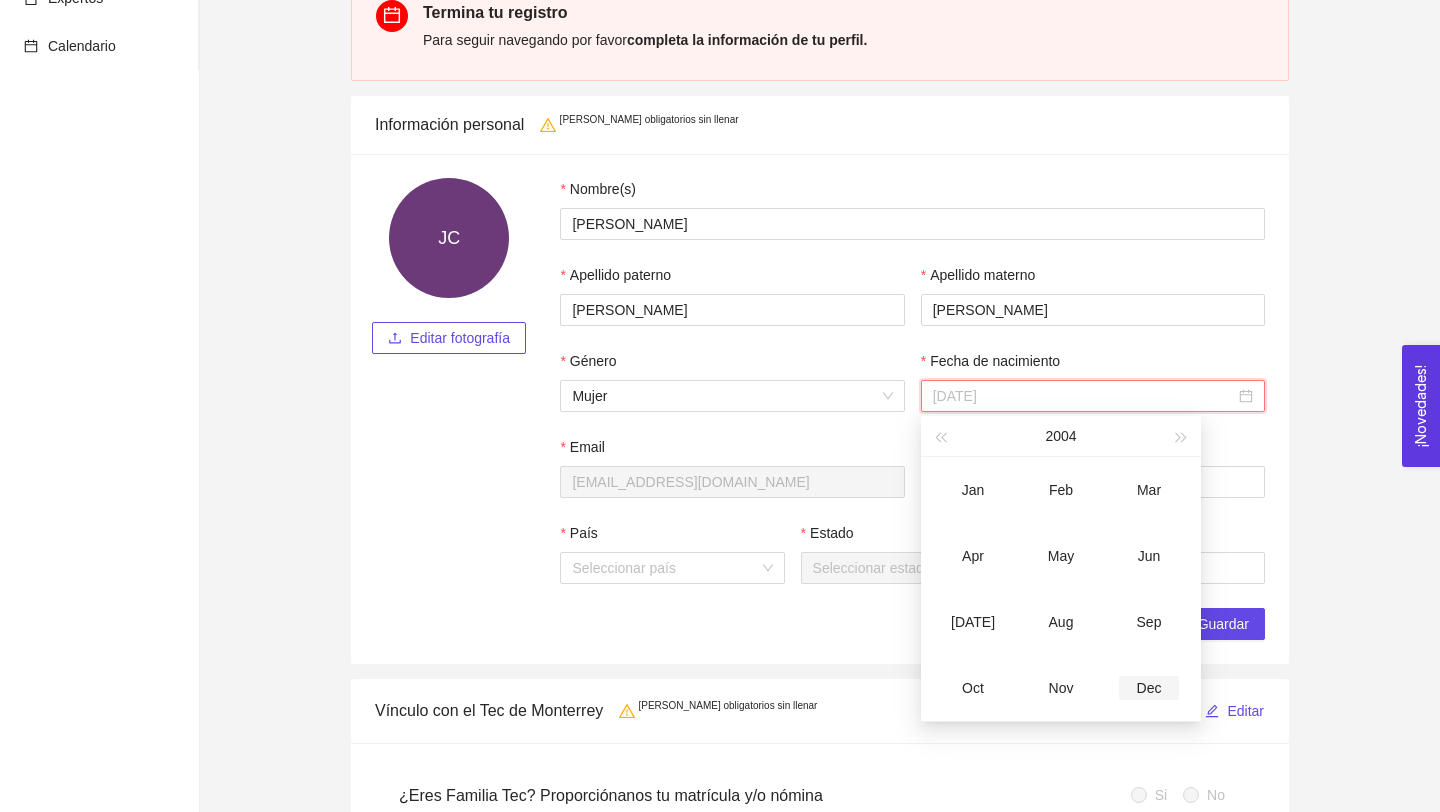 type on "2004-12-29" 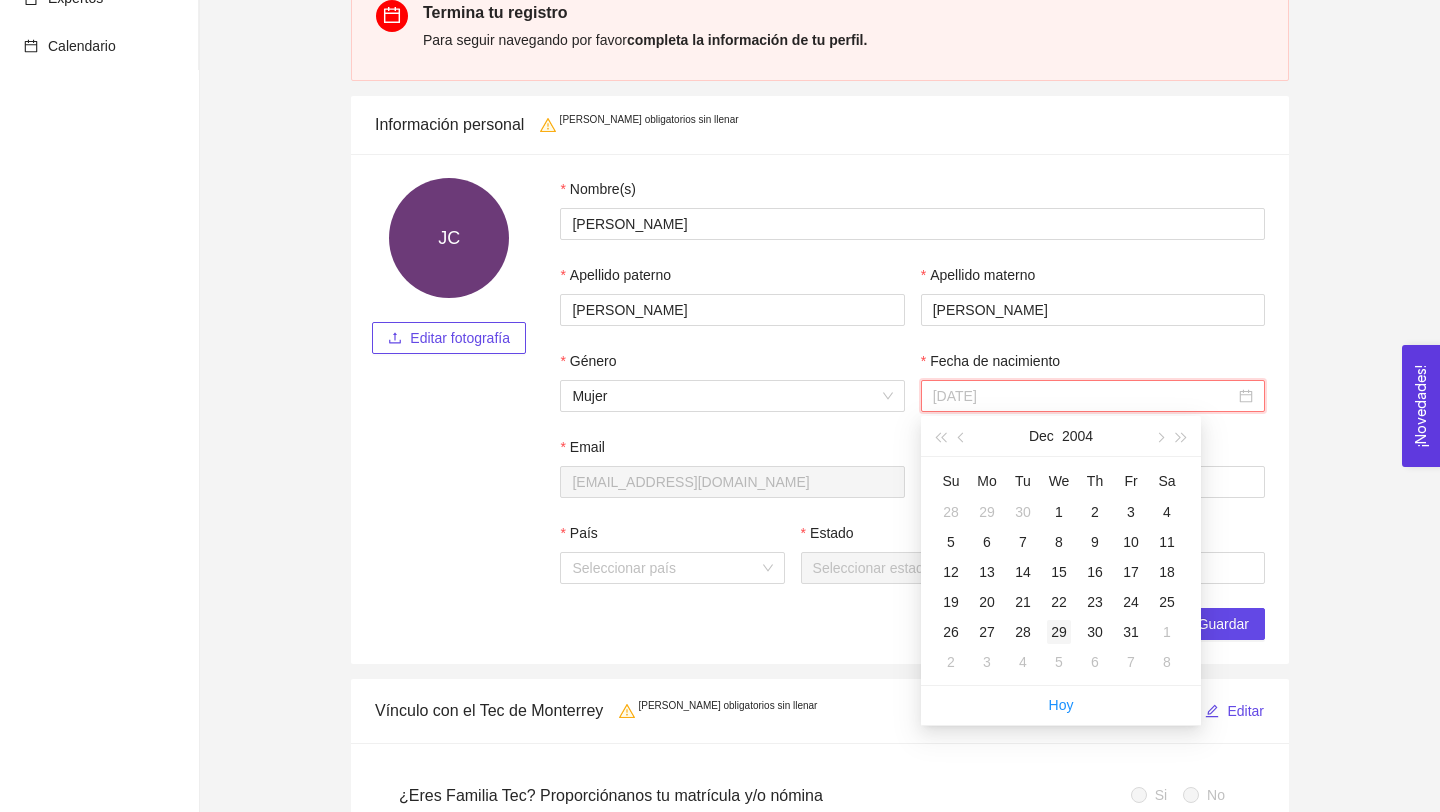 type on "2004-12-29" 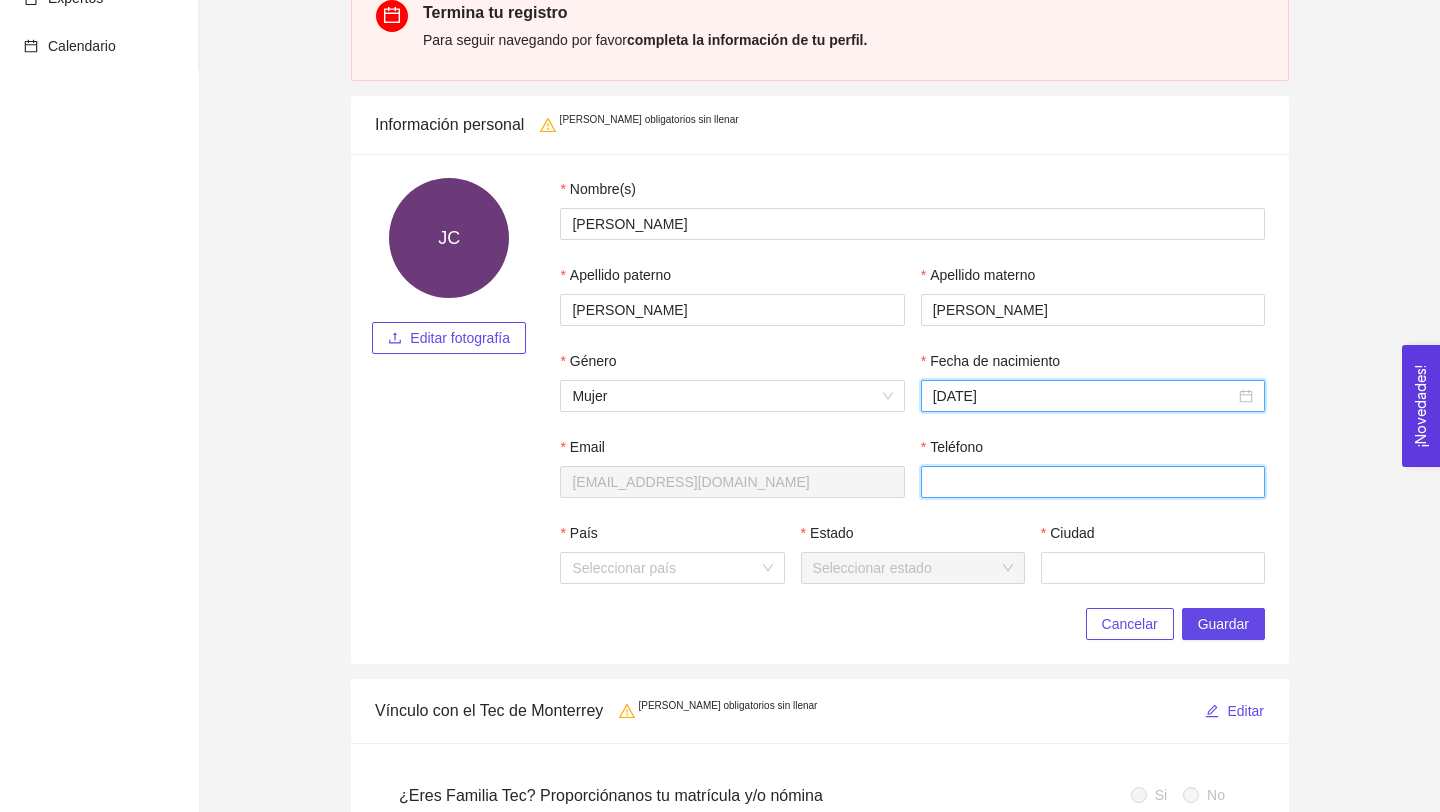 click on "Teléfono" at bounding box center [1093, 482] 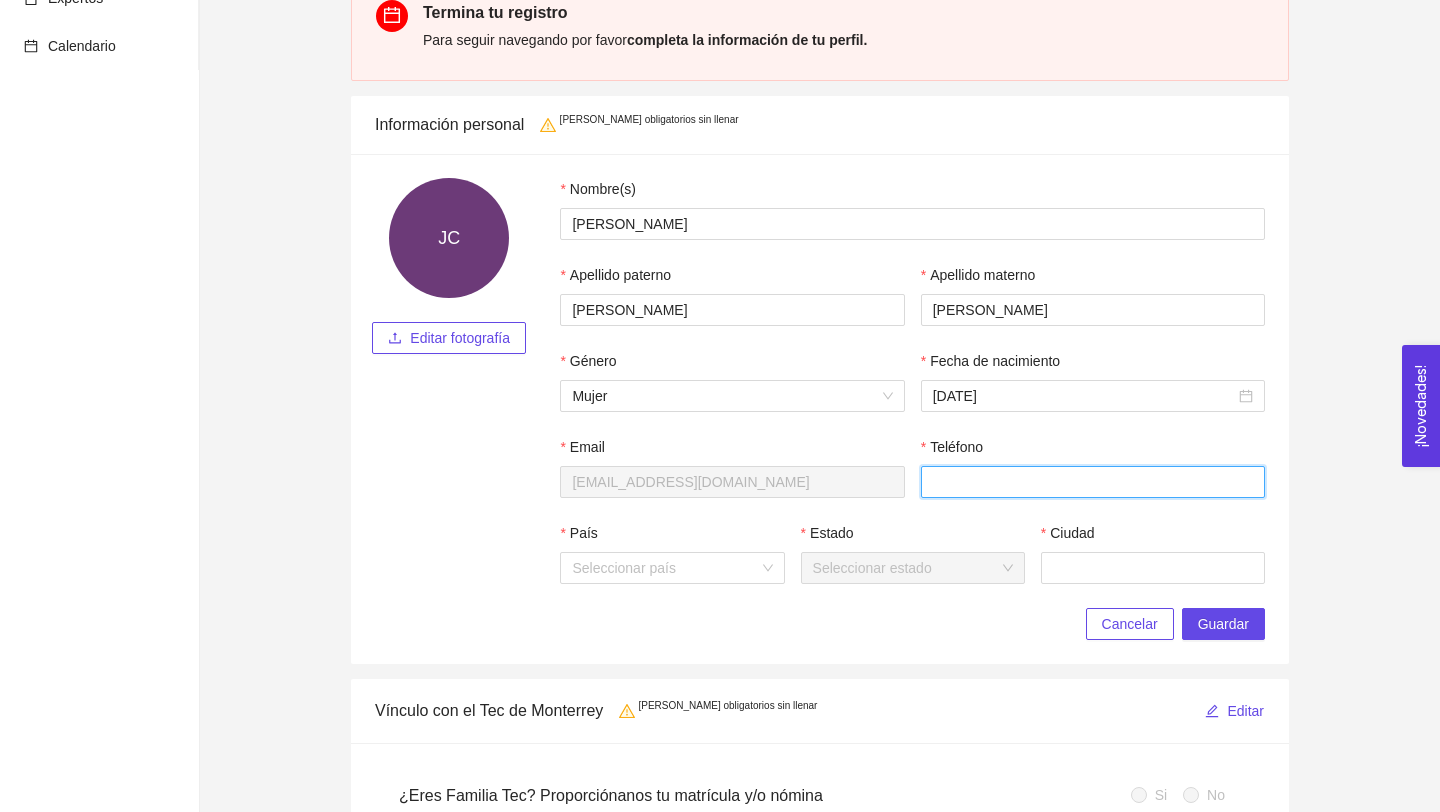 type on "6442147905" 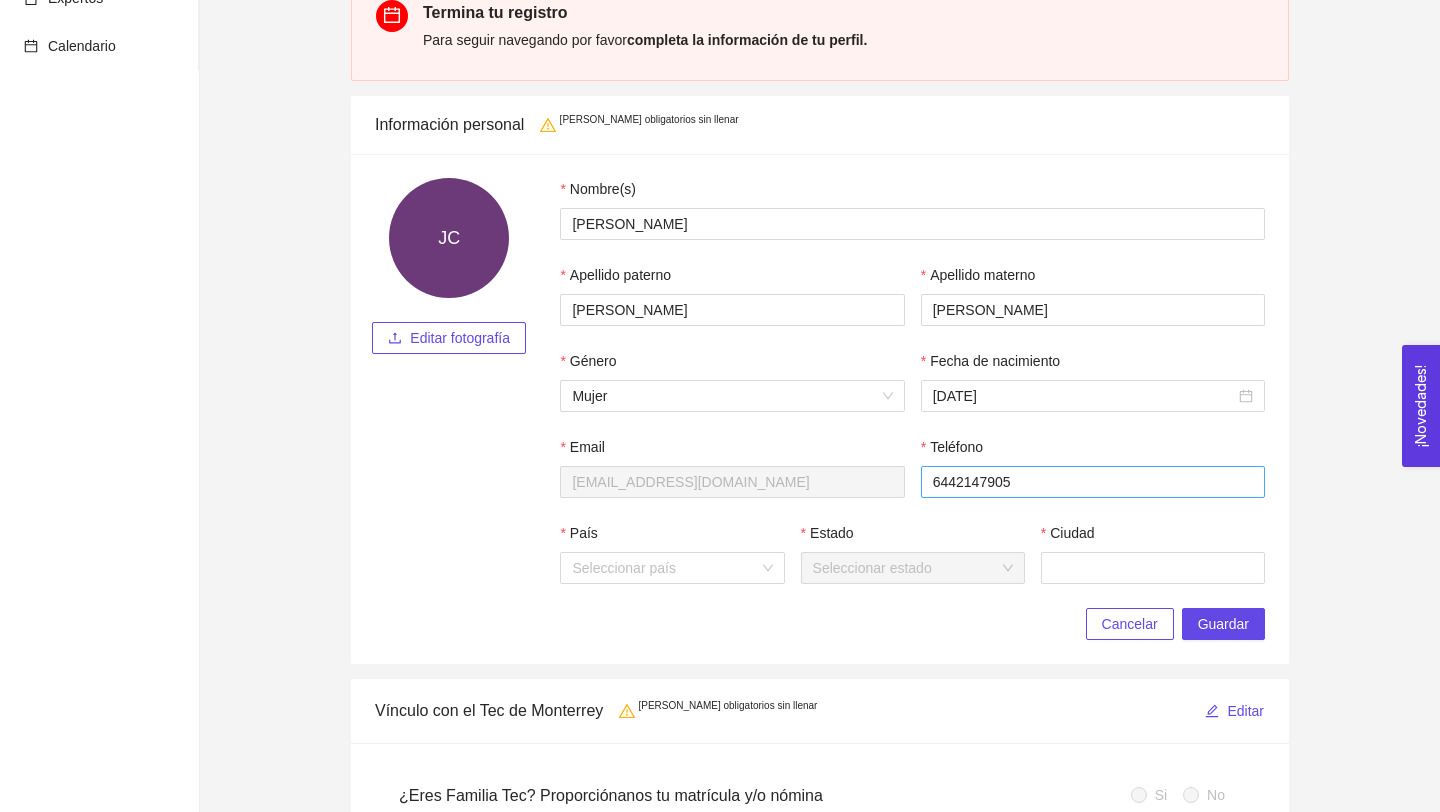 type on "México" 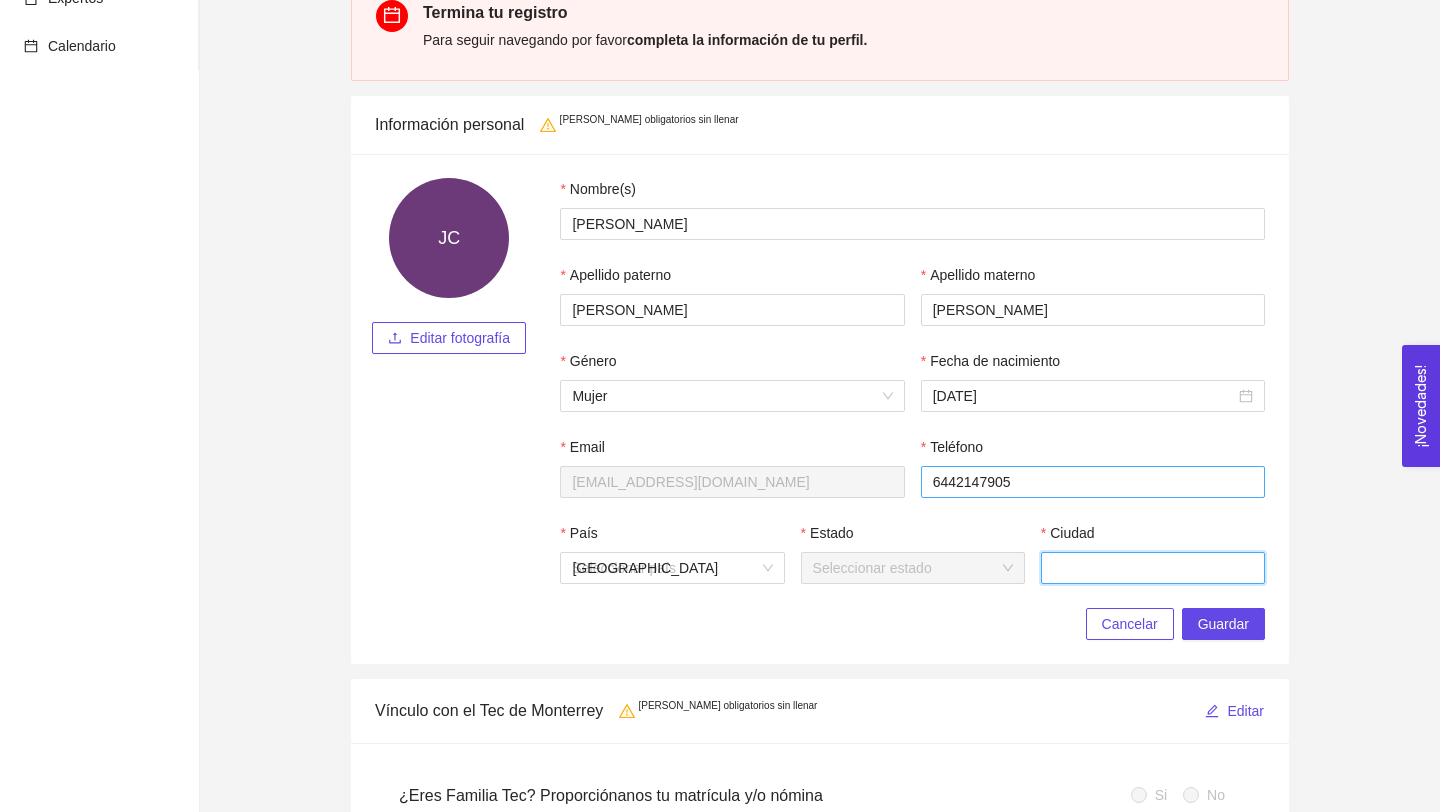 type on "Culiacán" 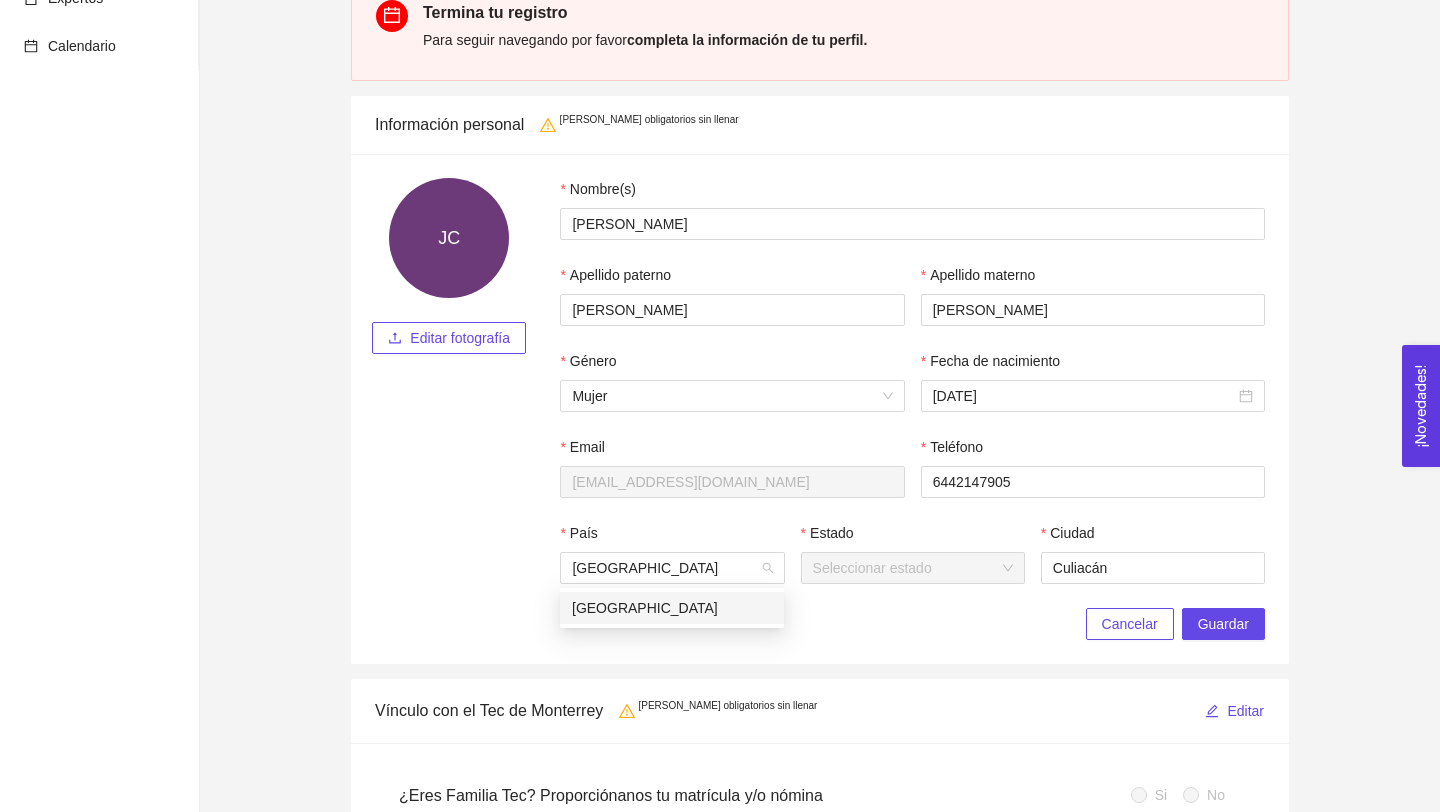 click on "México" at bounding box center (672, 608) 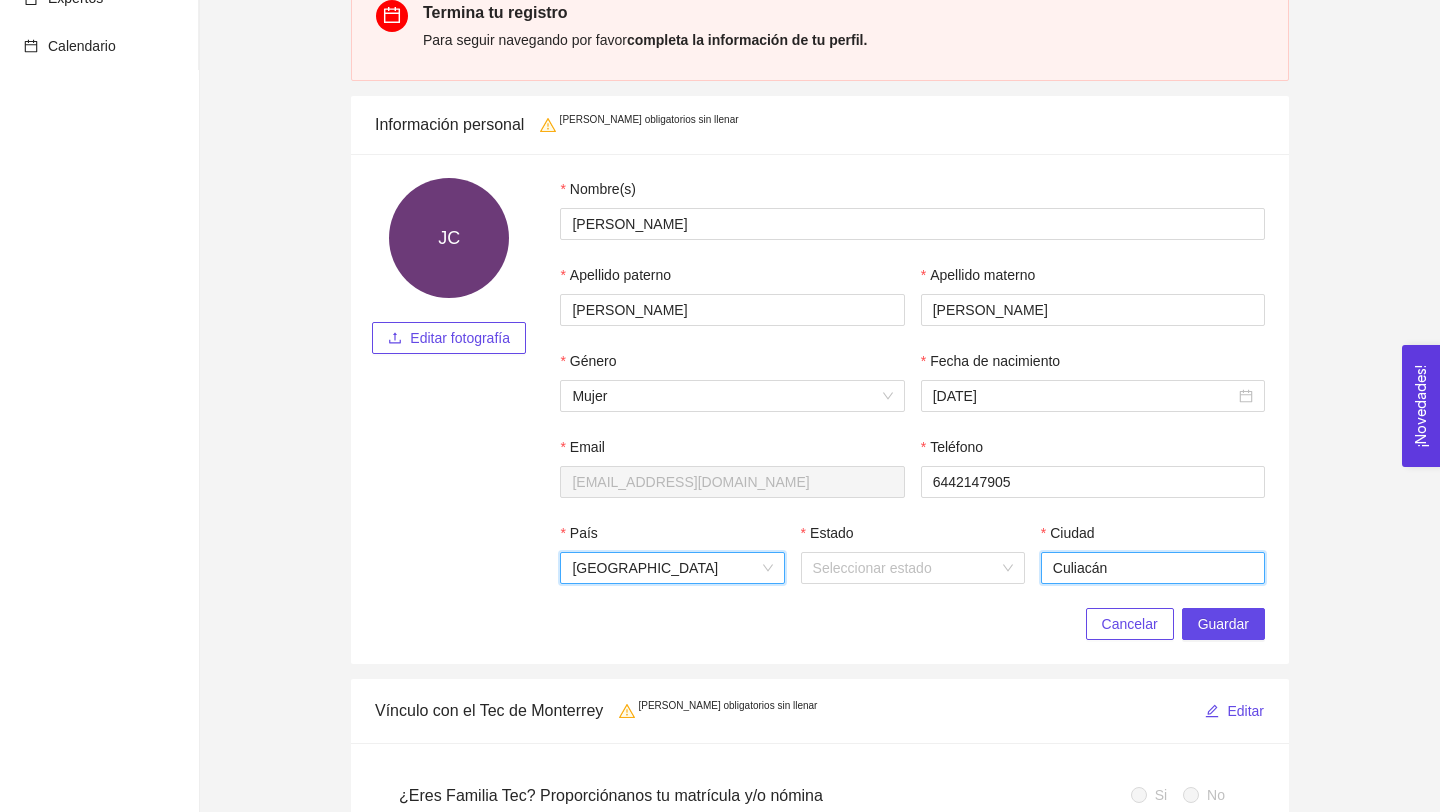 click on "Culiacán" at bounding box center [1153, 568] 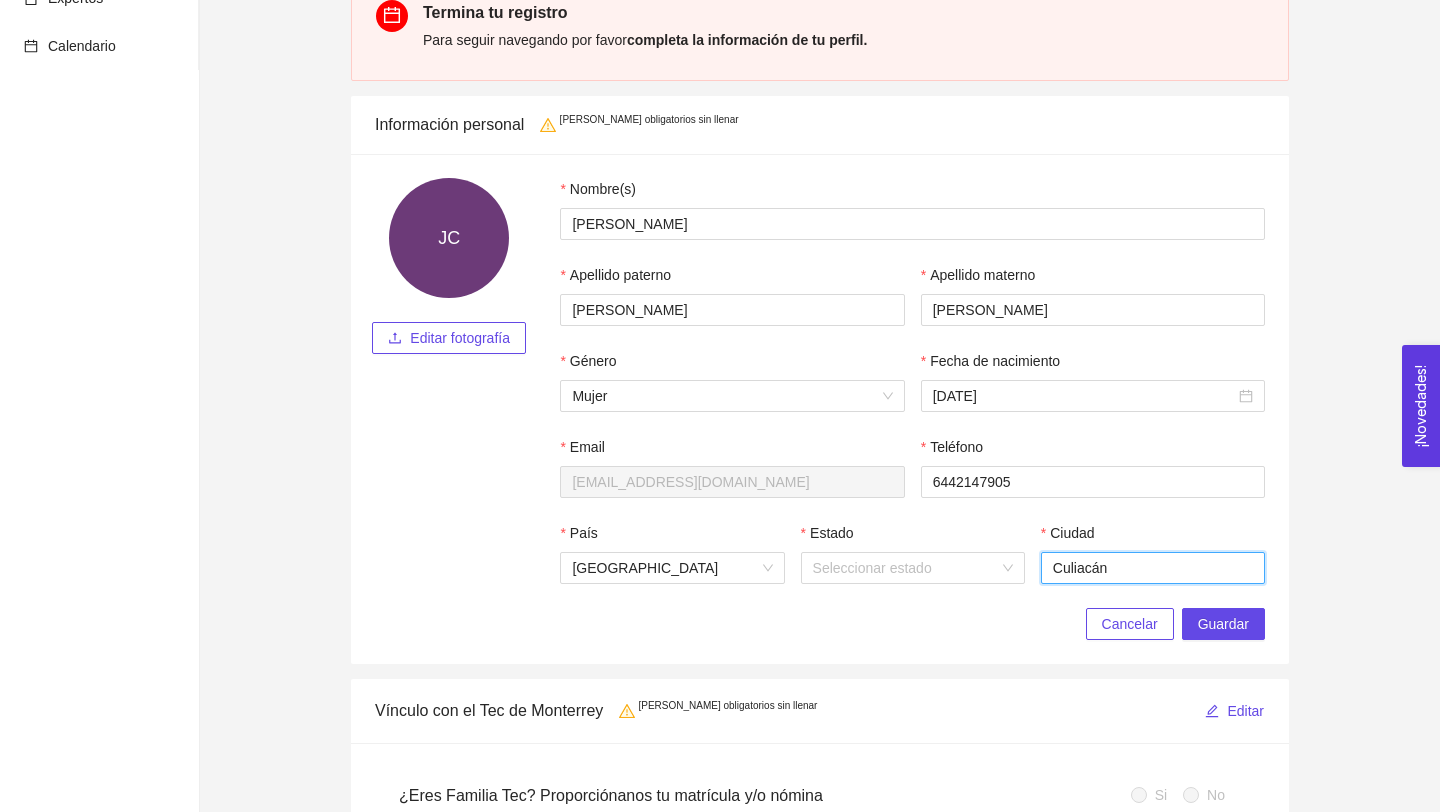 click on "Culiacán" at bounding box center [1153, 568] 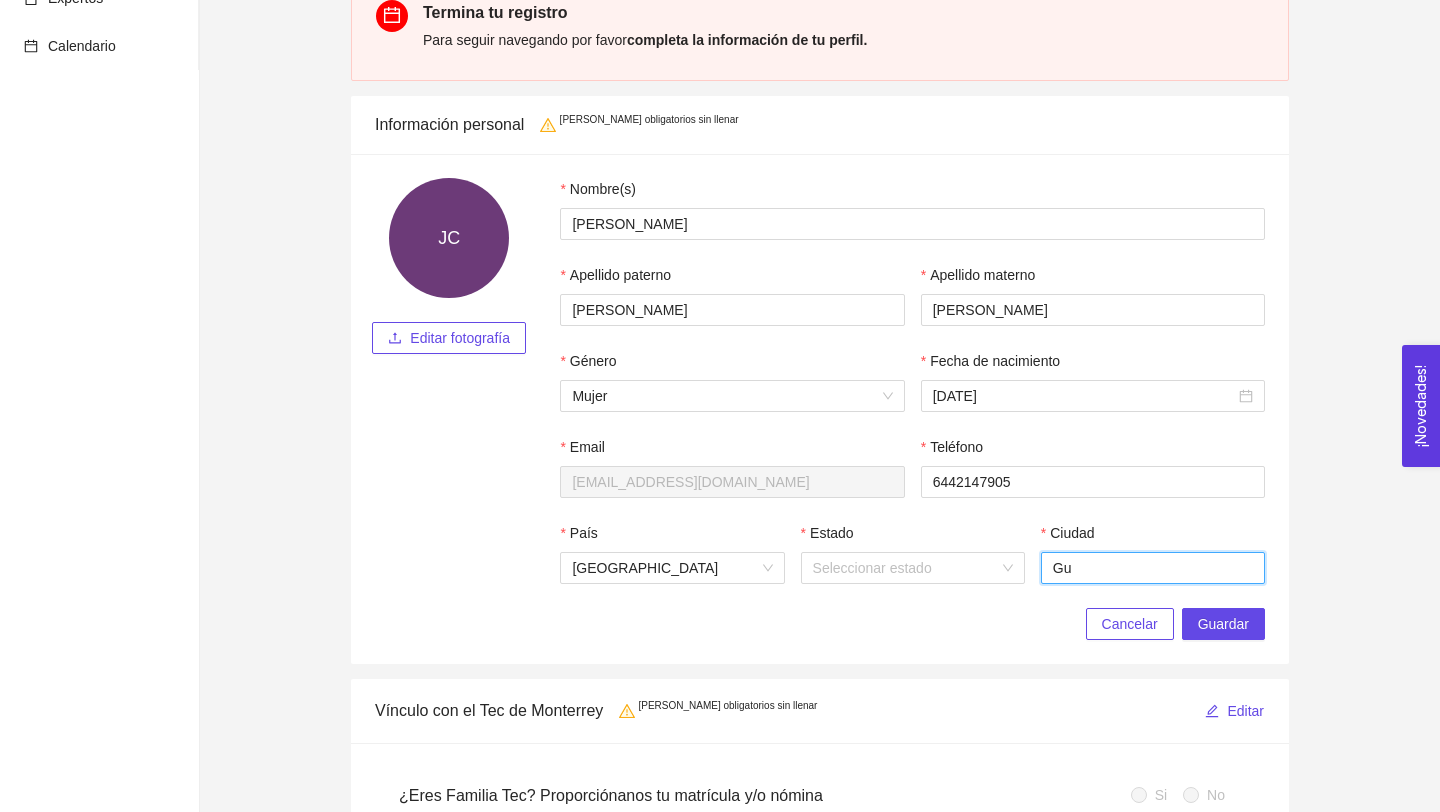 type on "Guadalajara" 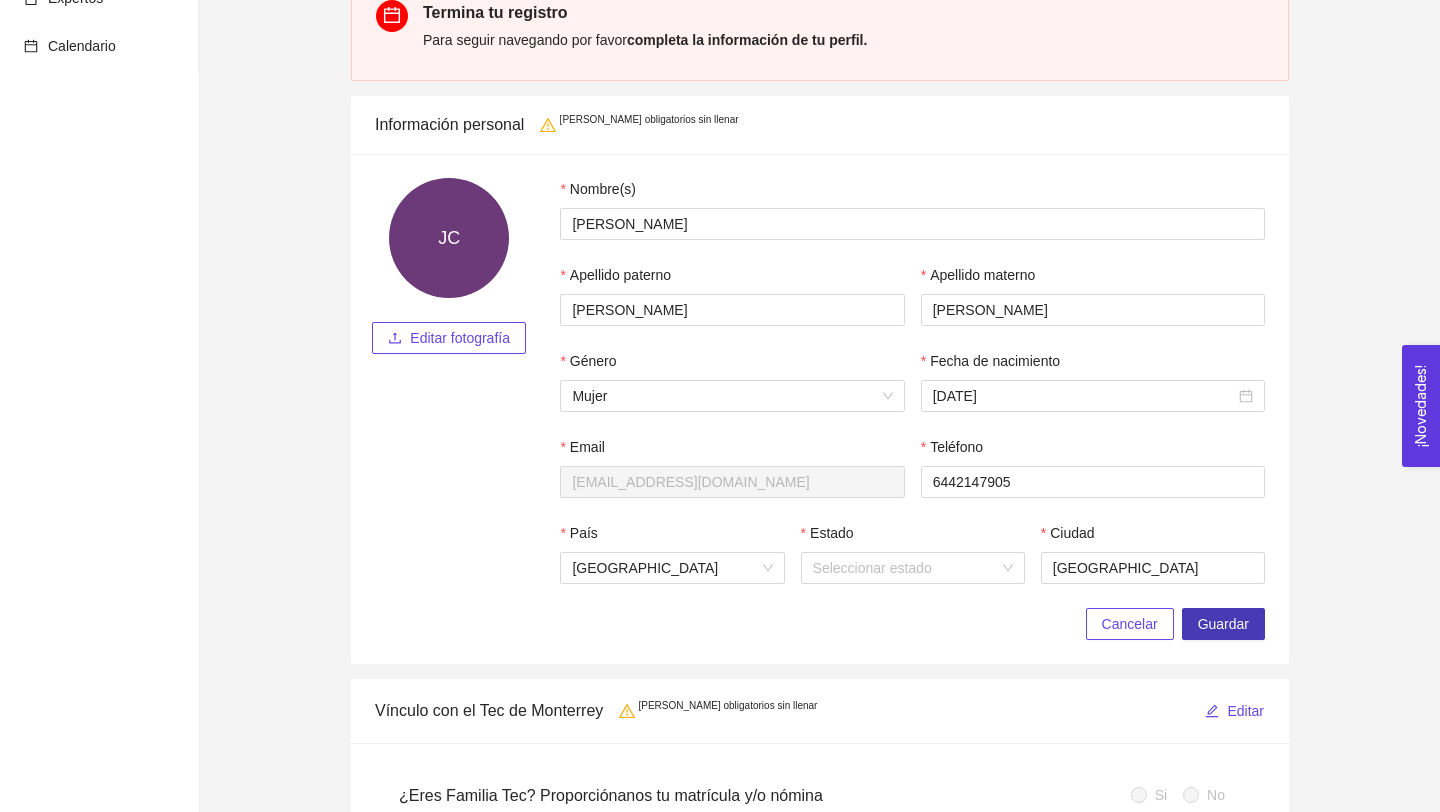click on "Guardar" at bounding box center [1223, 624] 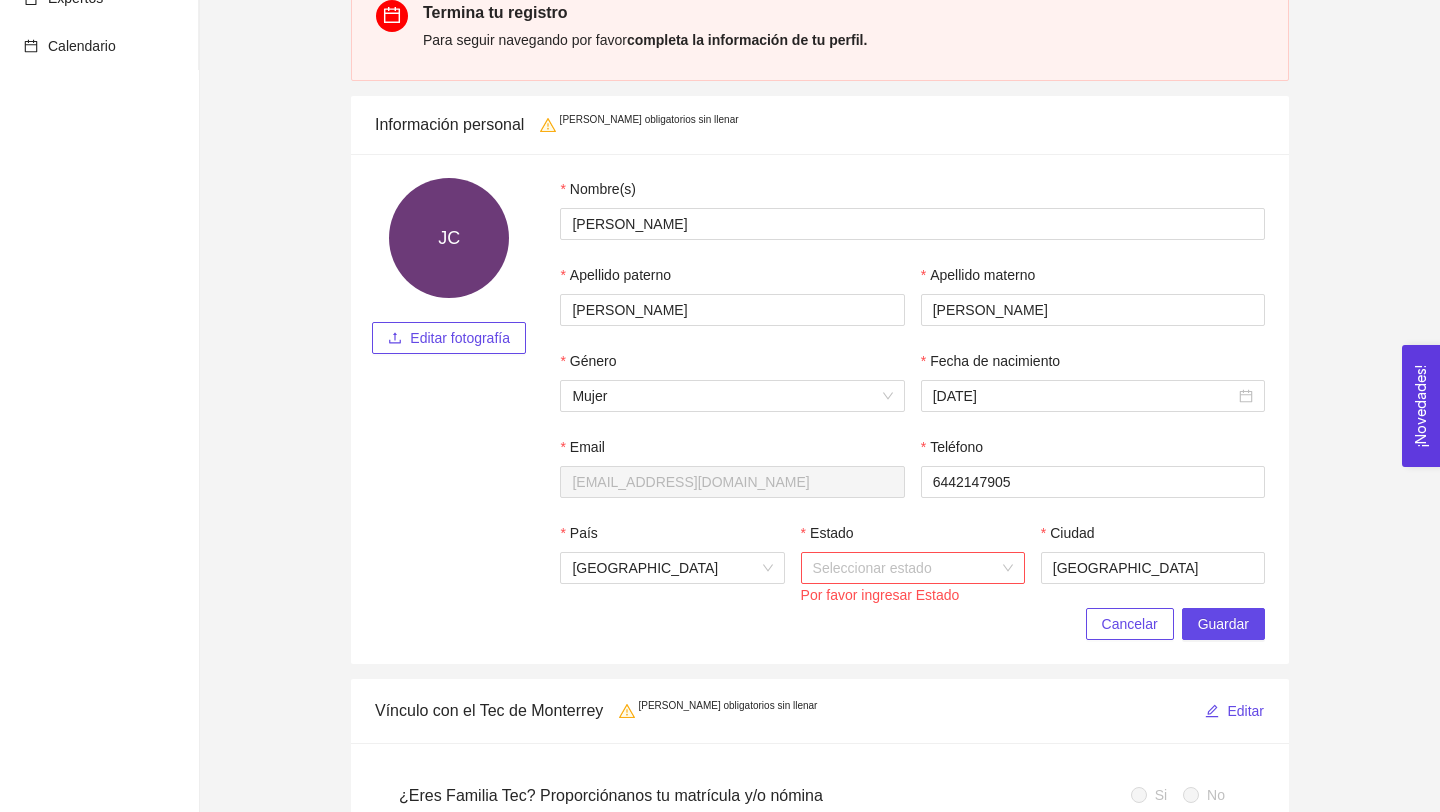 click on "Estado" at bounding box center [906, 568] 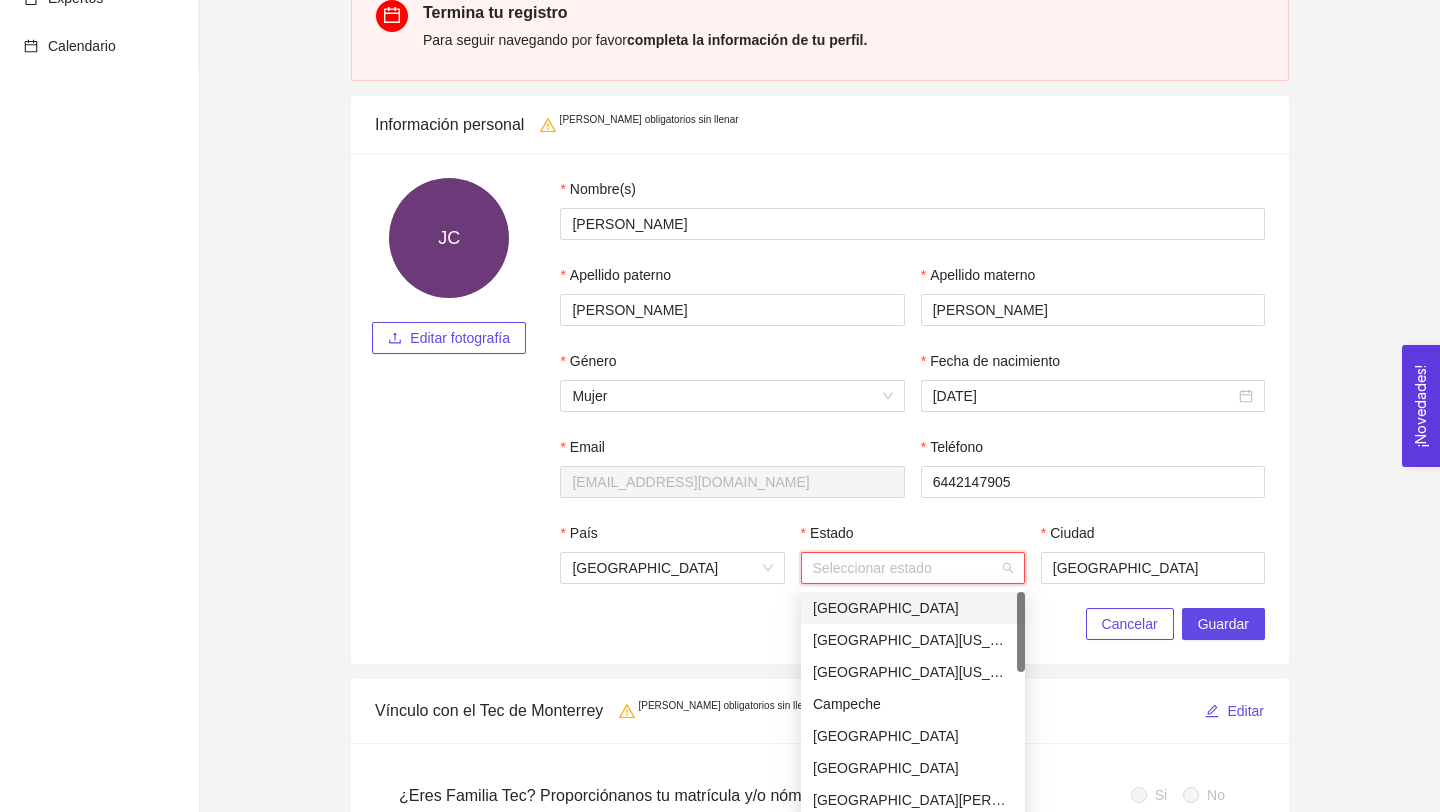 click on "Estado" at bounding box center [906, 568] 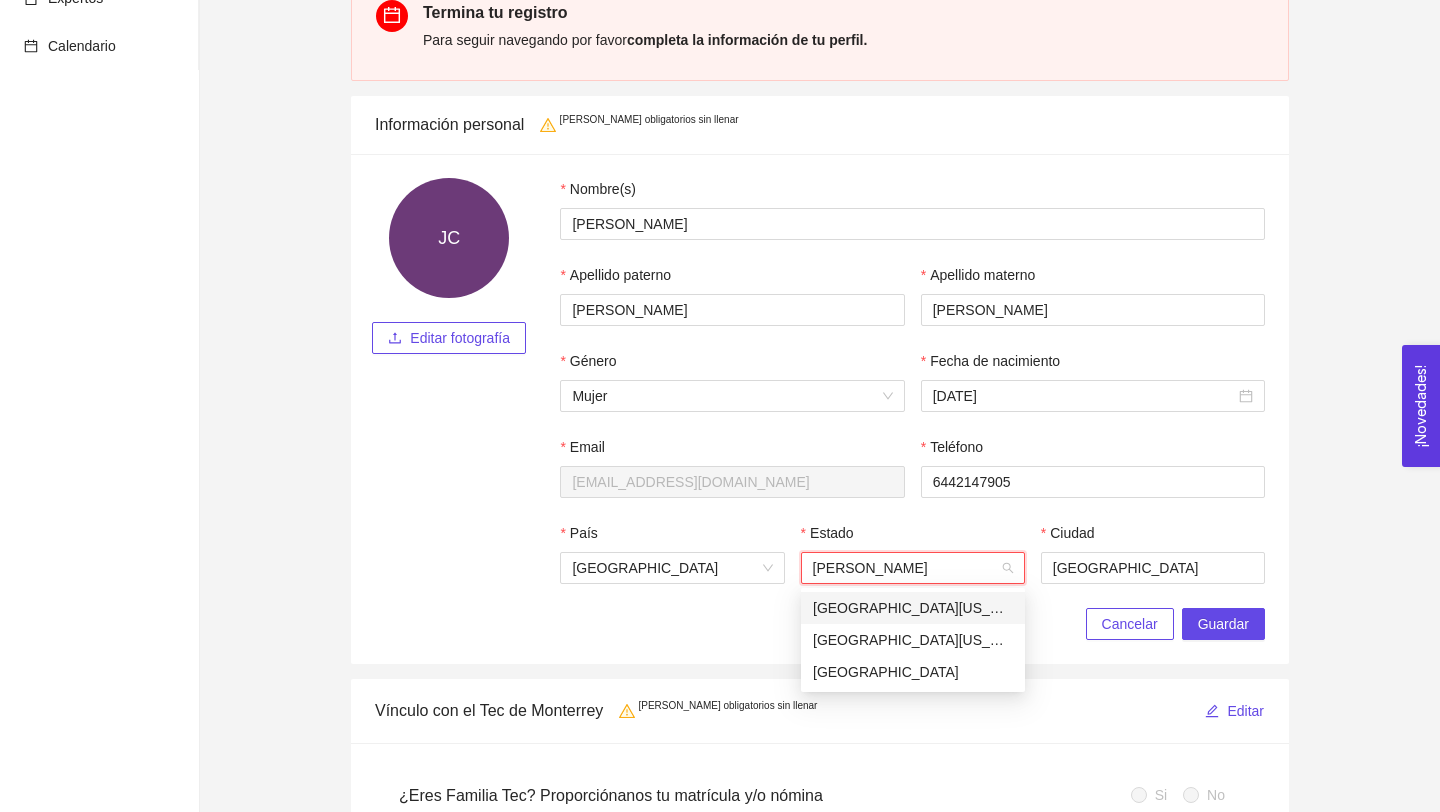 type on "Jal" 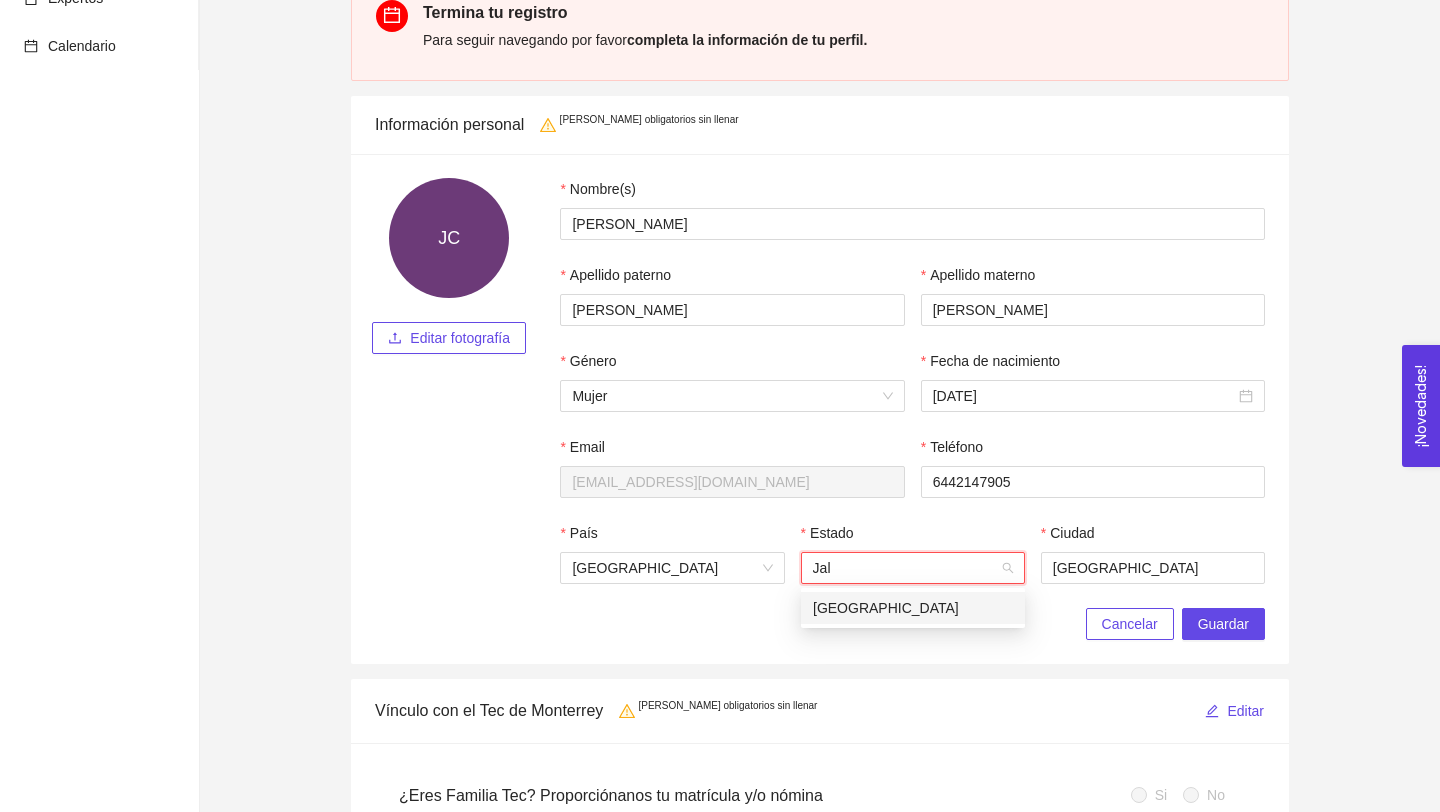 click on "Jalisco" at bounding box center (913, 608) 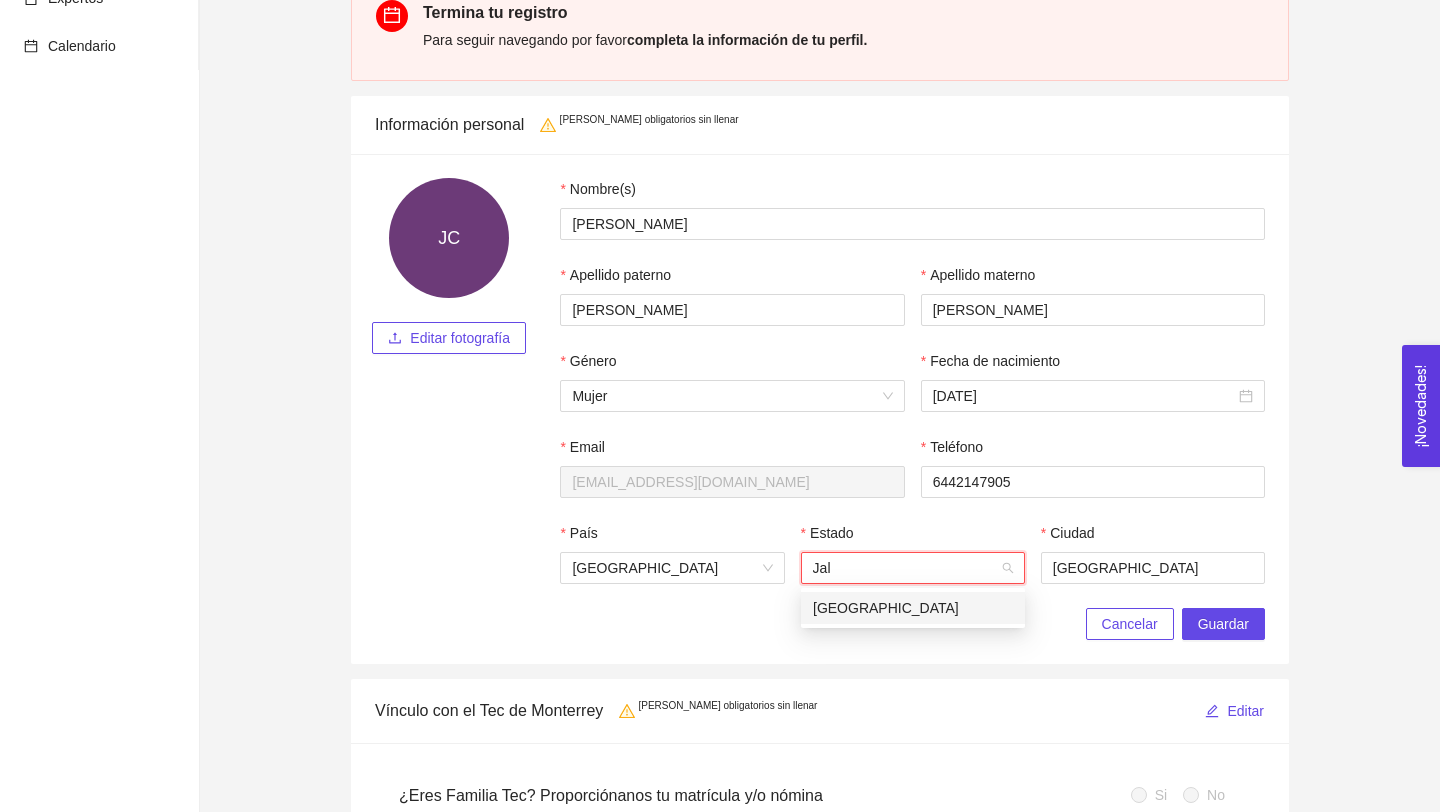 type 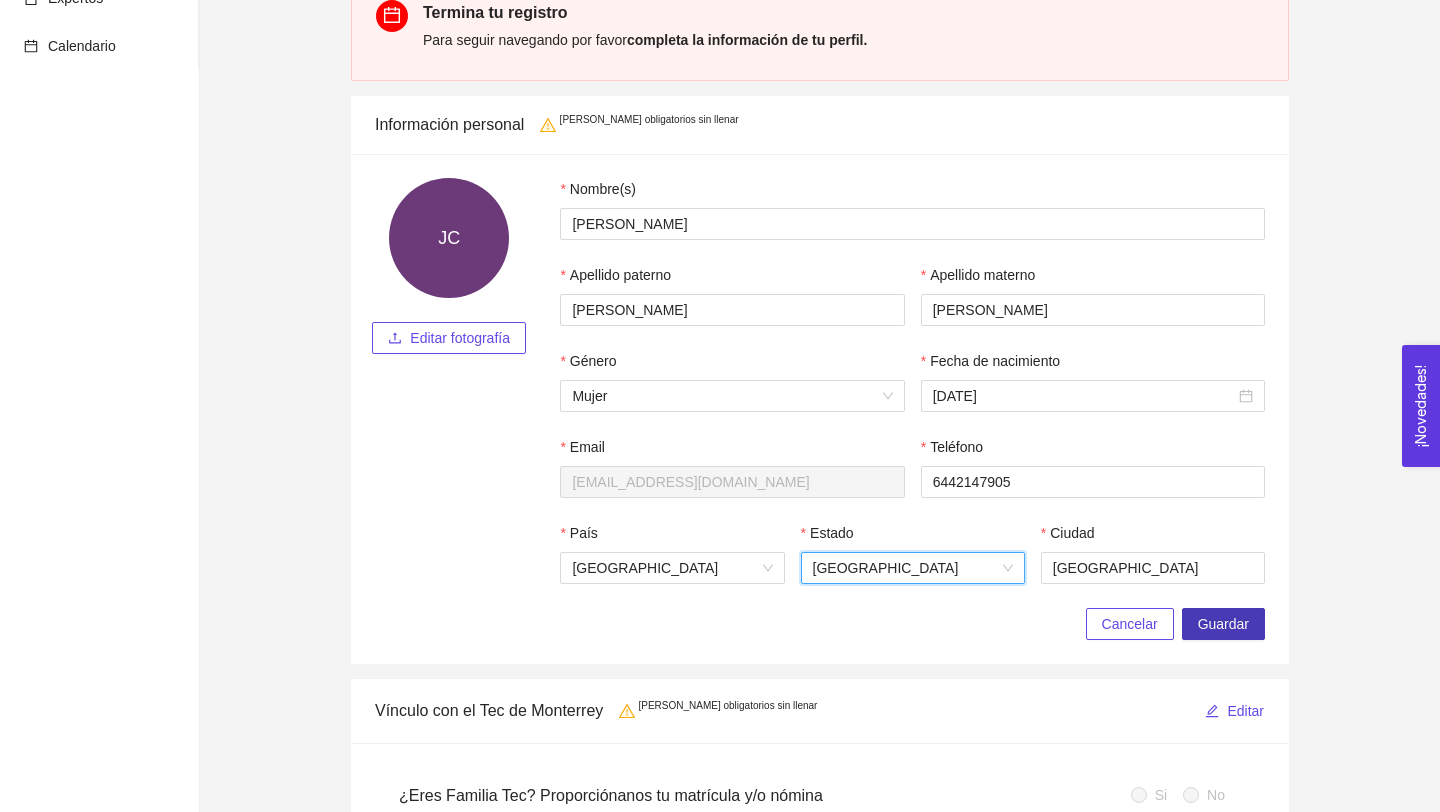 click on "Guardar" at bounding box center [1223, 624] 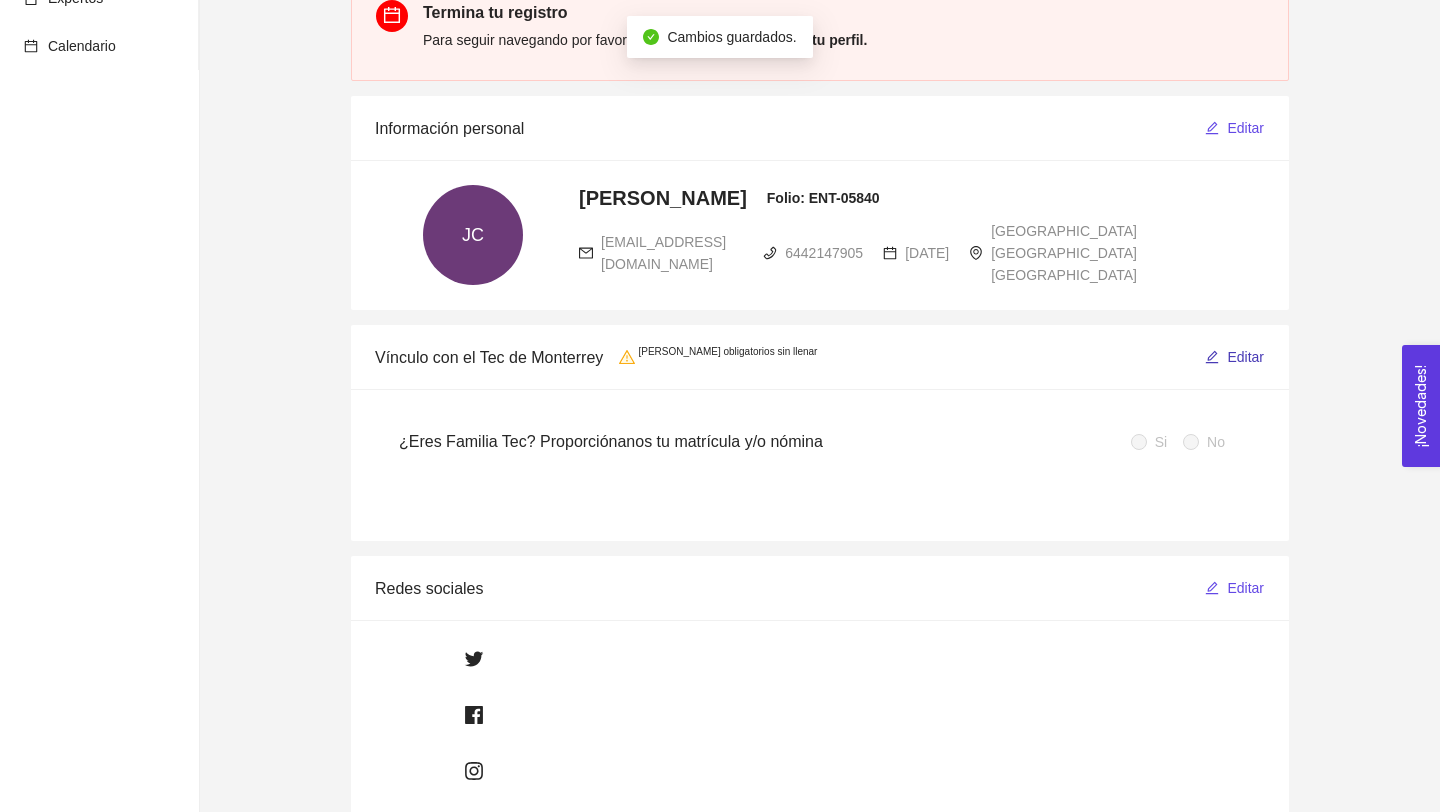 click on "Editar" at bounding box center (1245, 357) 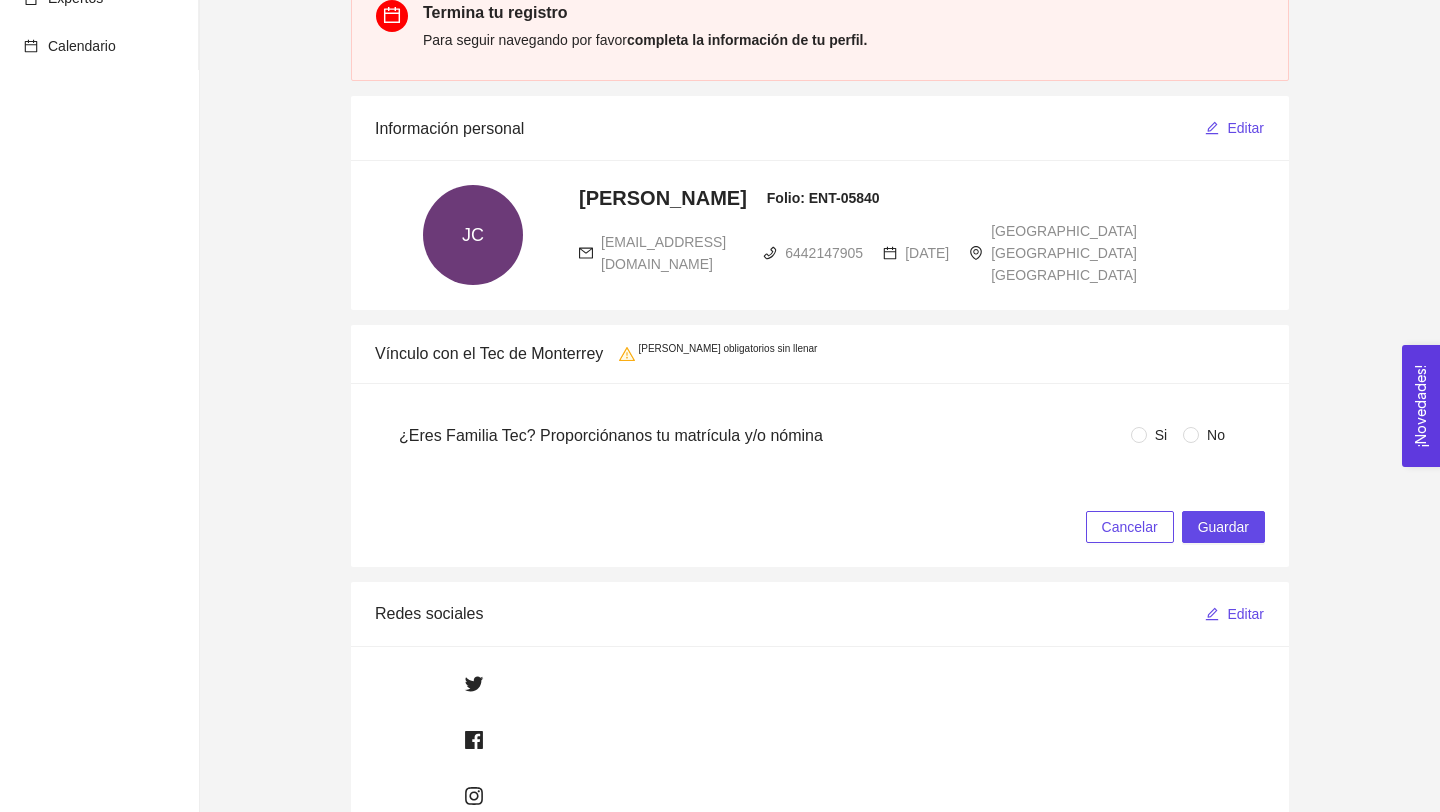 click on "Si" at bounding box center (1161, 435) 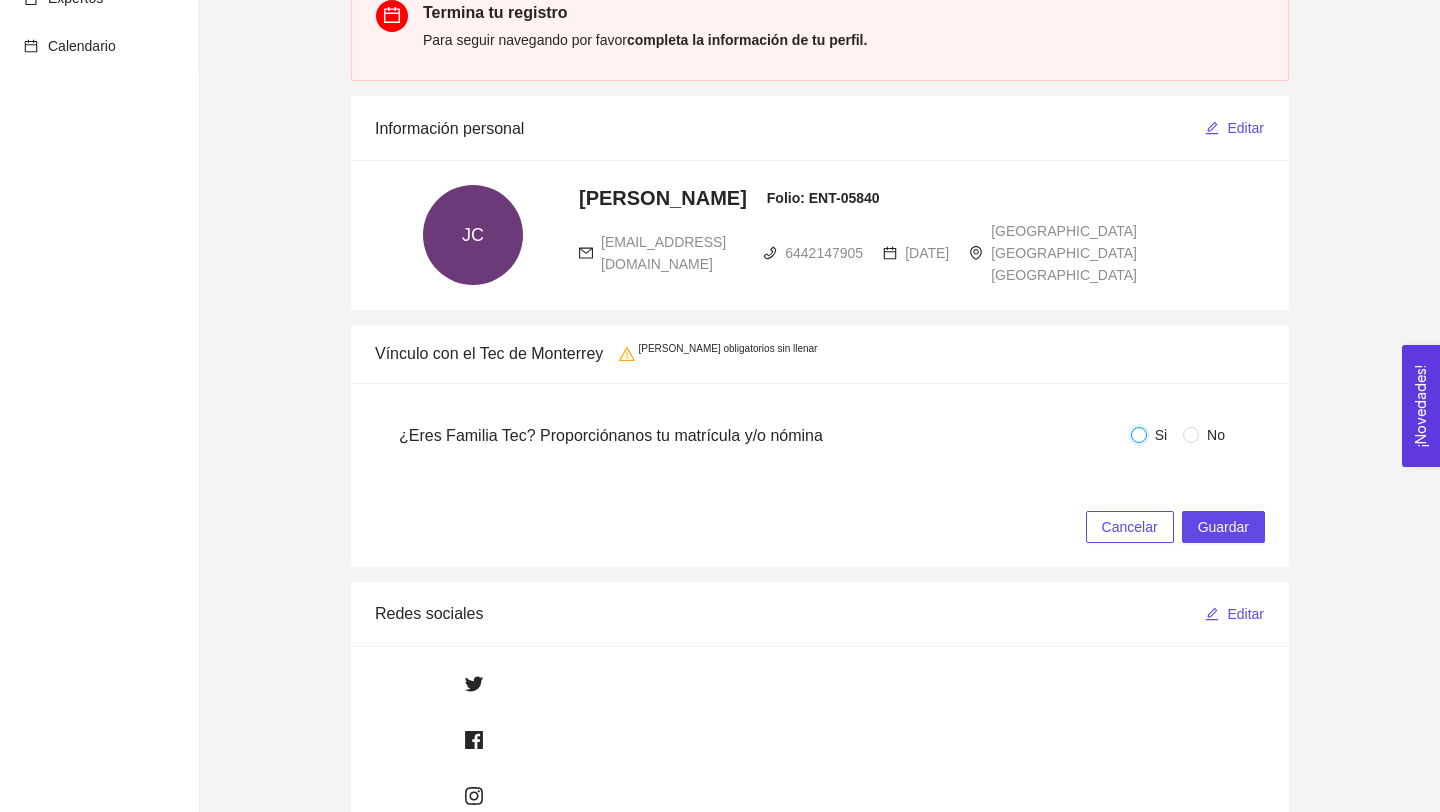 click on "Si" at bounding box center [1139, 435] 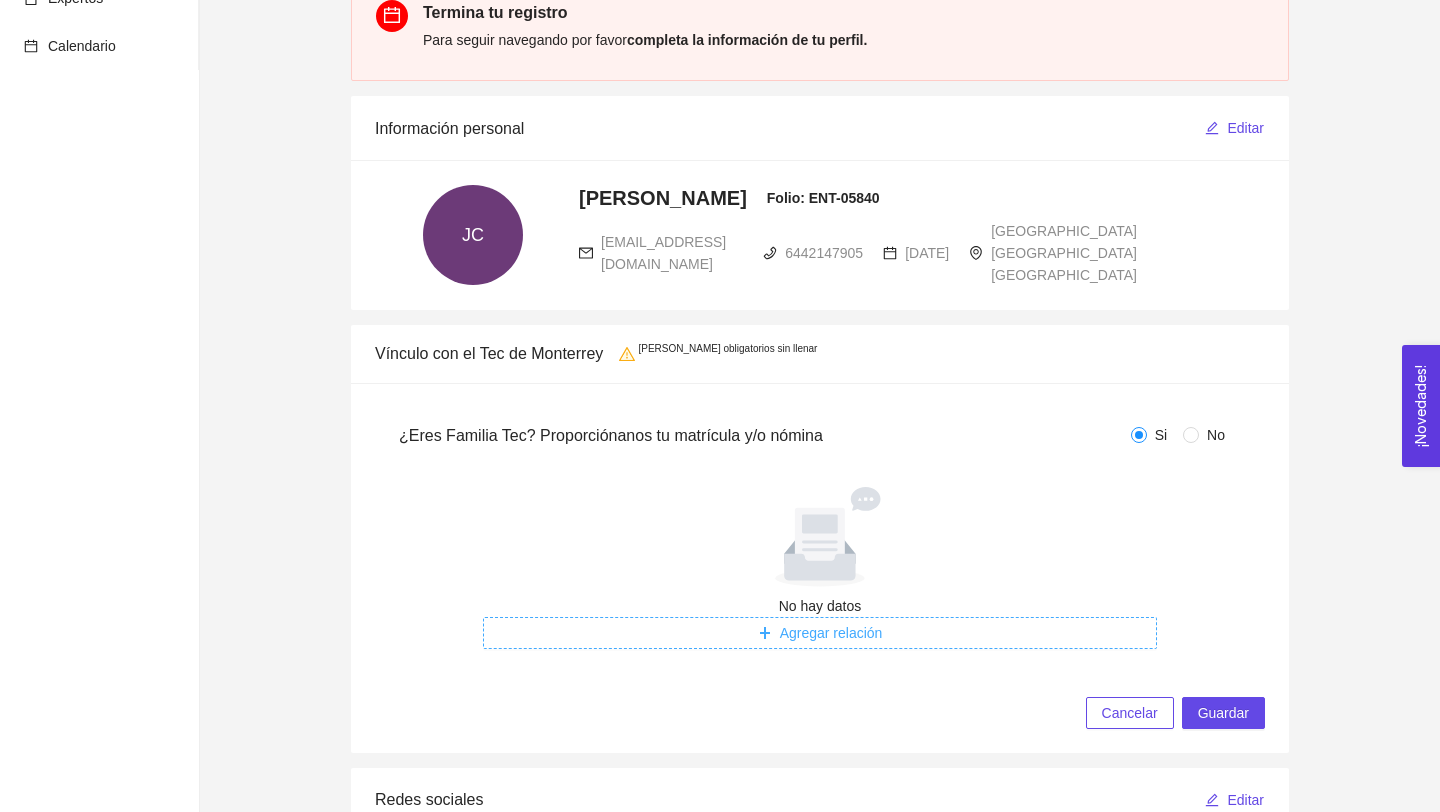 click on "Agregar relación" at bounding box center [820, 633] 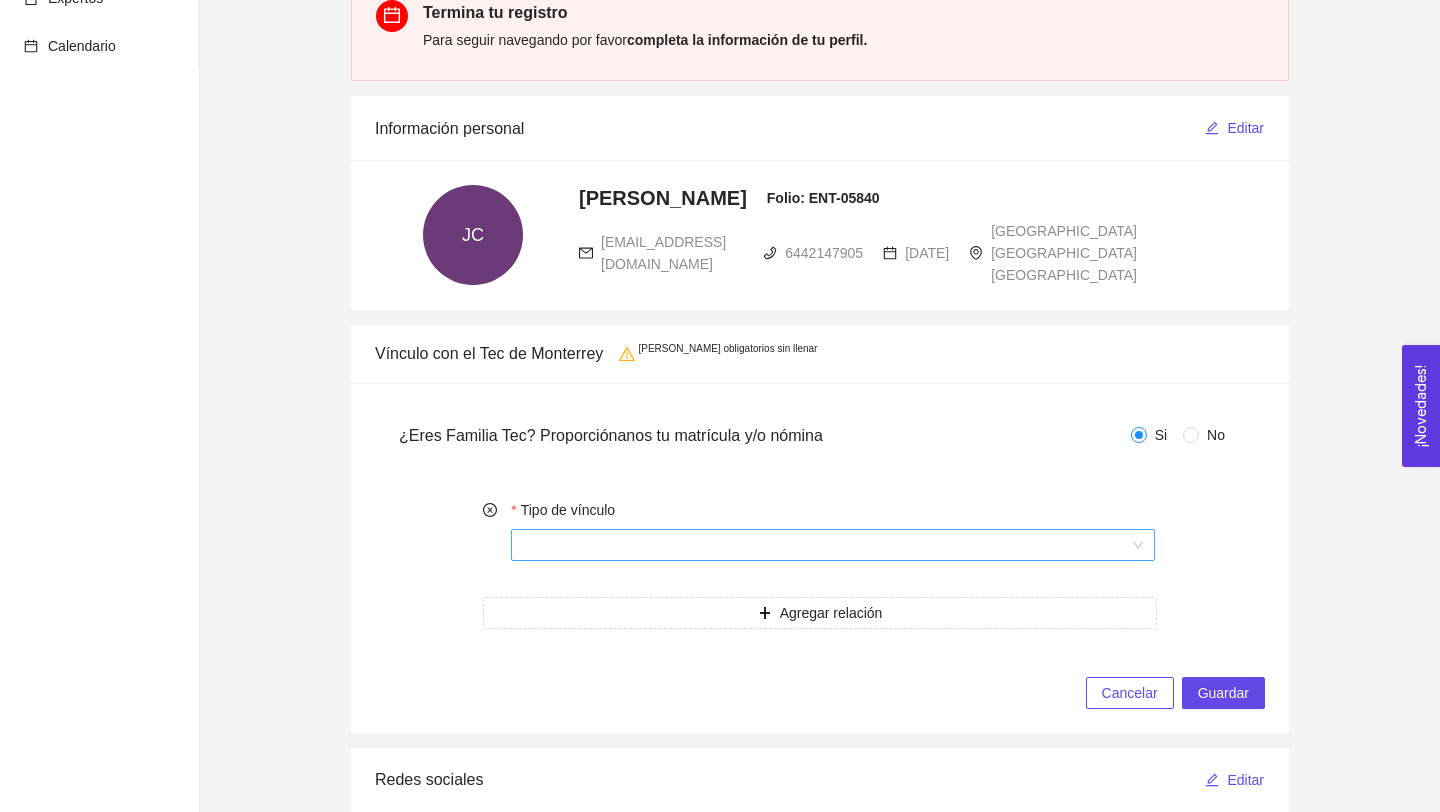 click on "Tipo de vínculo" at bounding box center [826, 545] 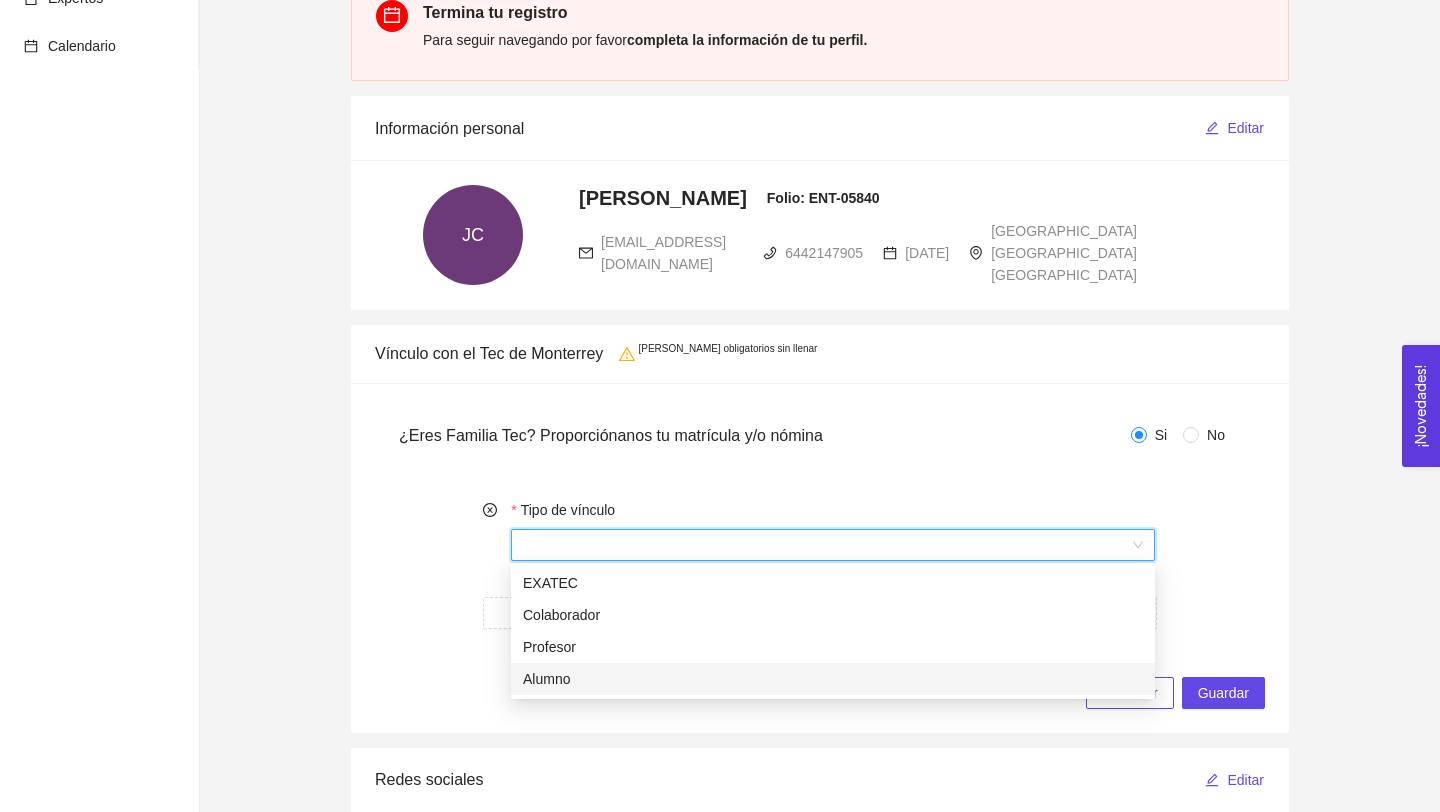 click on "Alumno" at bounding box center [833, 679] 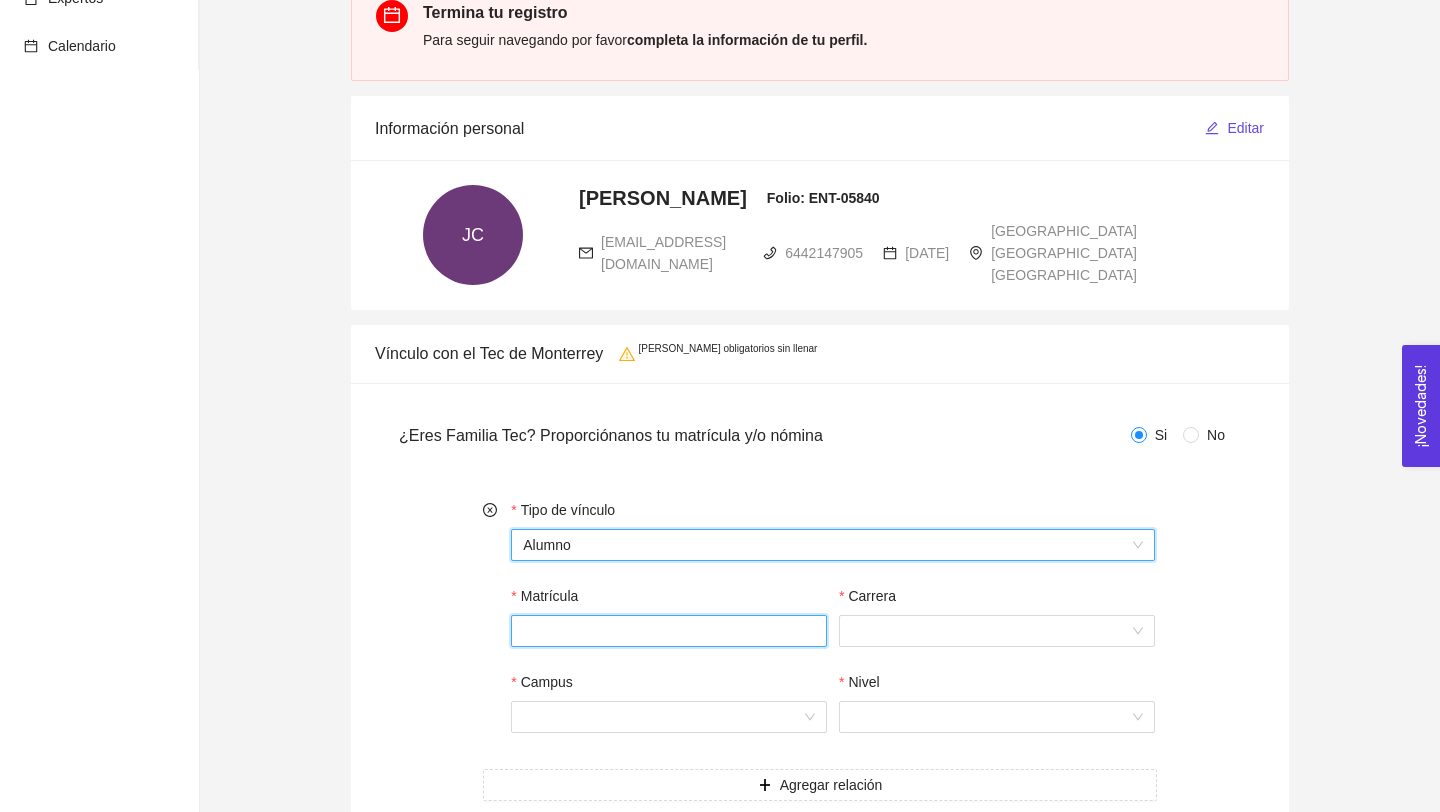 click on "Matrícula" at bounding box center (669, 631) 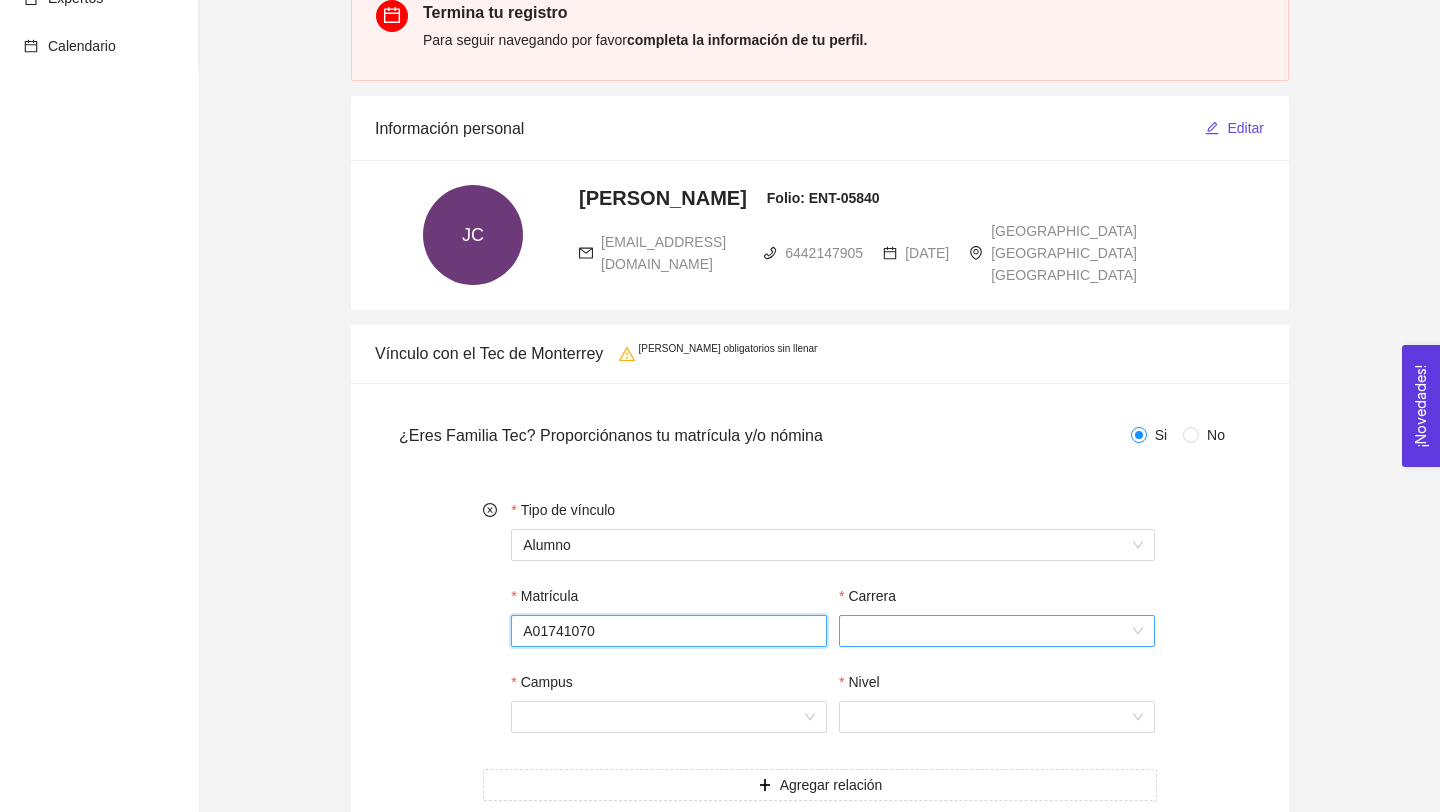 type on "A01741070" 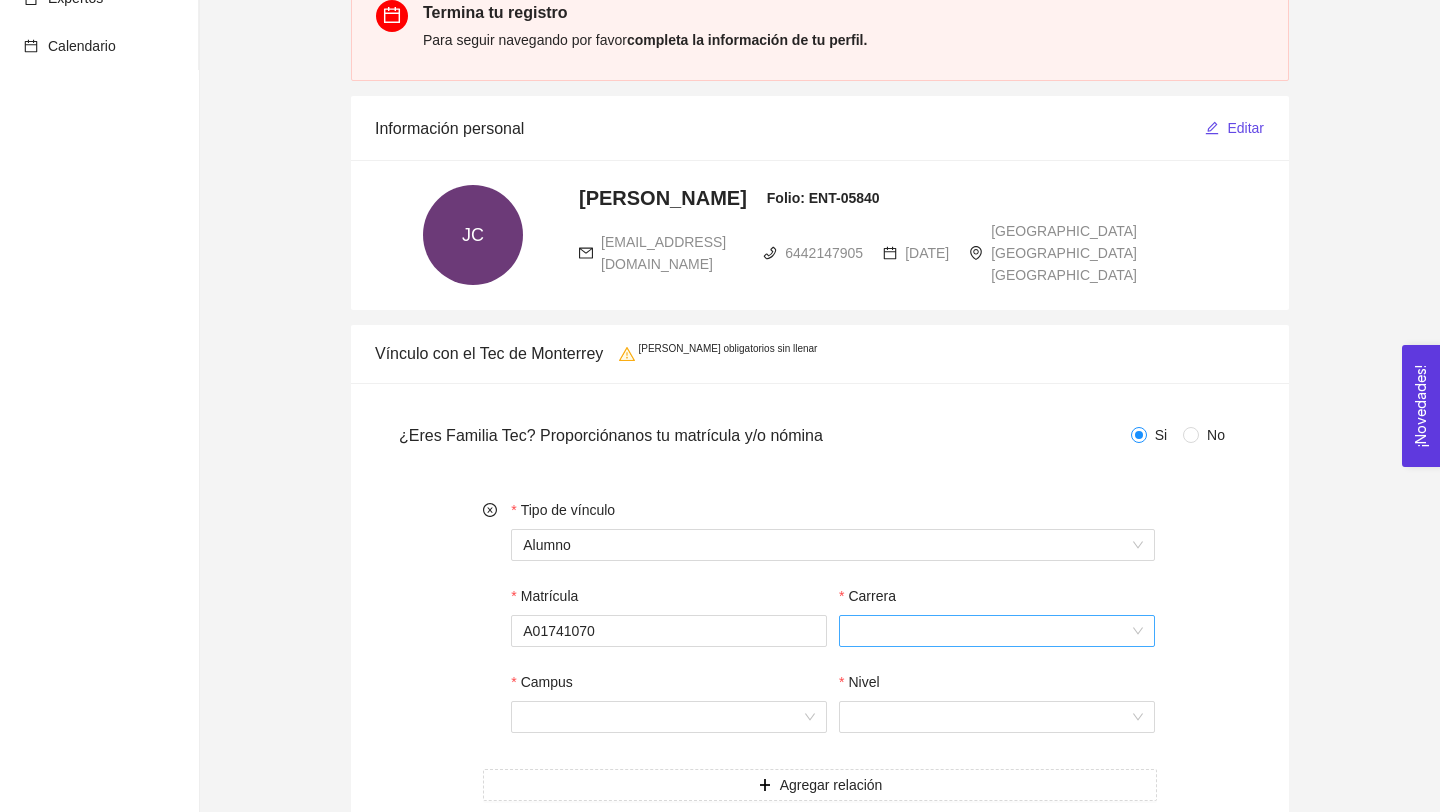 click on "Carrera" at bounding box center (990, 631) 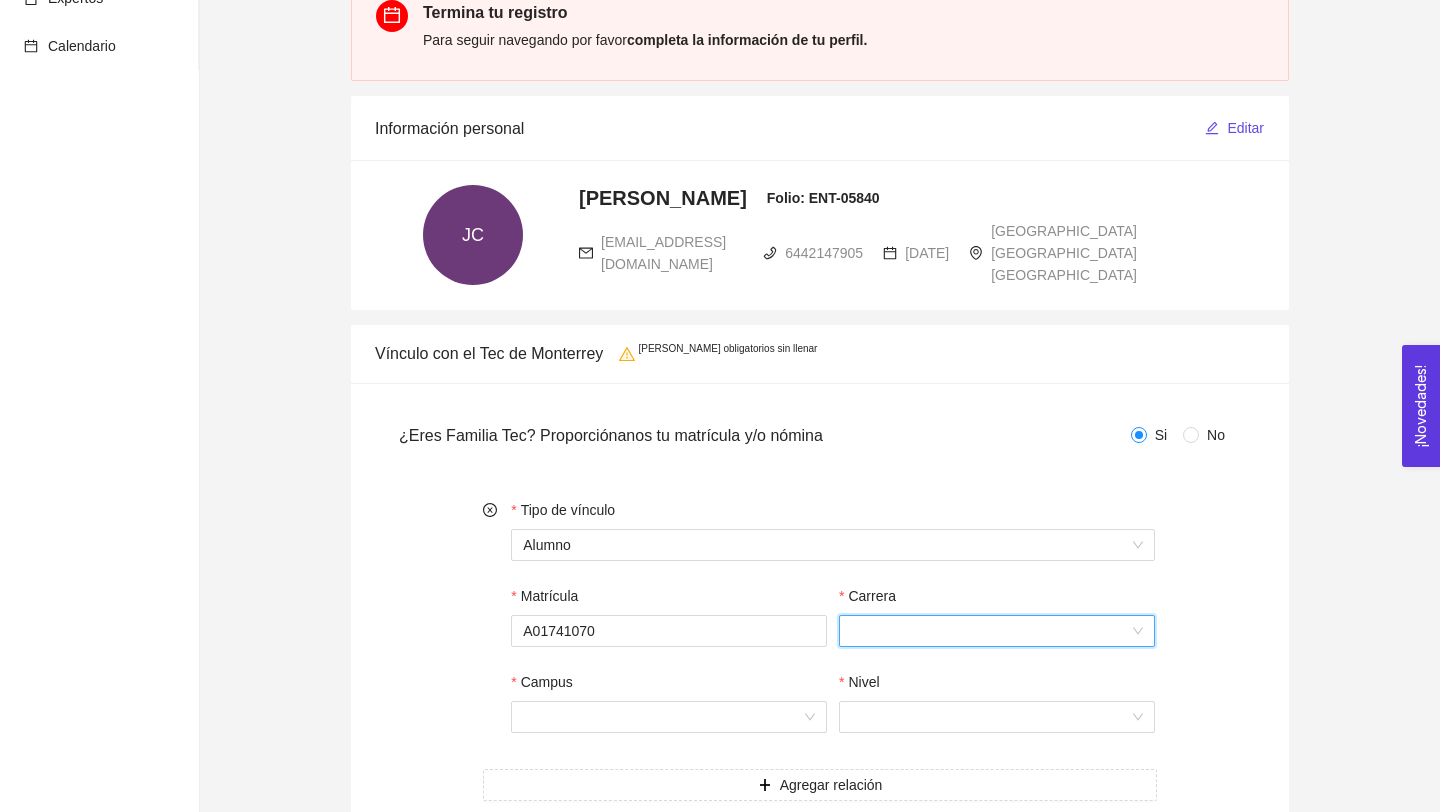 click on "Carrera" at bounding box center (990, 631) 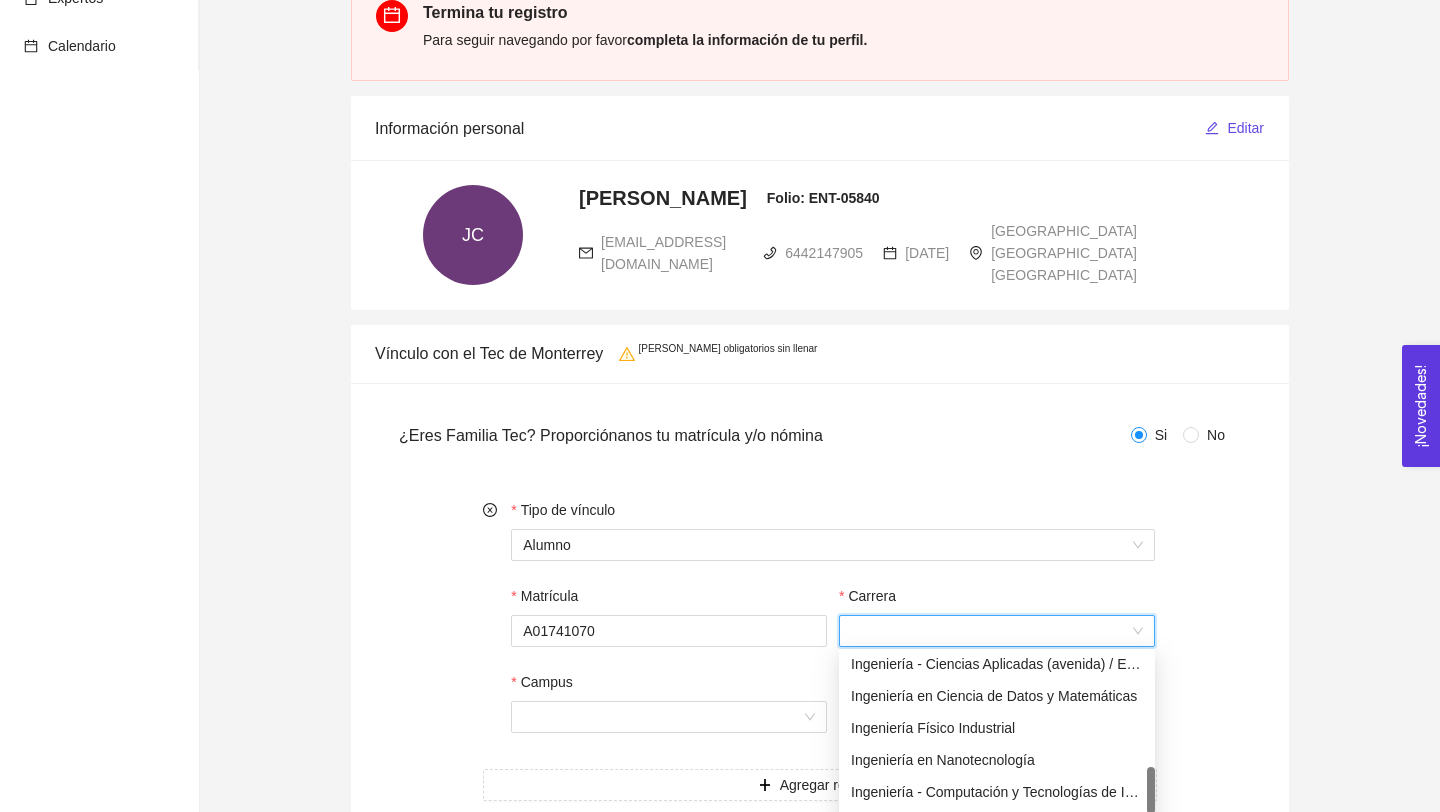 scroll, scrollTop: 709, scrollLeft: 0, axis: vertical 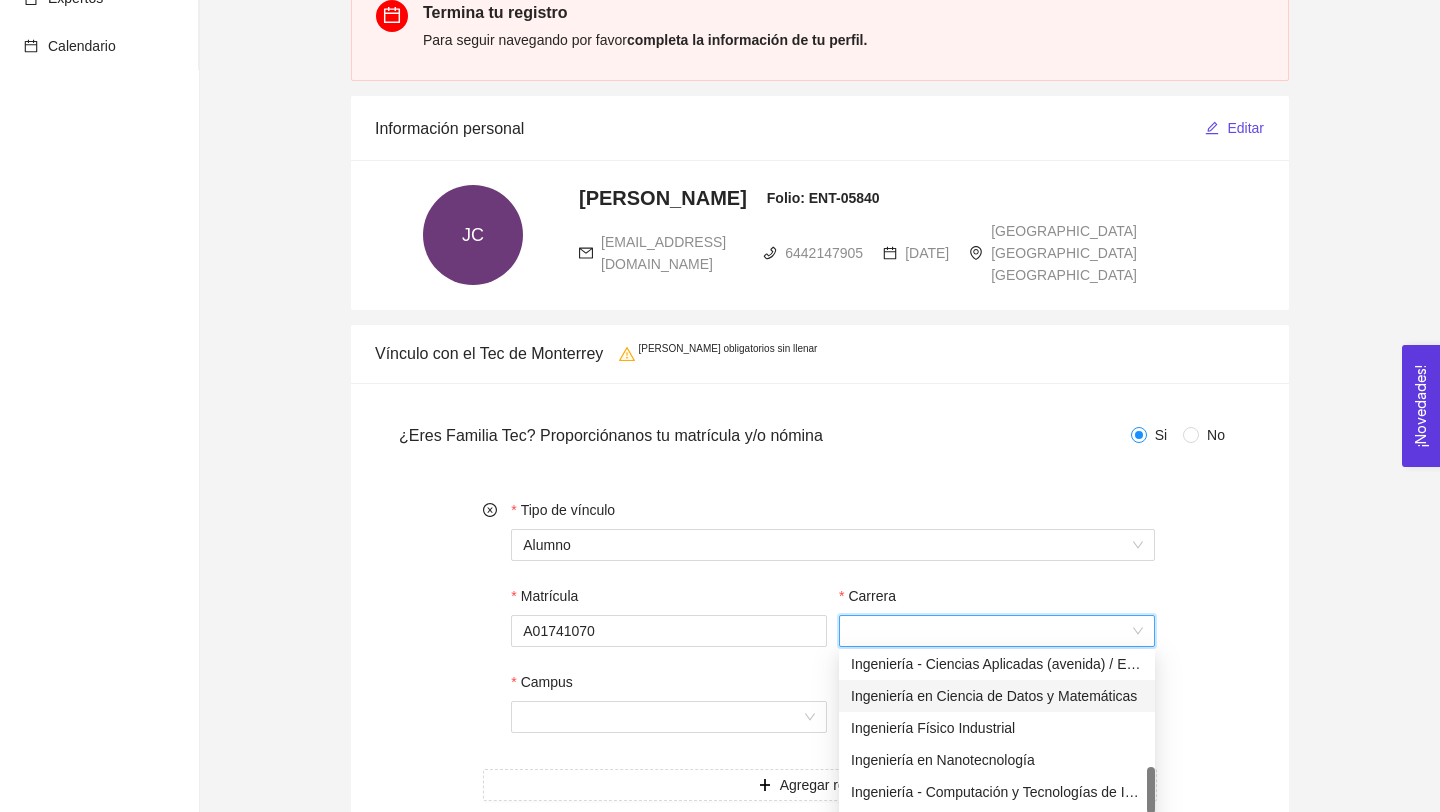 click on "Ingeniería en Ciencia de Datos y Matemáticas" at bounding box center (997, 696) 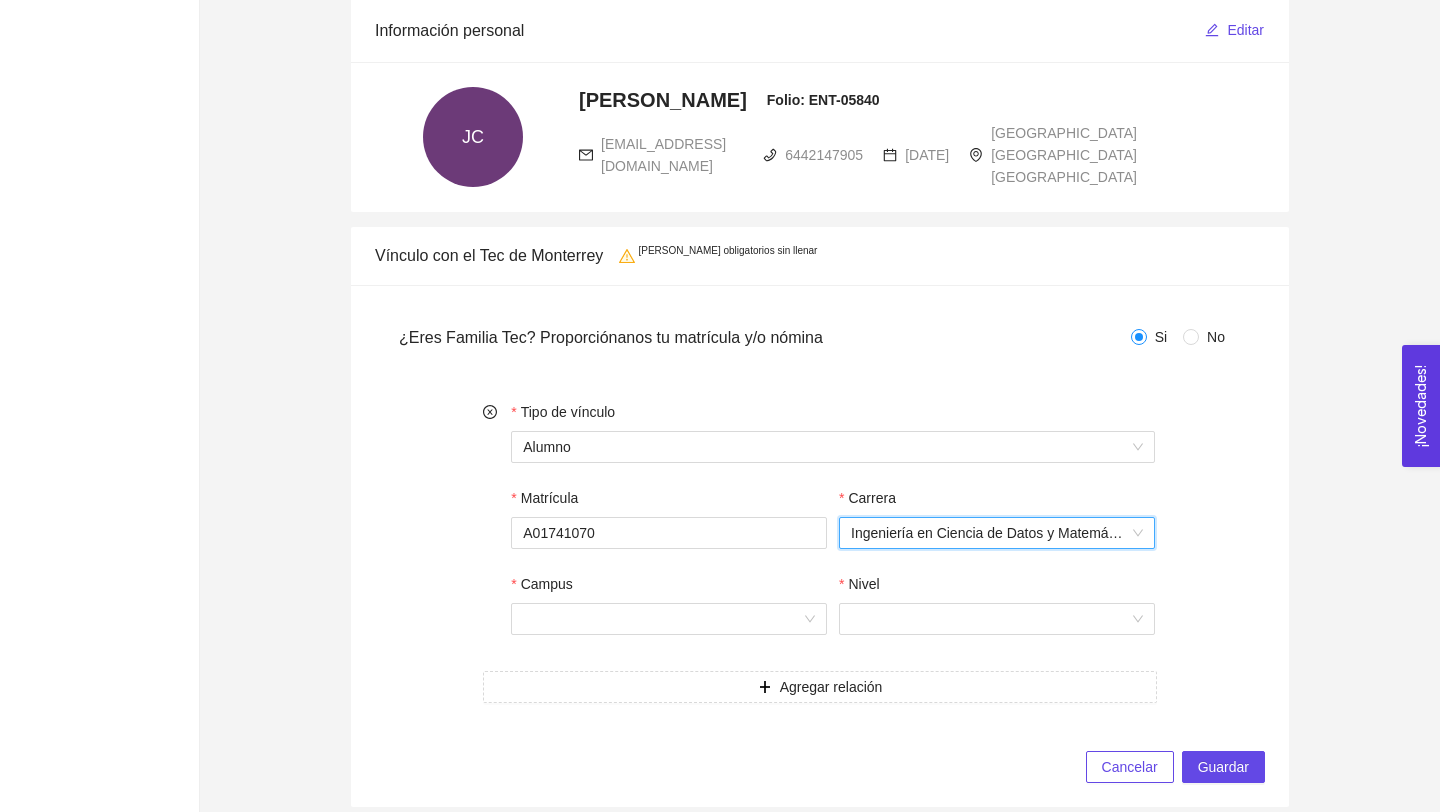 scroll, scrollTop: 286, scrollLeft: 0, axis: vertical 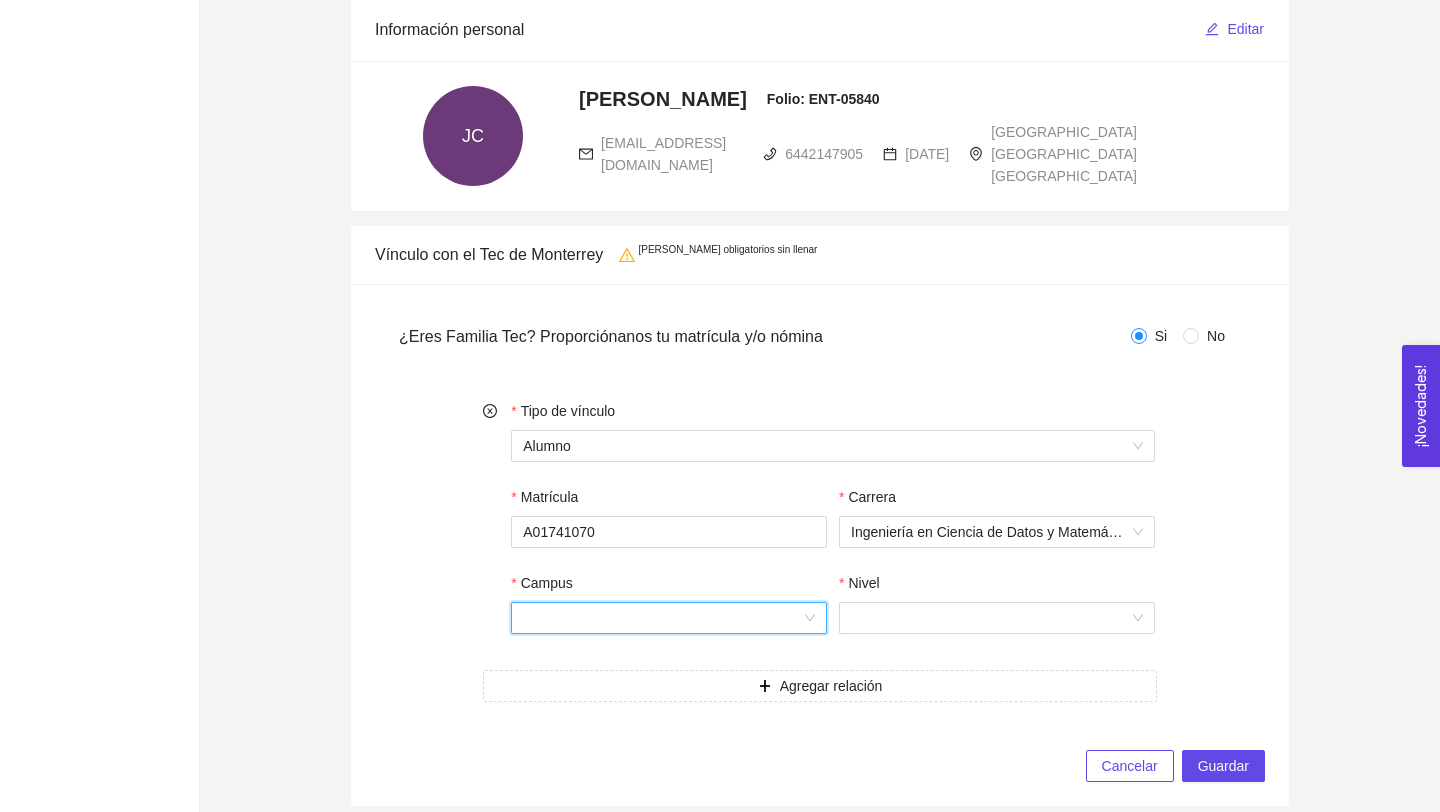 click on "Campus" at bounding box center (662, 618) 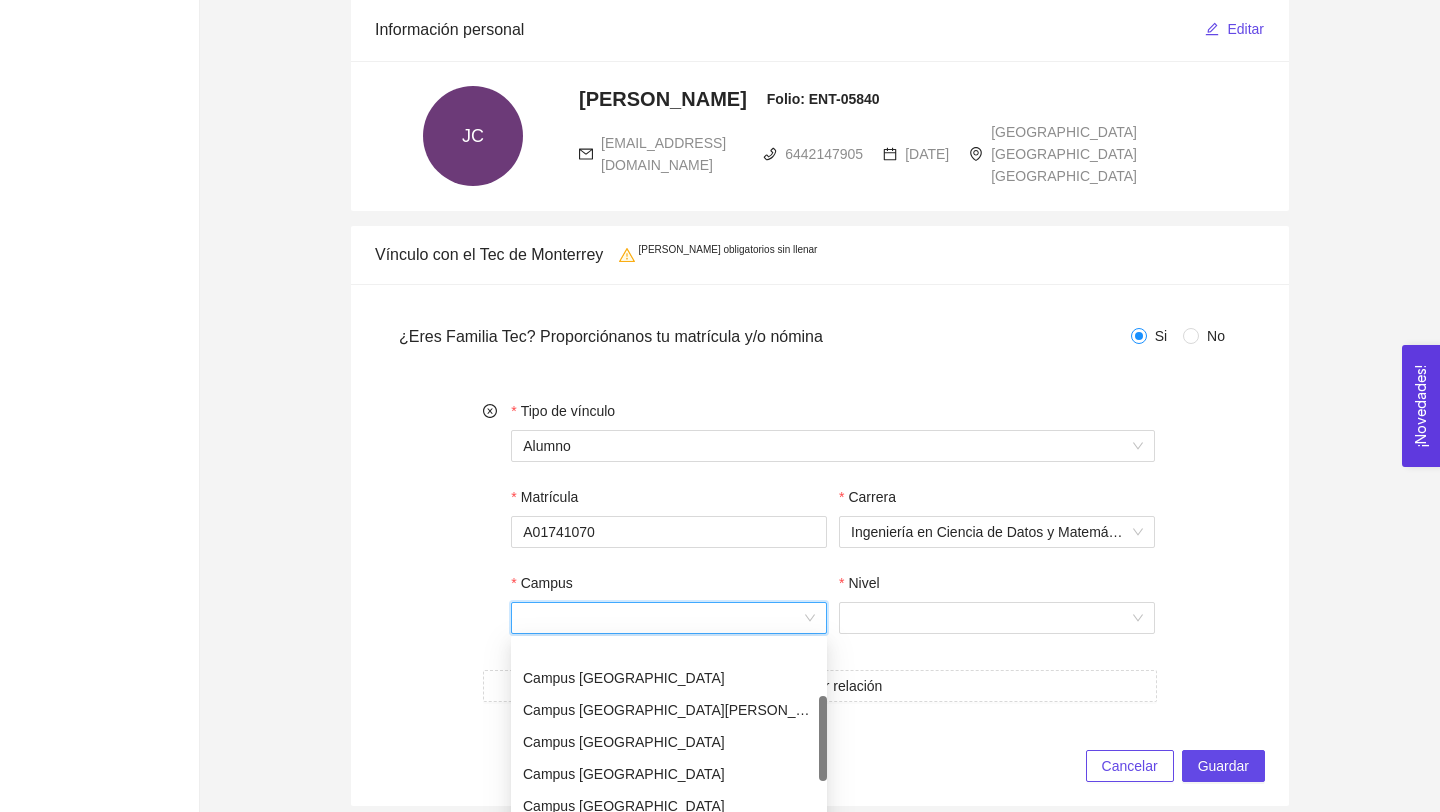 scroll, scrollTop: 205, scrollLeft: 0, axis: vertical 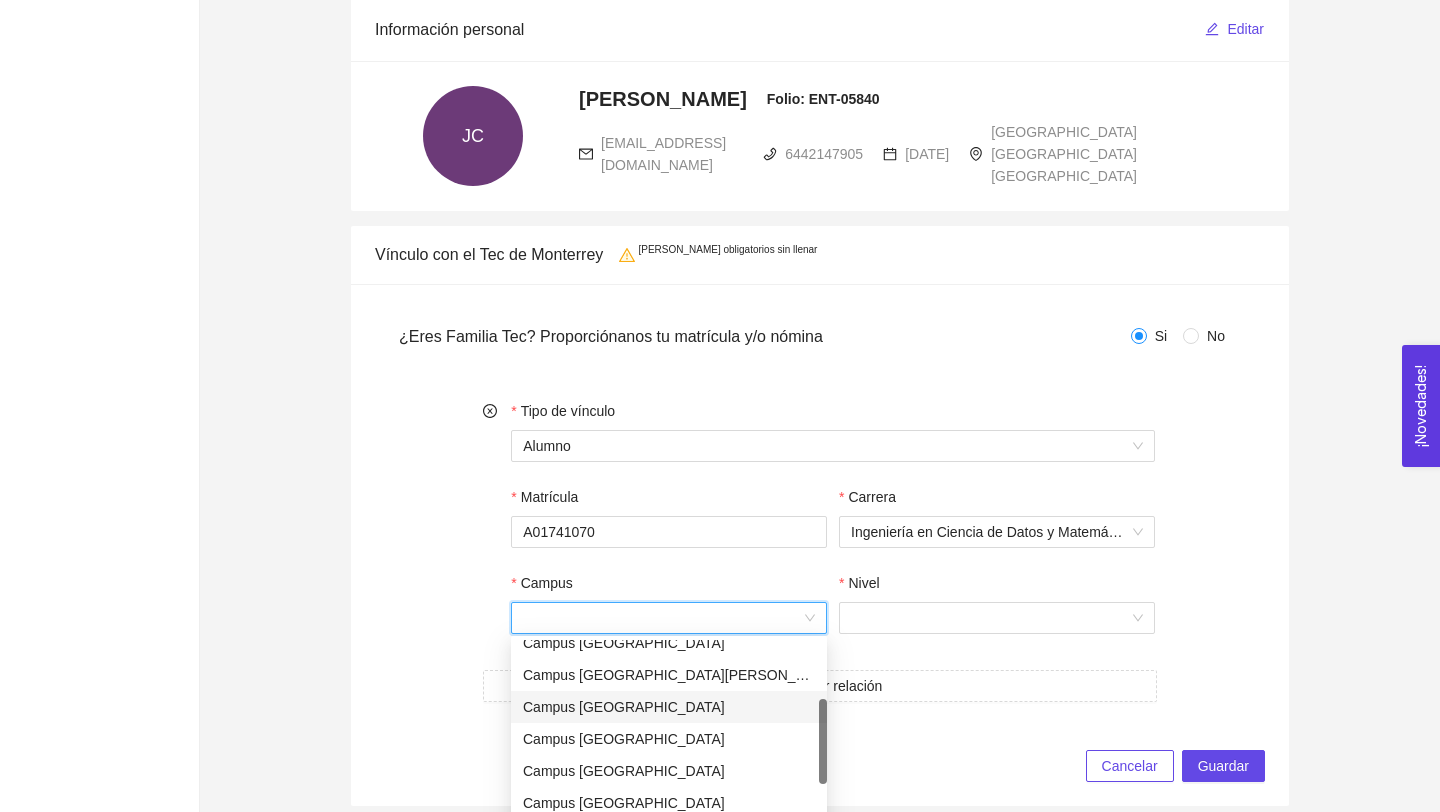 click on "Campus Guadalajara" at bounding box center (669, 707) 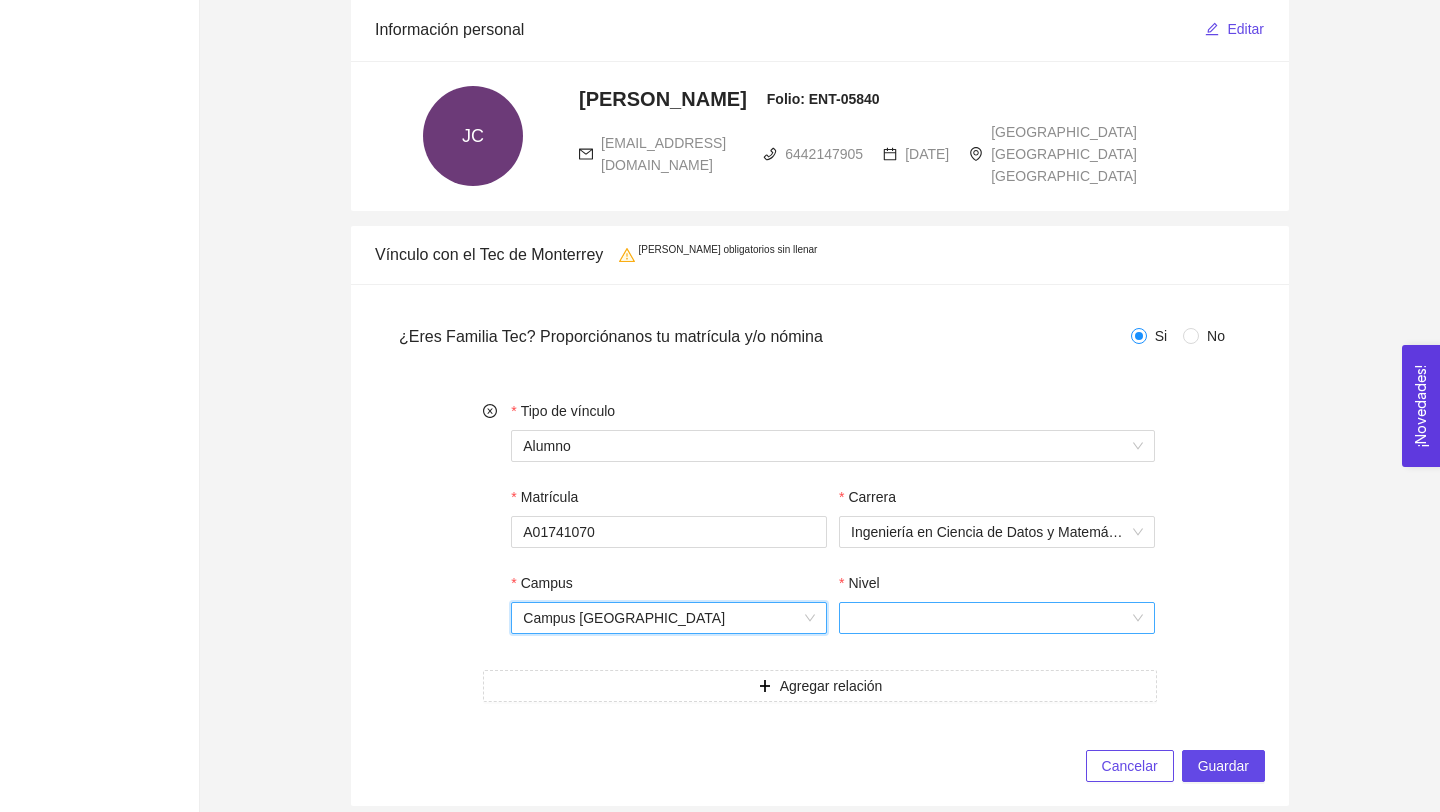 click on "Nivel" at bounding box center [990, 618] 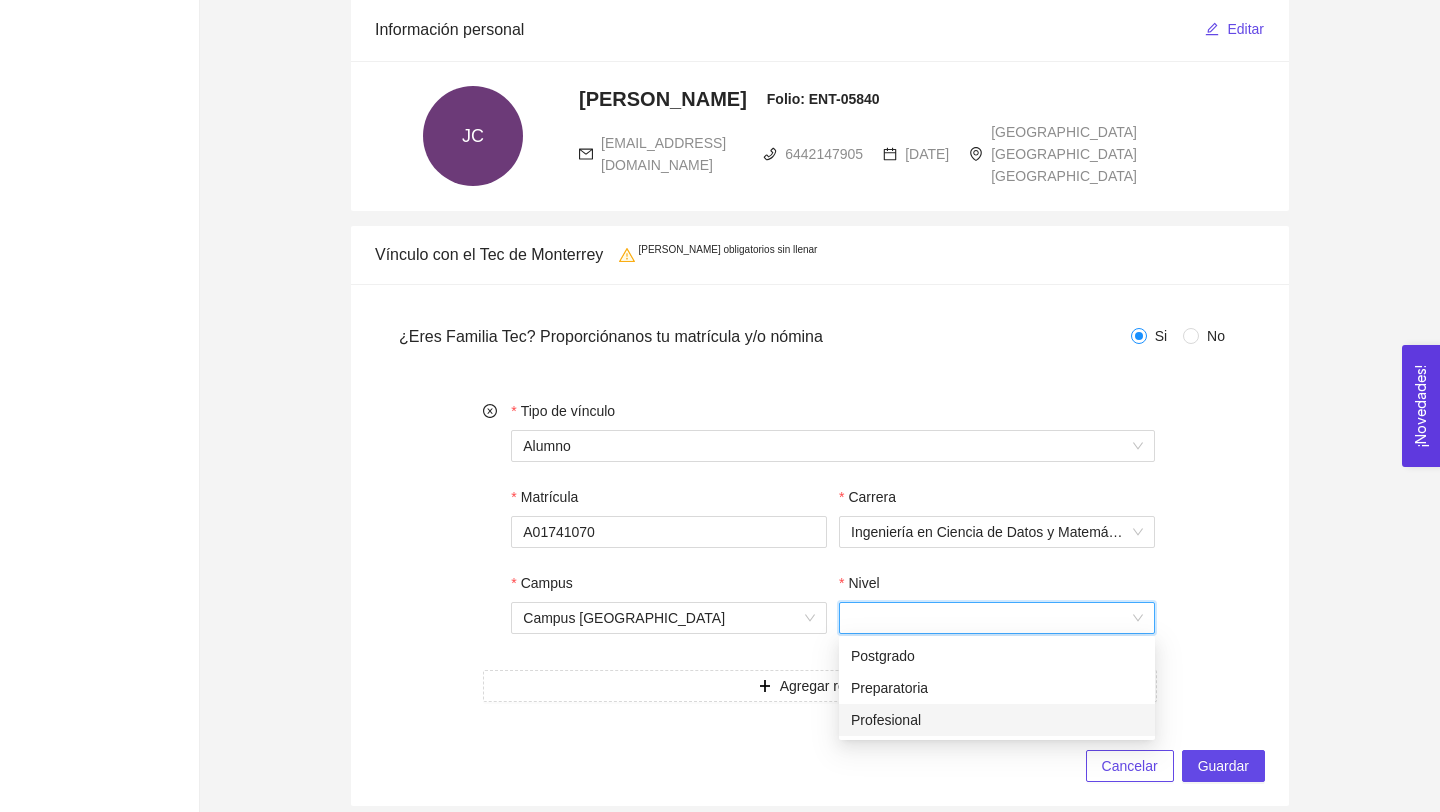 click on "Profesional" at bounding box center (997, 720) 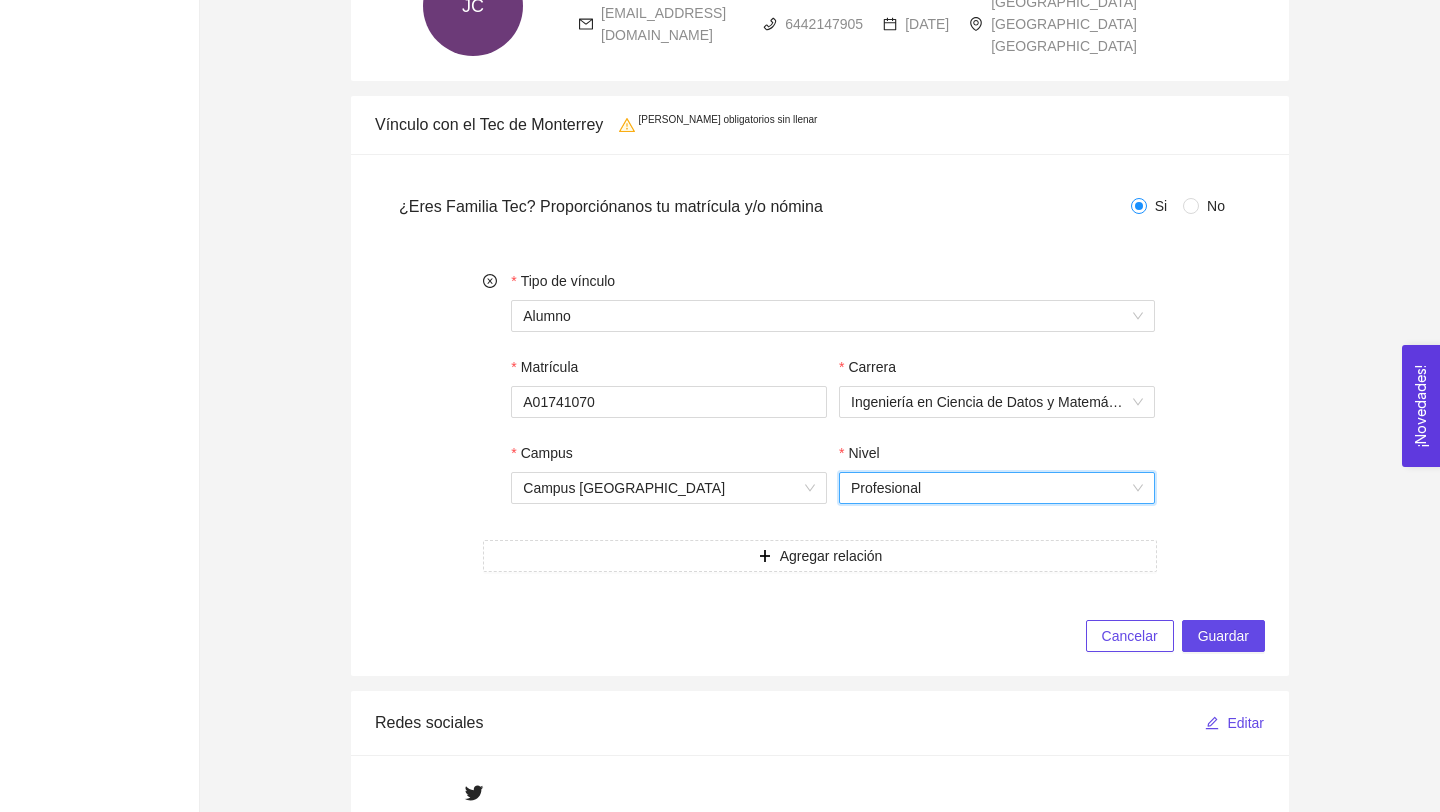 scroll, scrollTop: 418, scrollLeft: 0, axis: vertical 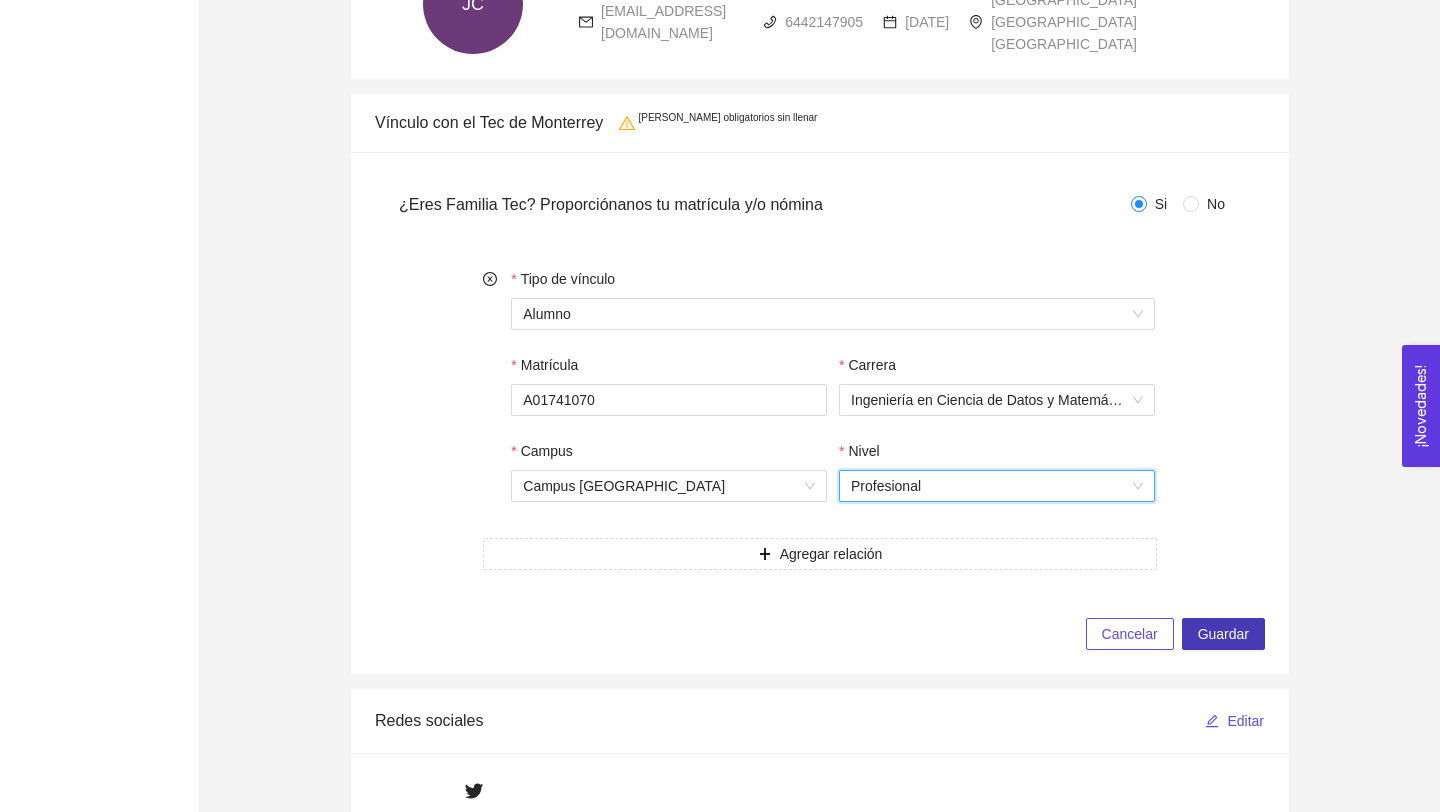 click on "Guardar" at bounding box center (1223, 634) 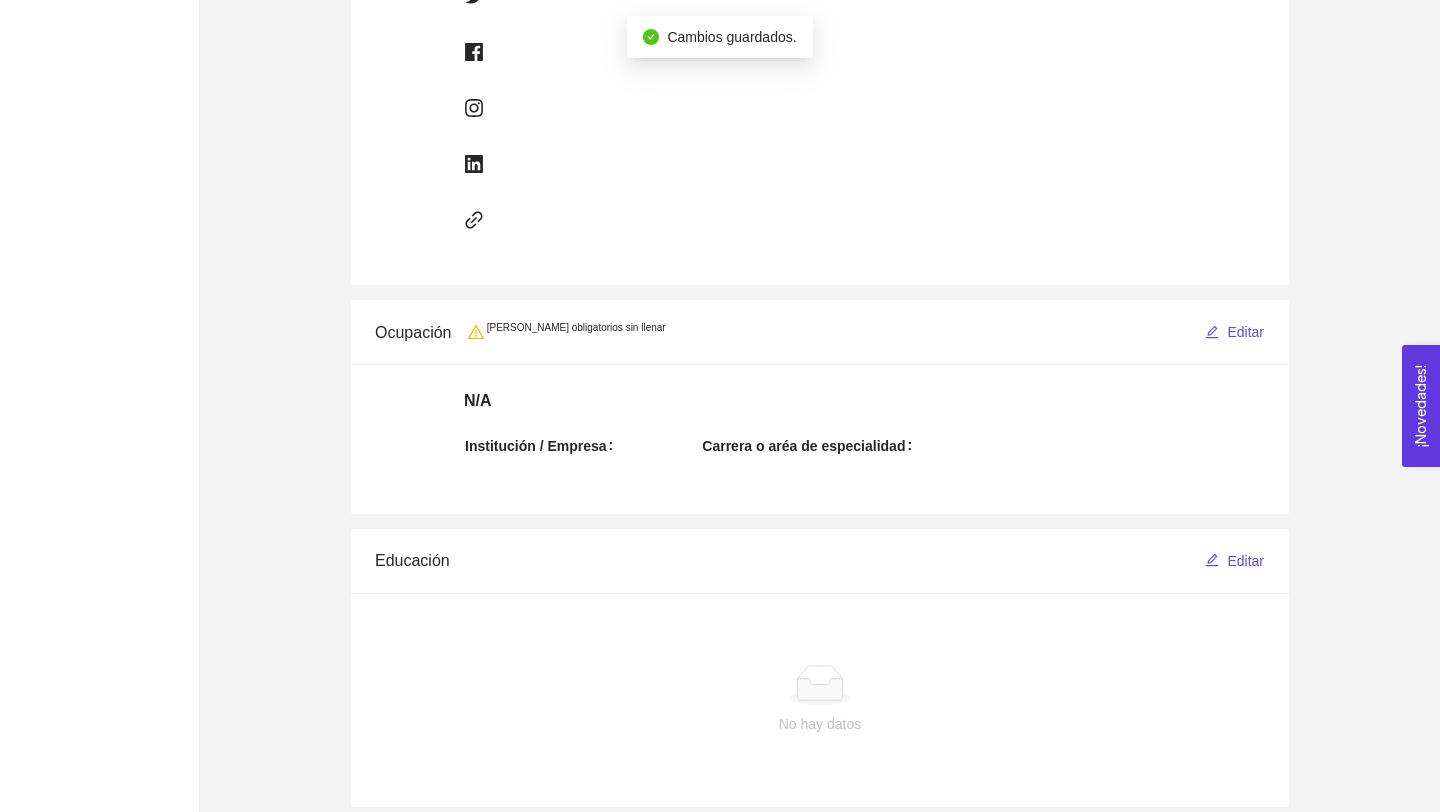 scroll, scrollTop: 1041, scrollLeft: 0, axis: vertical 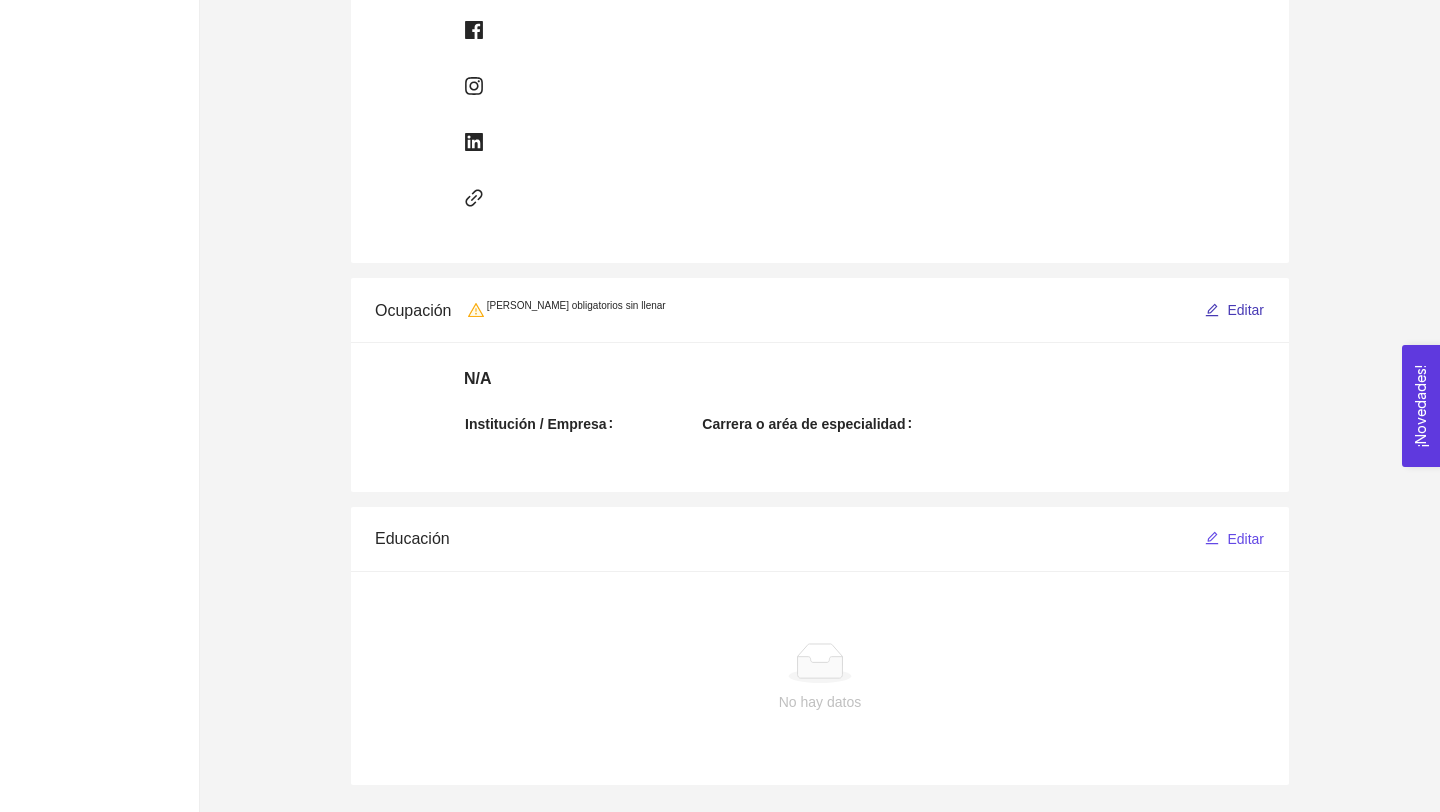 click on "Editar" at bounding box center [1234, 310] 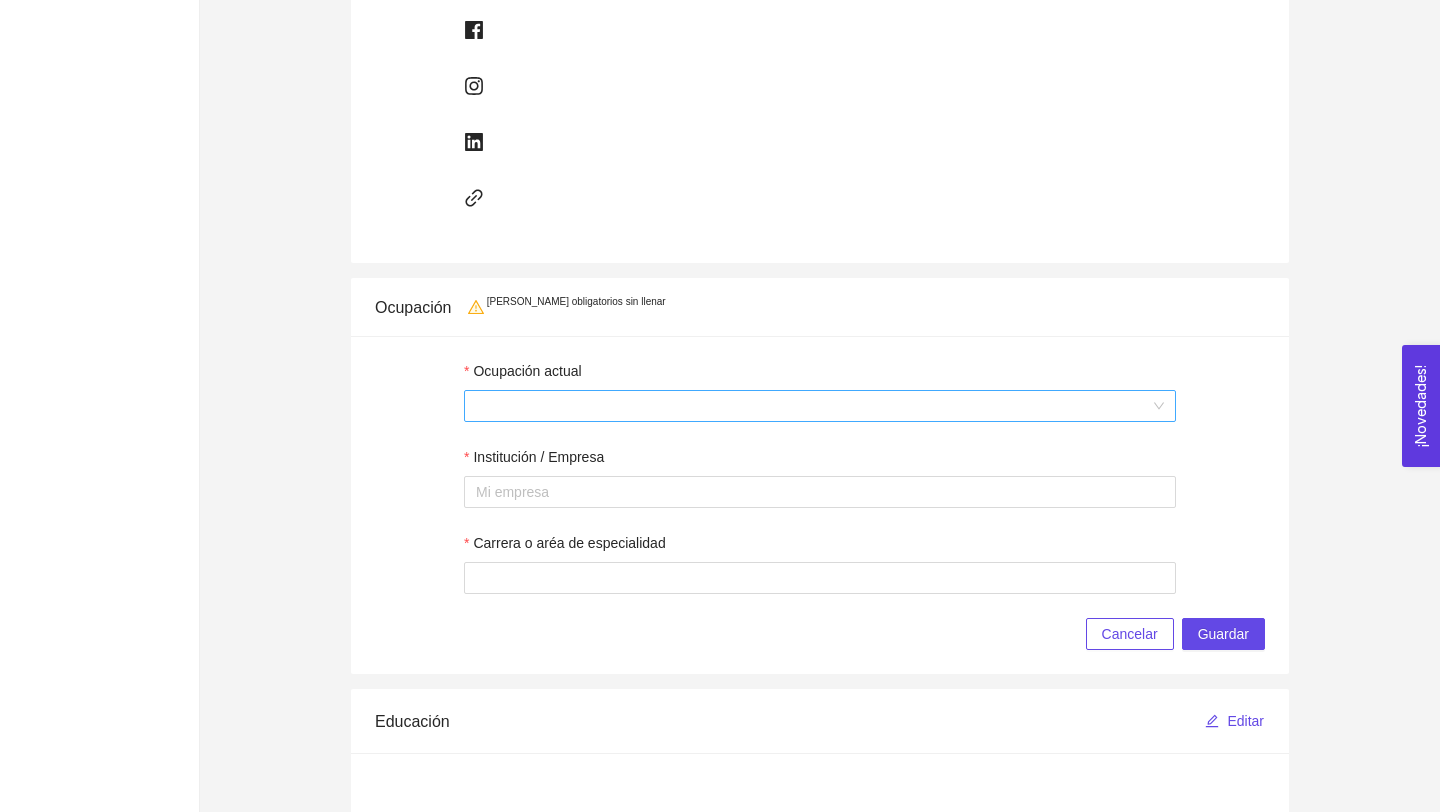 click 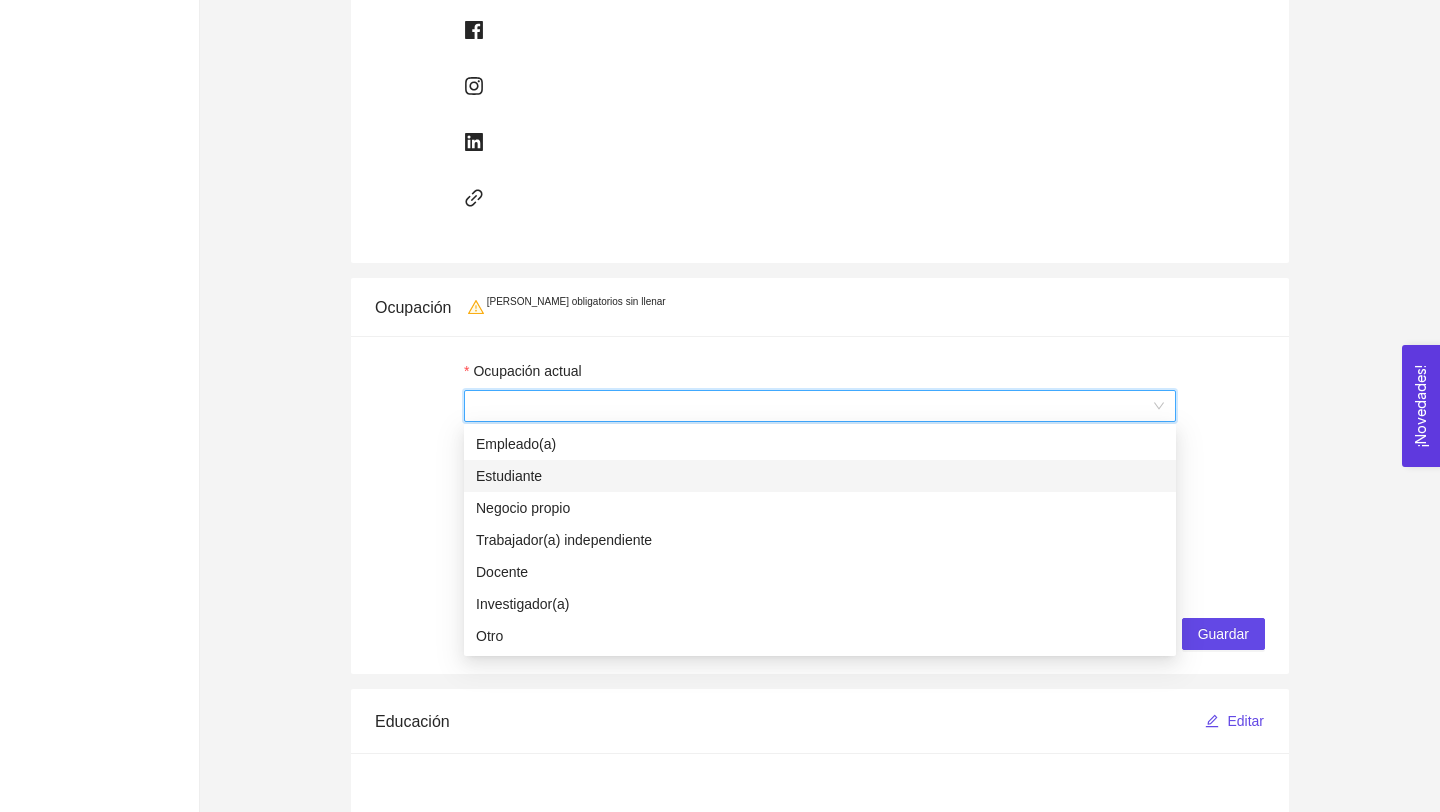 click on "Estudiante" at bounding box center [820, 476] 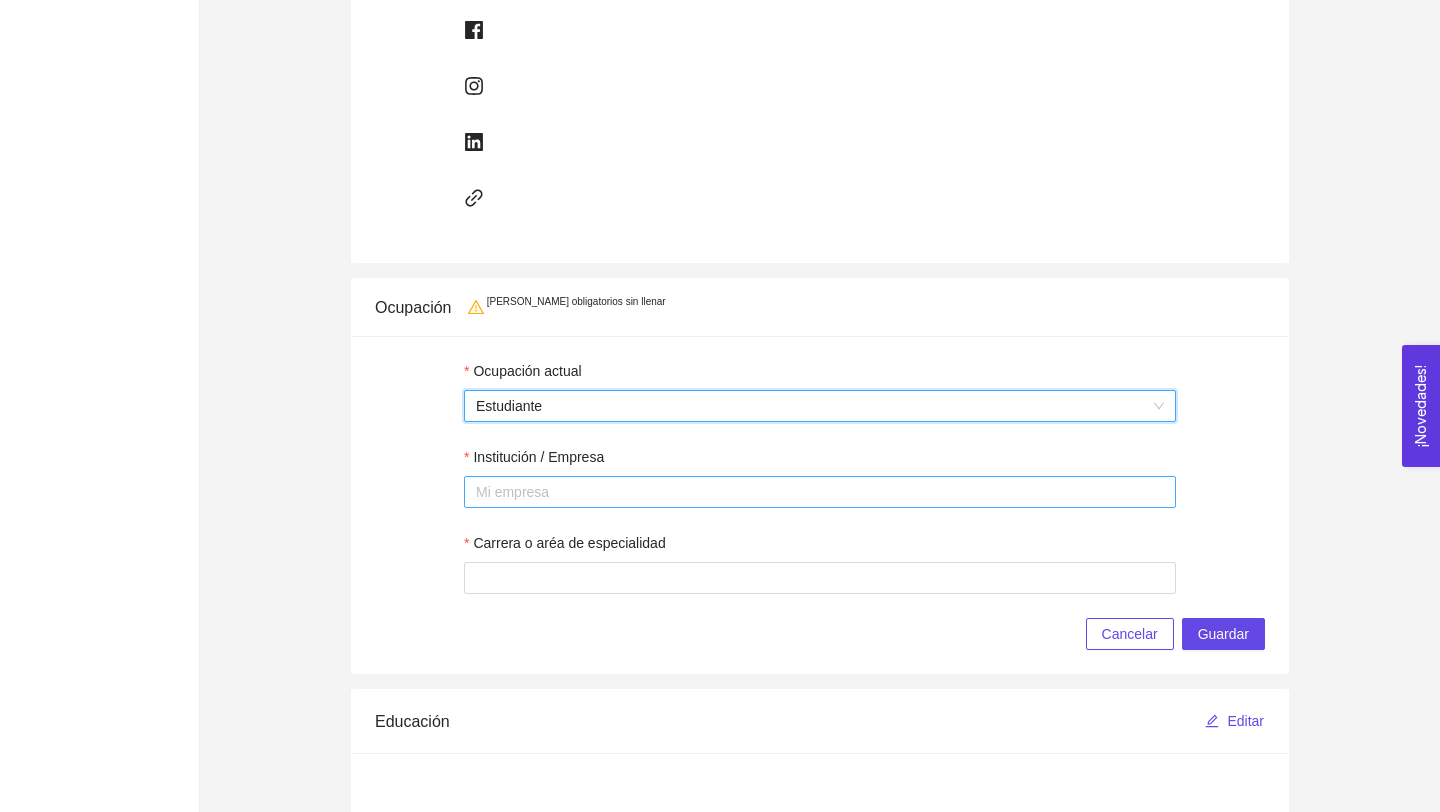 click on "Mi empresa" at bounding box center (820, 492) 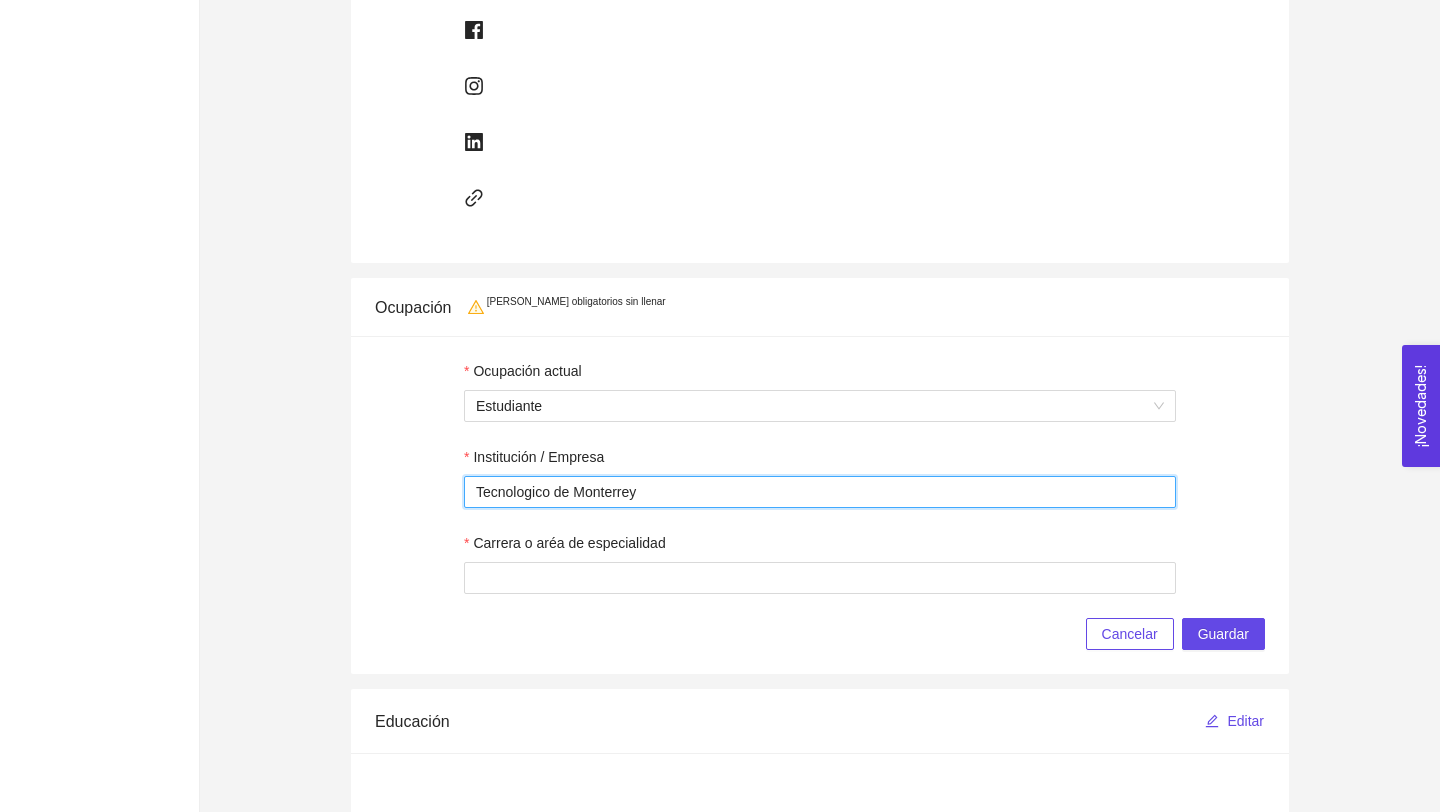 type on "Tecnologico de Monterrey" 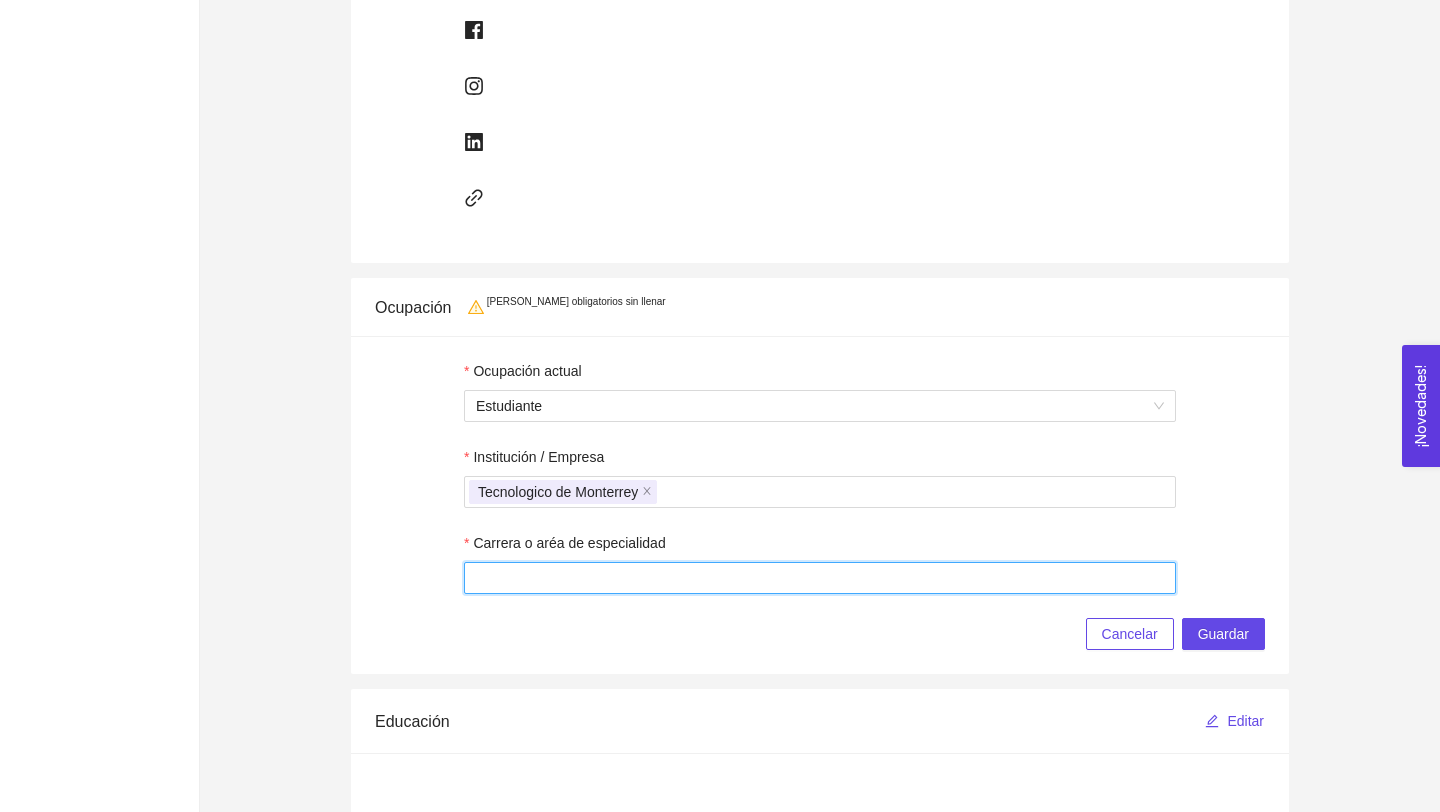 click on "Carrera o aréa de especialidad" at bounding box center (820, 578) 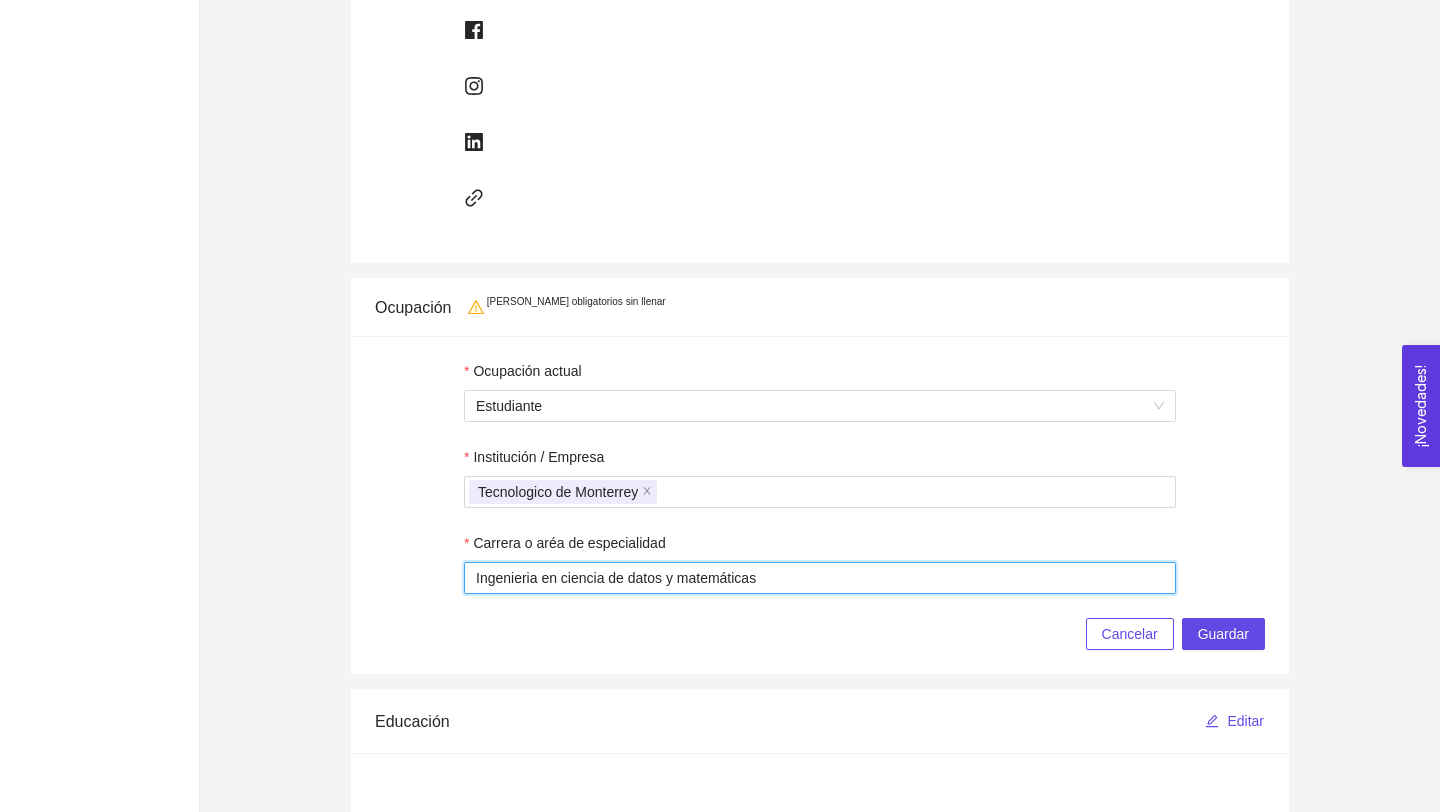 click on "Ingenieria en ciencia de datos y matemáticas" at bounding box center [820, 578] 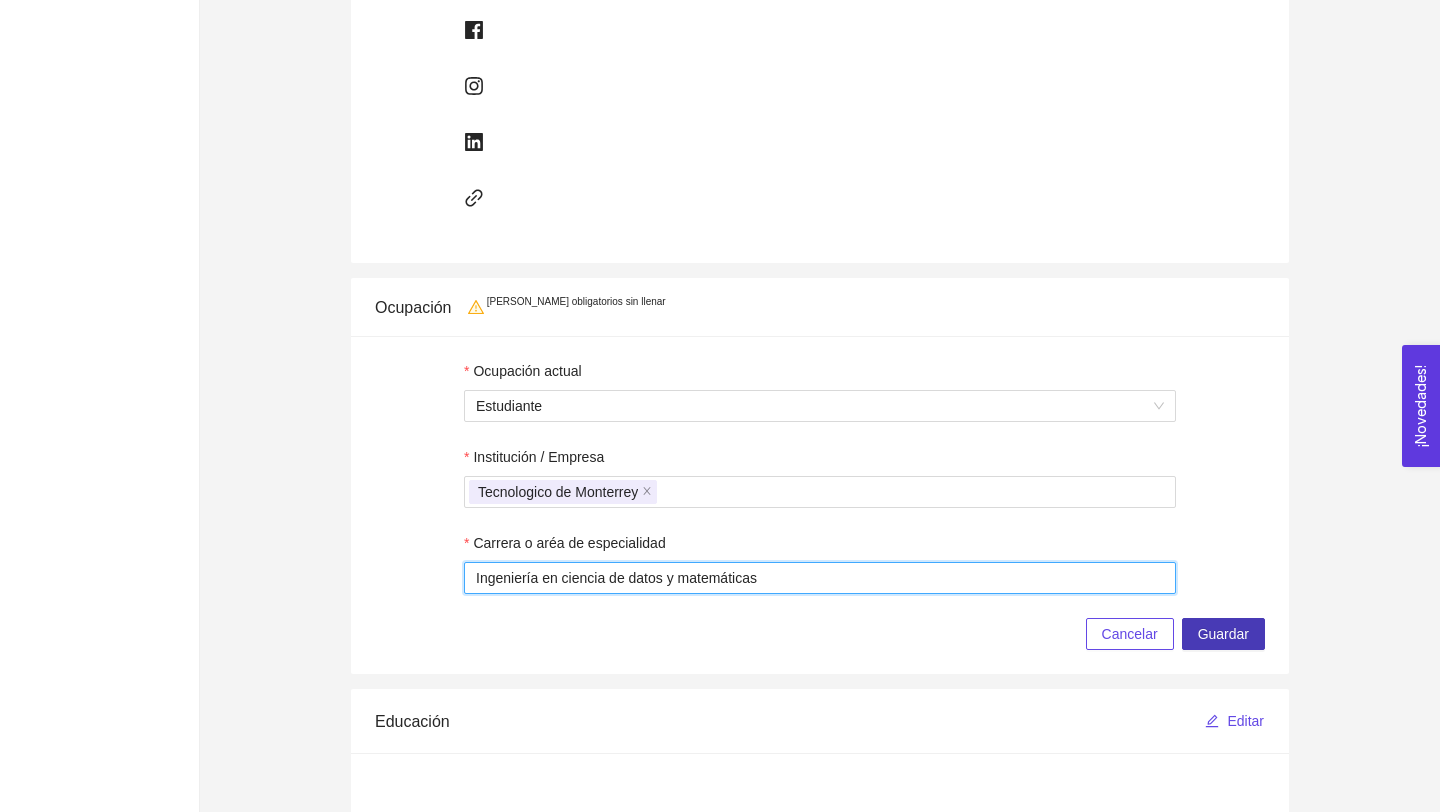 type on "Ingeniería en ciencia de datos y matemáticas" 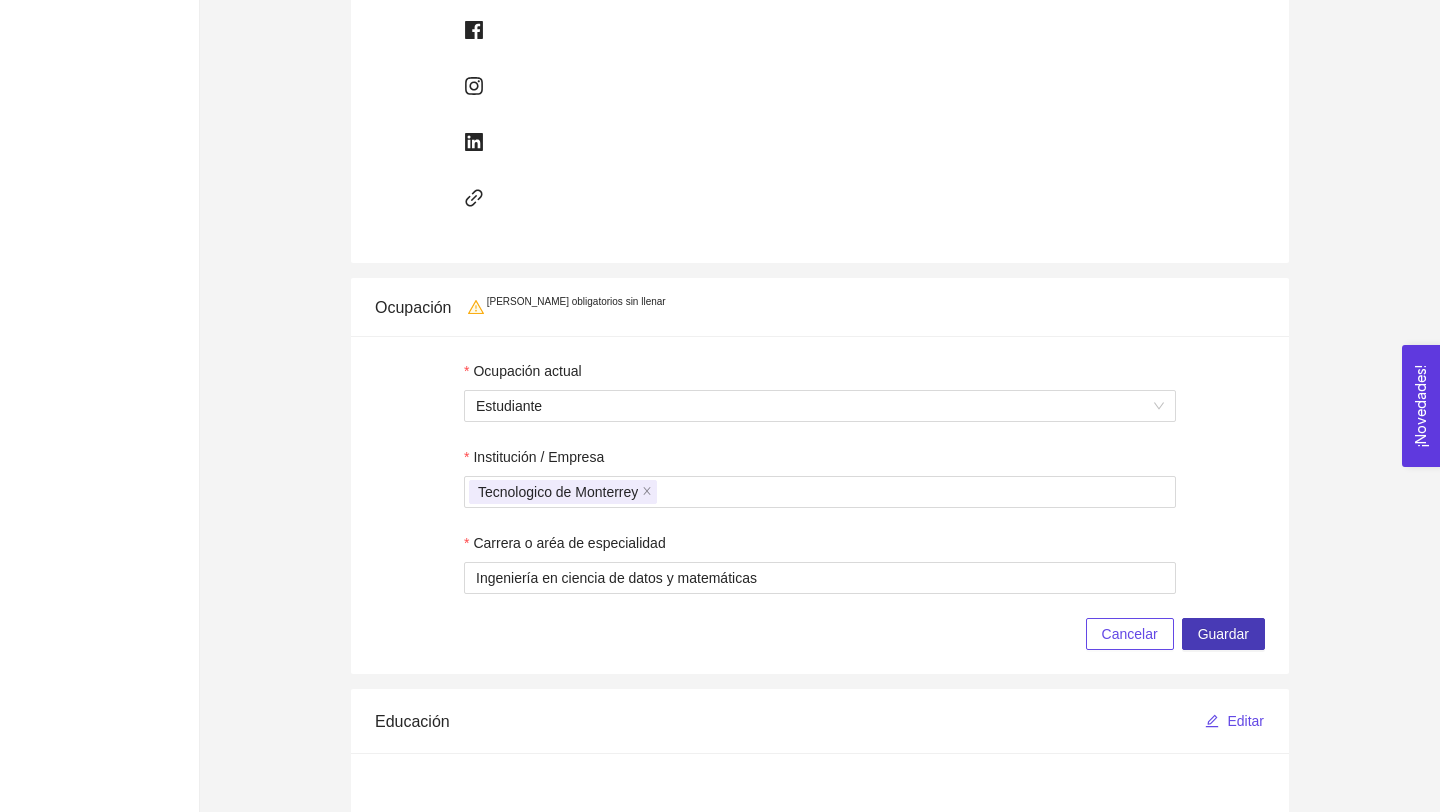click on "Guardar" at bounding box center [1223, 634] 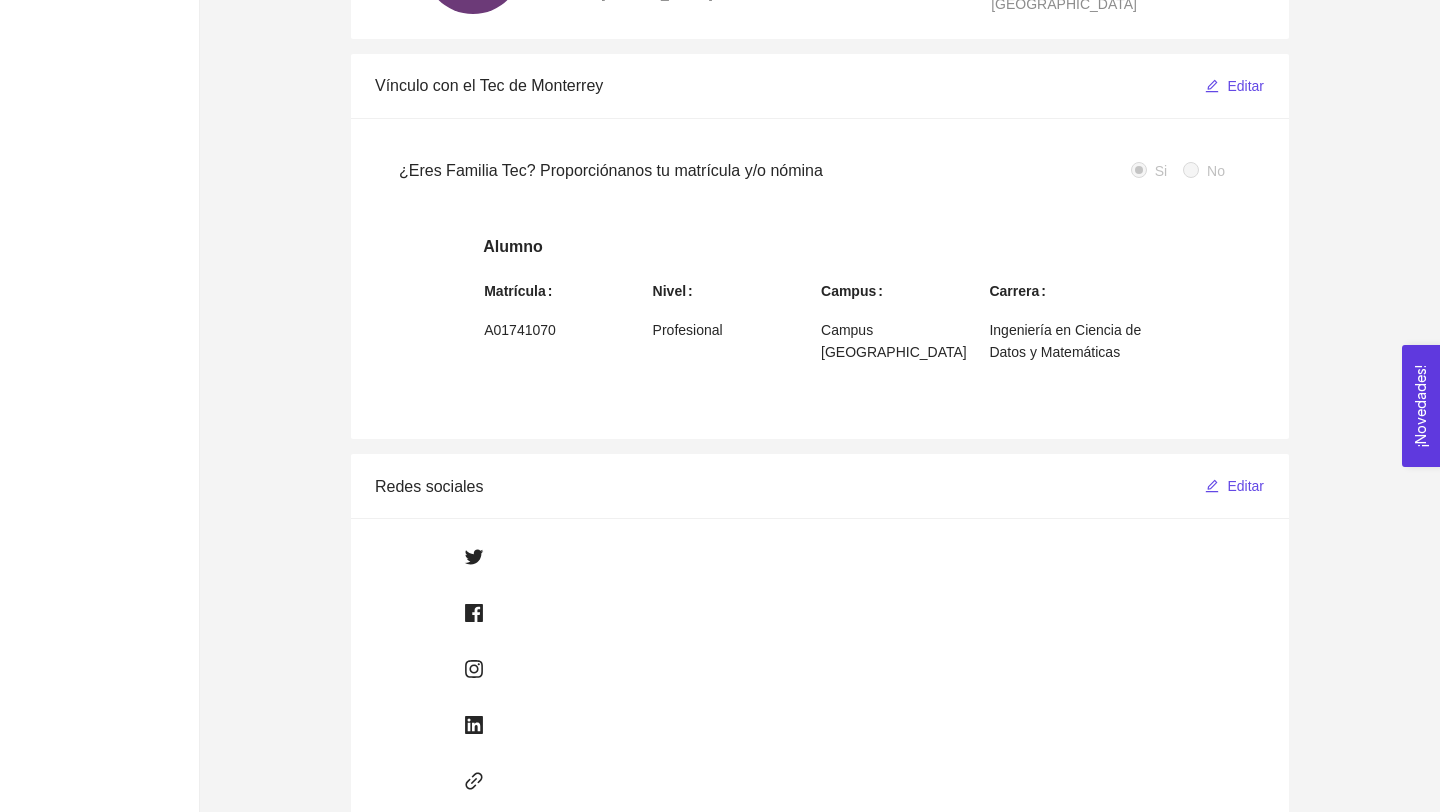 scroll, scrollTop: 0, scrollLeft: 0, axis: both 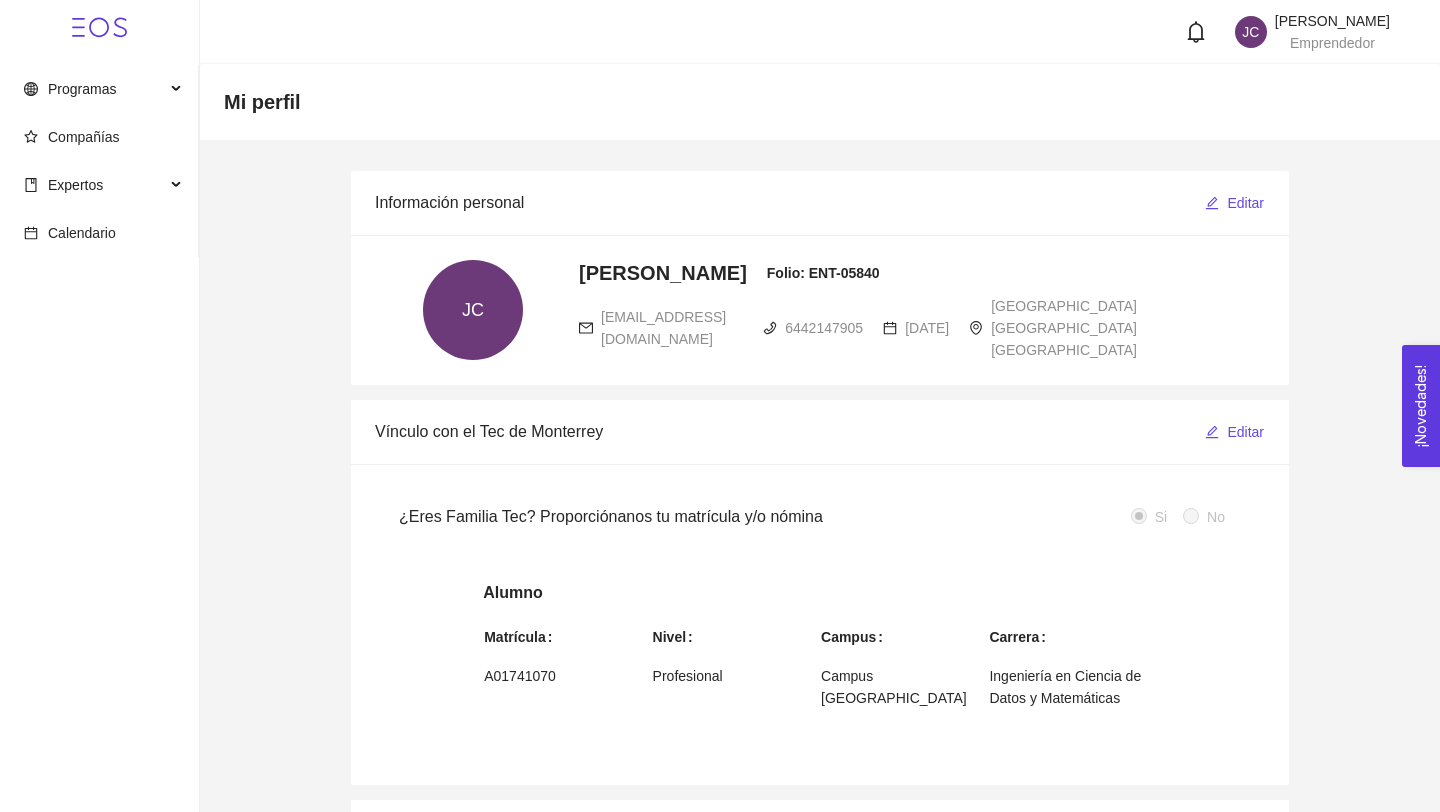 click 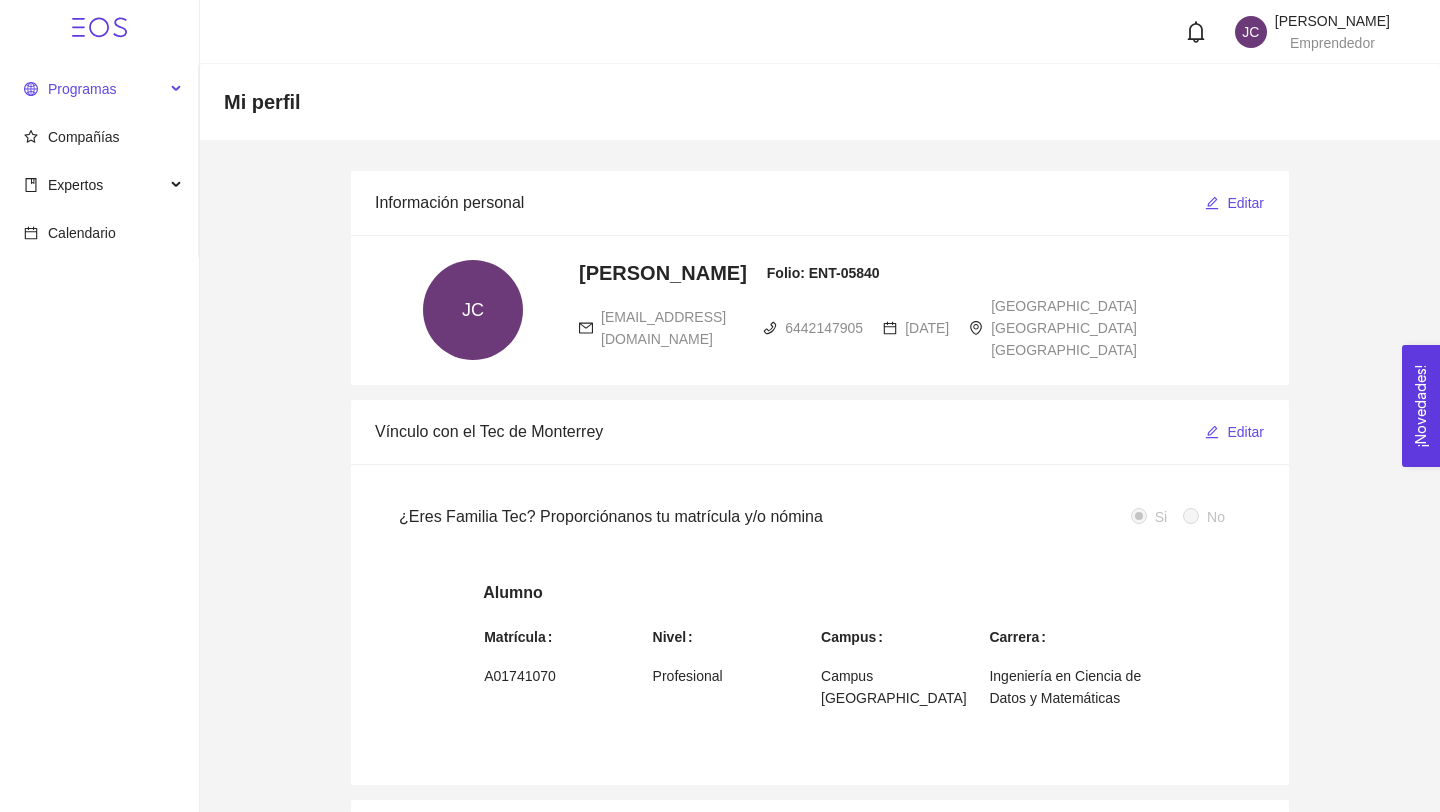 click on "Programas" at bounding box center [82, 89] 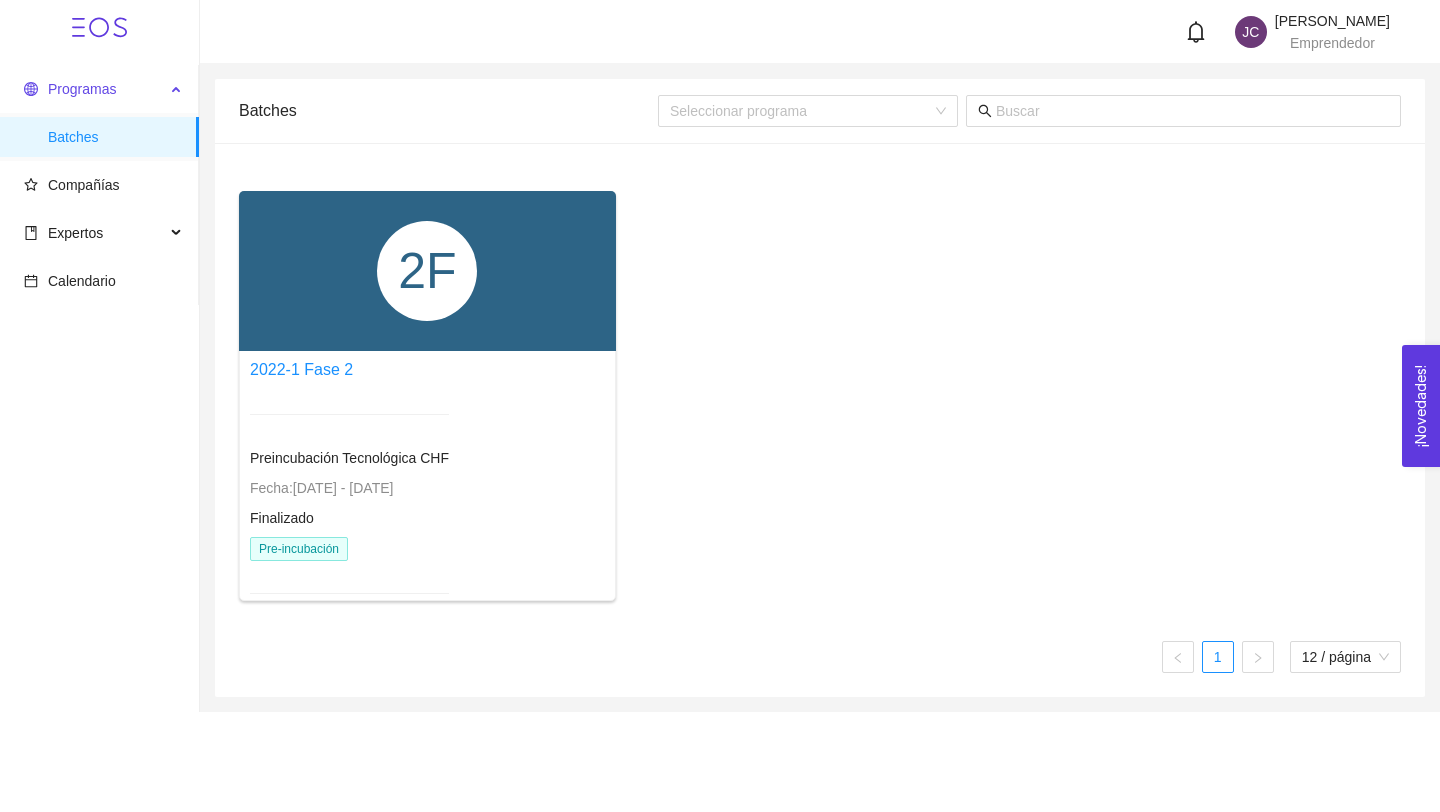 click on "Programas" at bounding box center (82, 89) 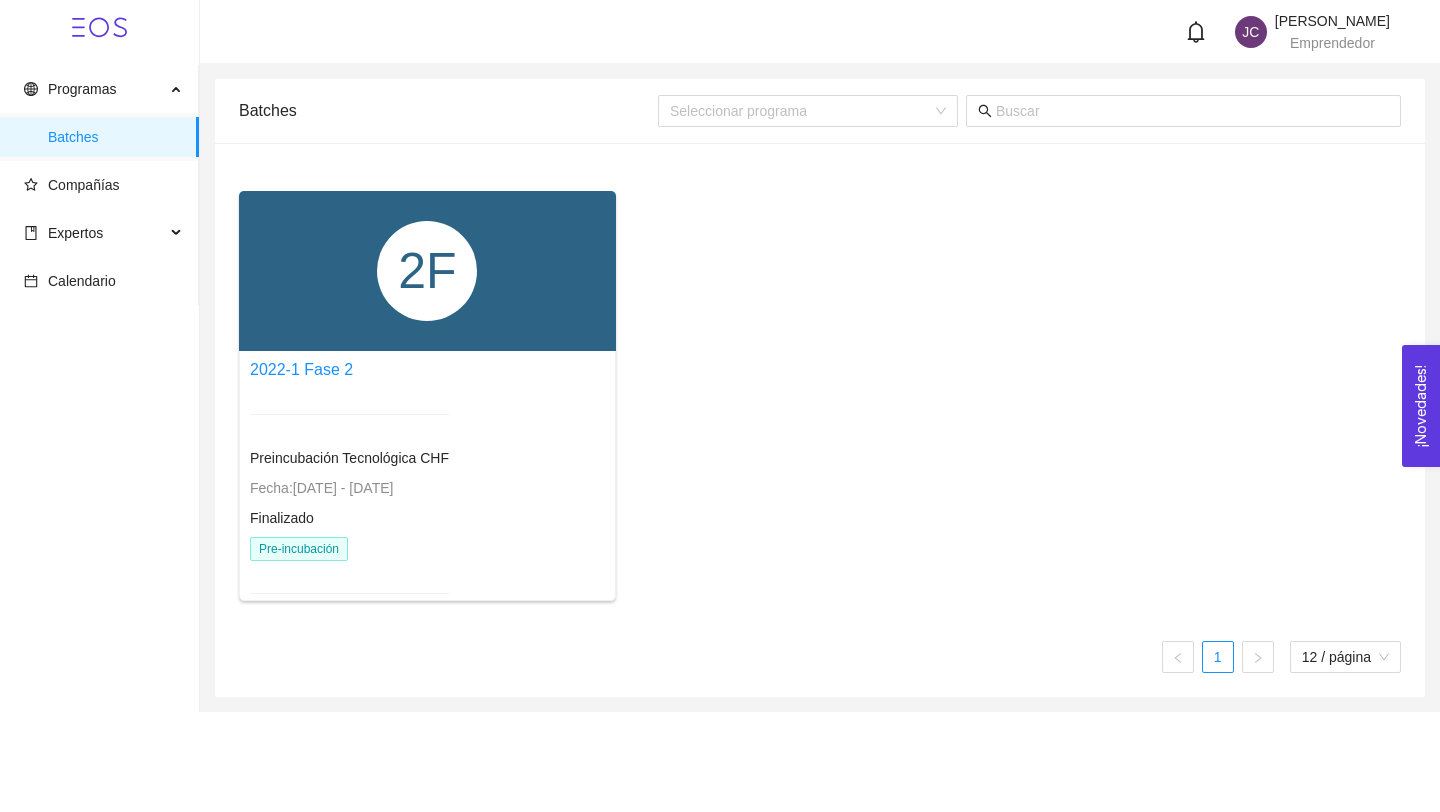 click on "2F 2022-1 Fase 2 Preincubación Tecnológica CHF Fecha:  18/07/2022 - 30/06/2024 Finalizado Pre-incubación" at bounding box center (820, 404) 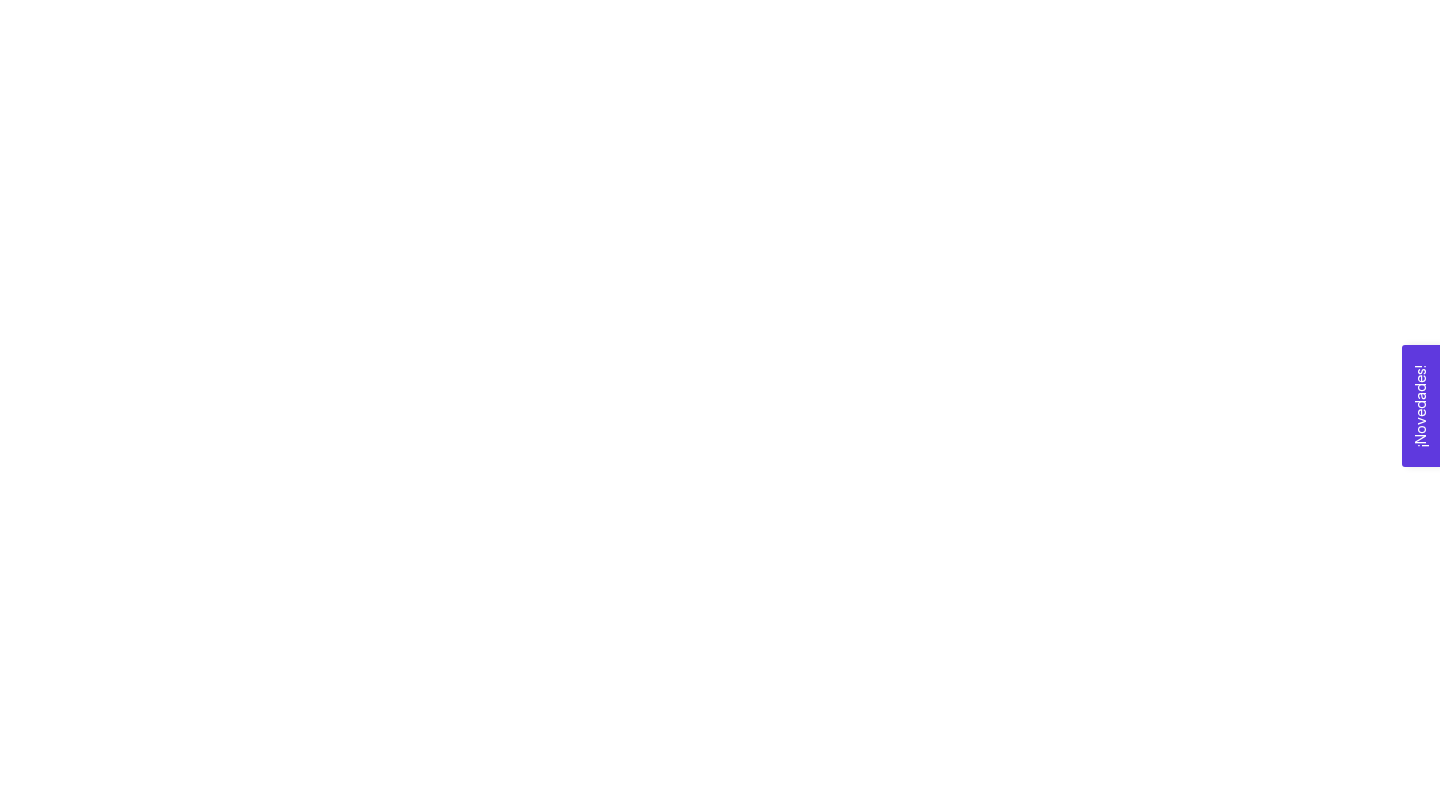 scroll, scrollTop: 0, scrollLeft: 0, axis: both 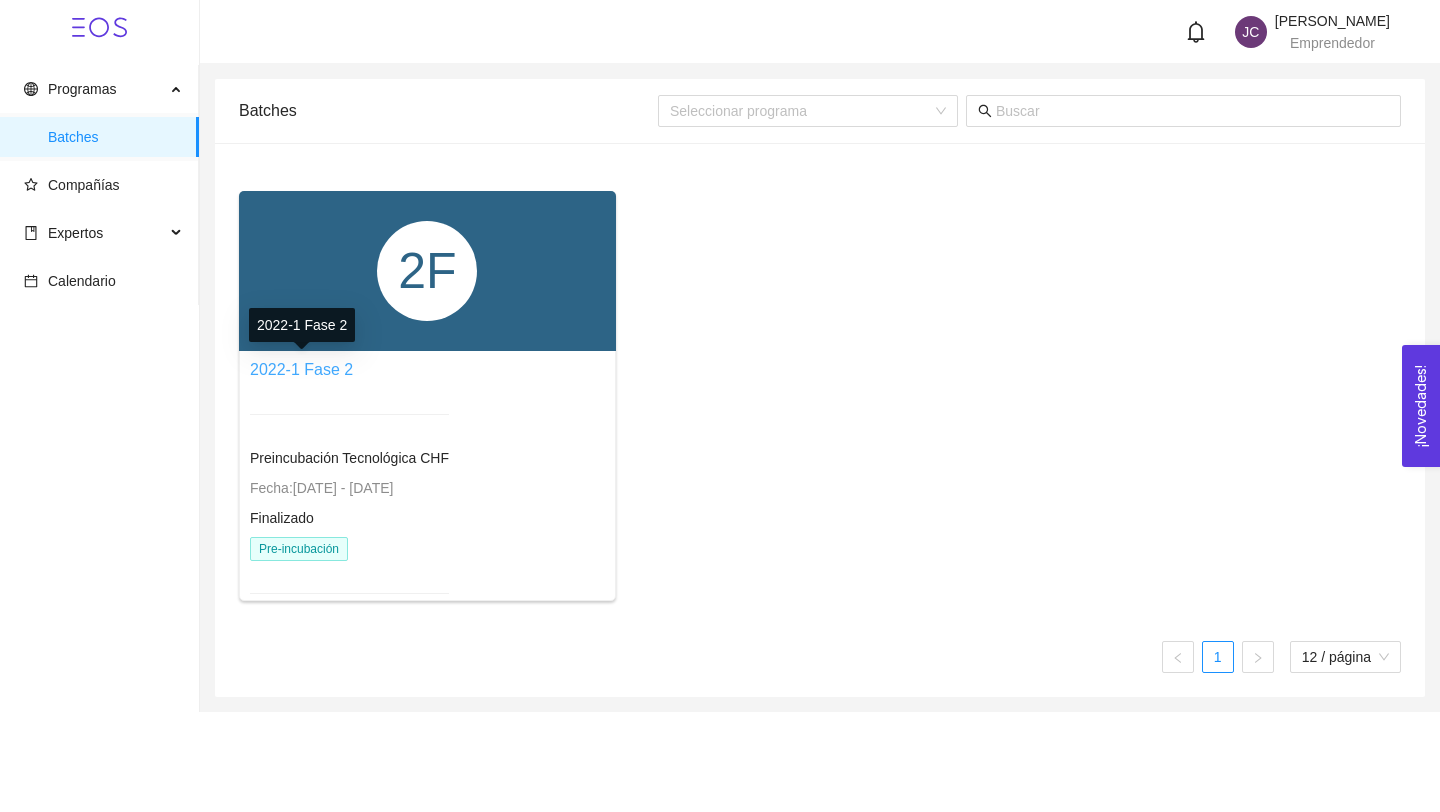 click on "2022-1 Fase 2" at bounding box center (301, 369) 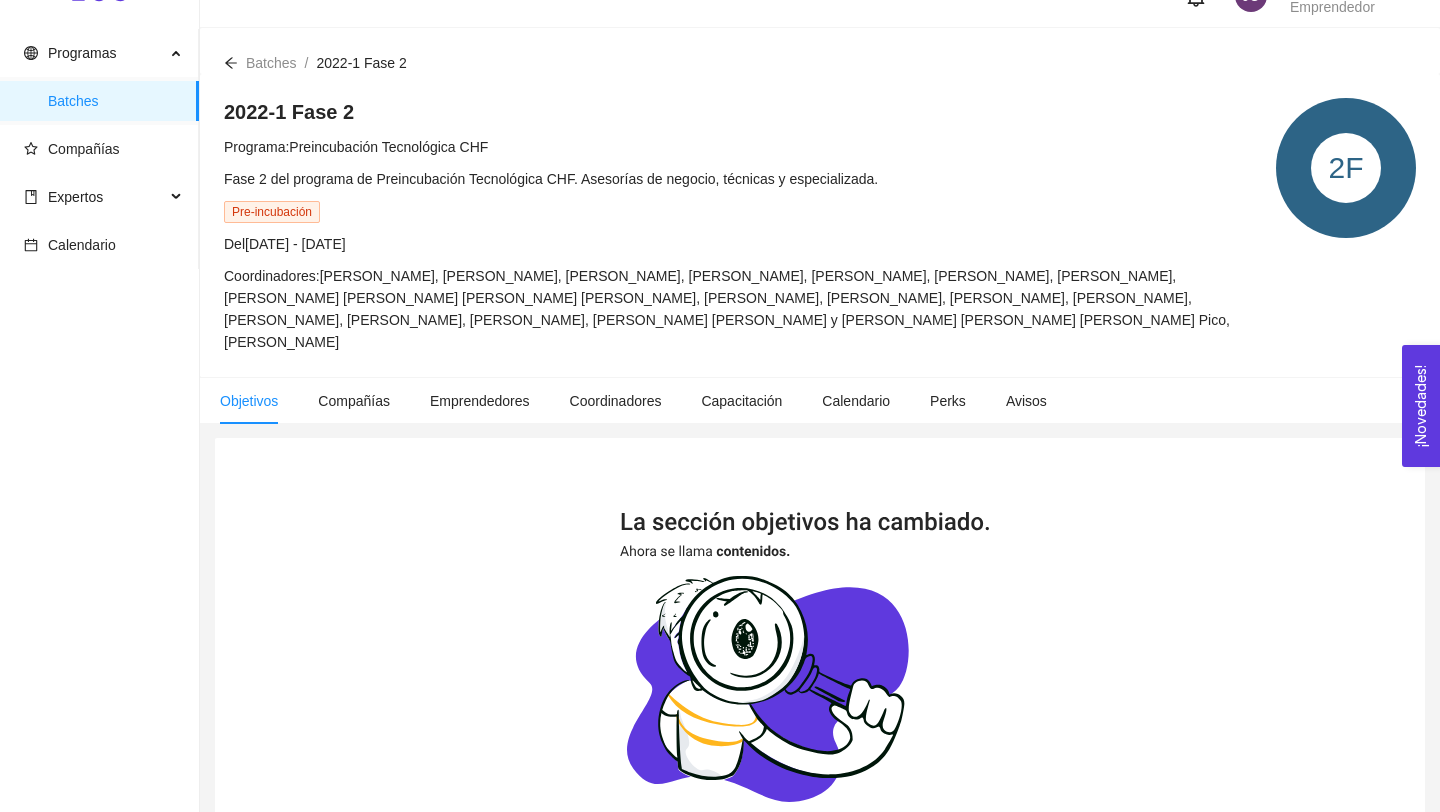 scroll, scrollTop: 38, scrollLeft: 0, axis: vertical 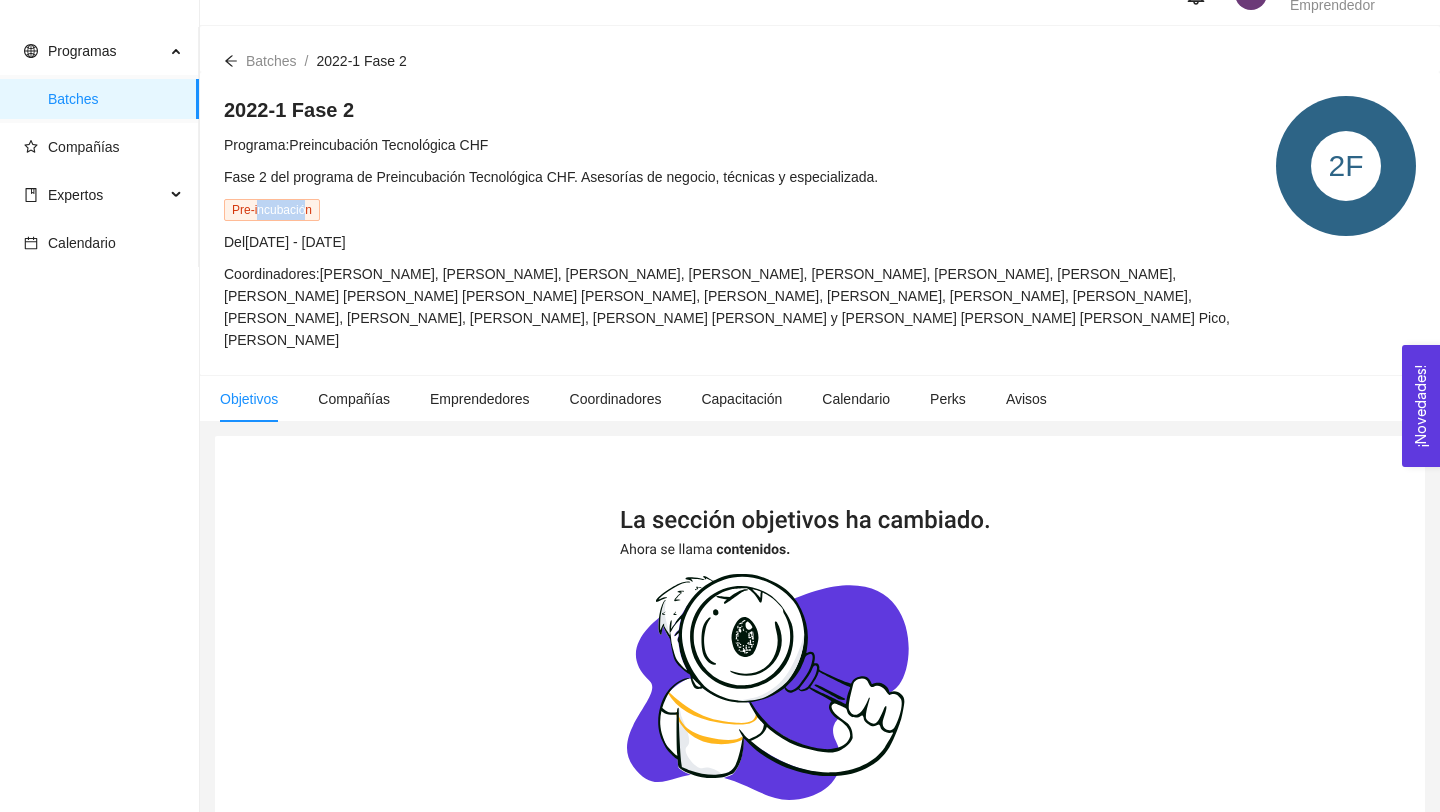 drag, startPoint x: 260, startPoint y: 211, endPoint x: 308, endPoint y: 202, distance: 48.83646 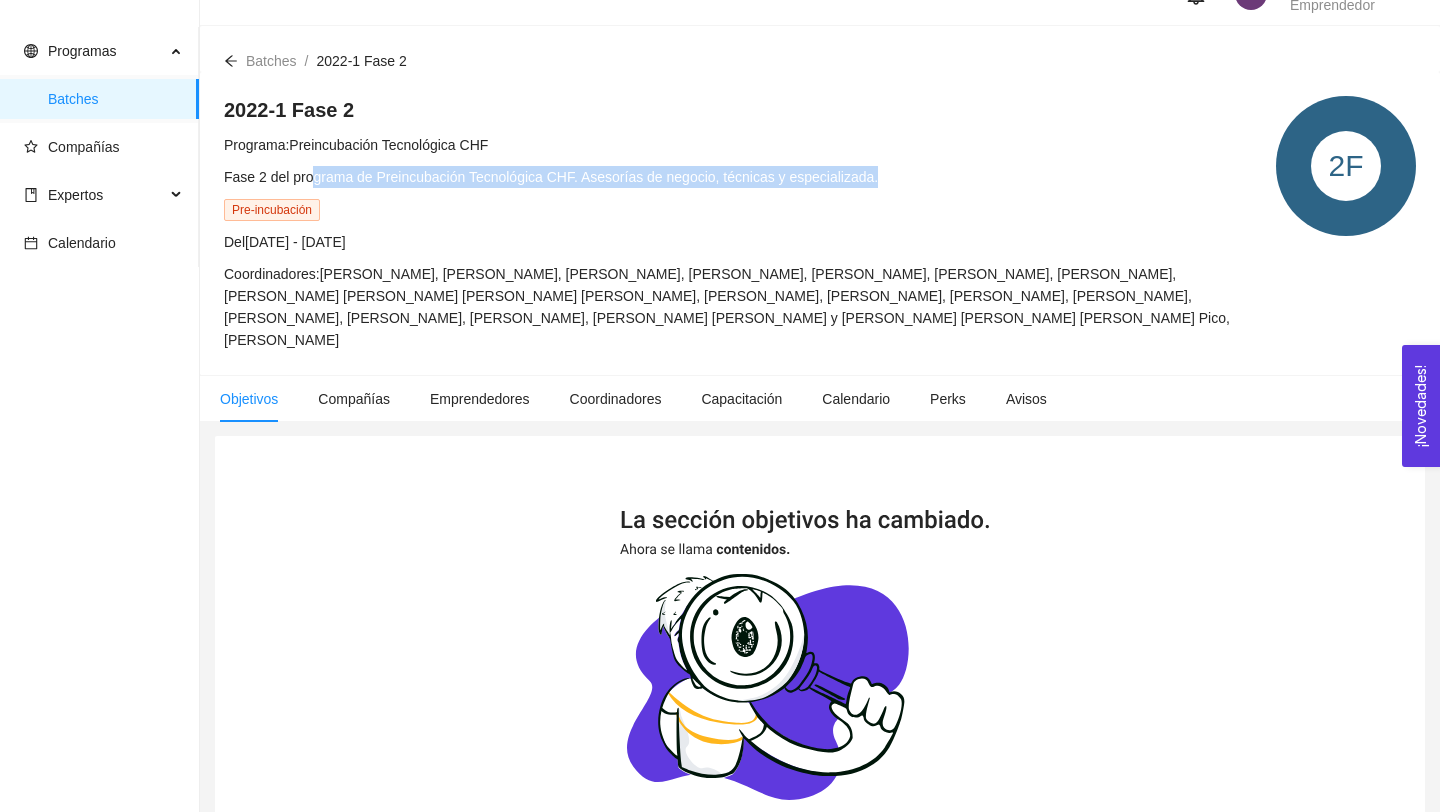 drag, startPoint x: 316, startPoint y: 176, endPoint x: 317, endPoint y: 193, distance: 17.029387 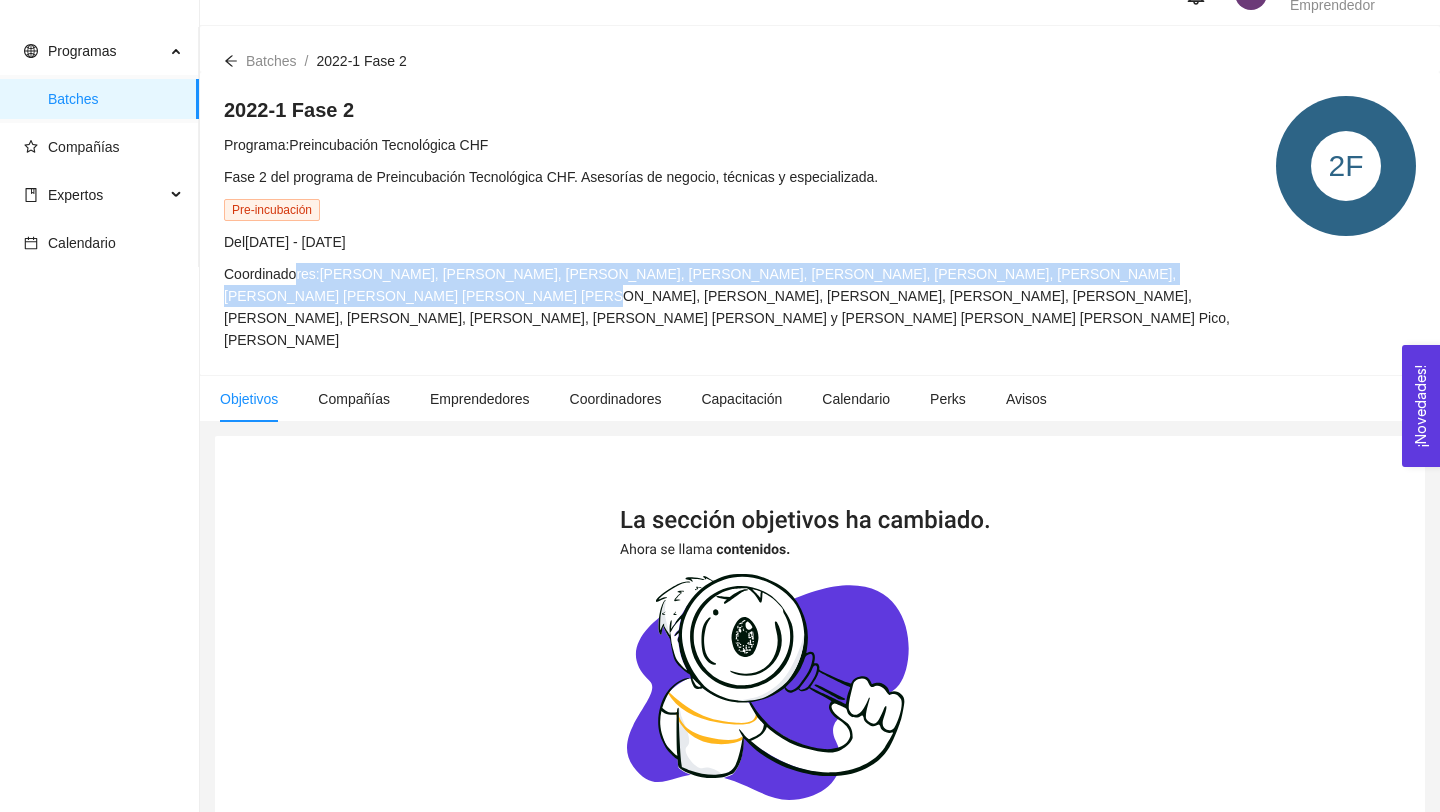 drag, startPoint x: 297, startPoint y: 273, endPoint x: 311, endPoint y: 289, distance: 21.260292 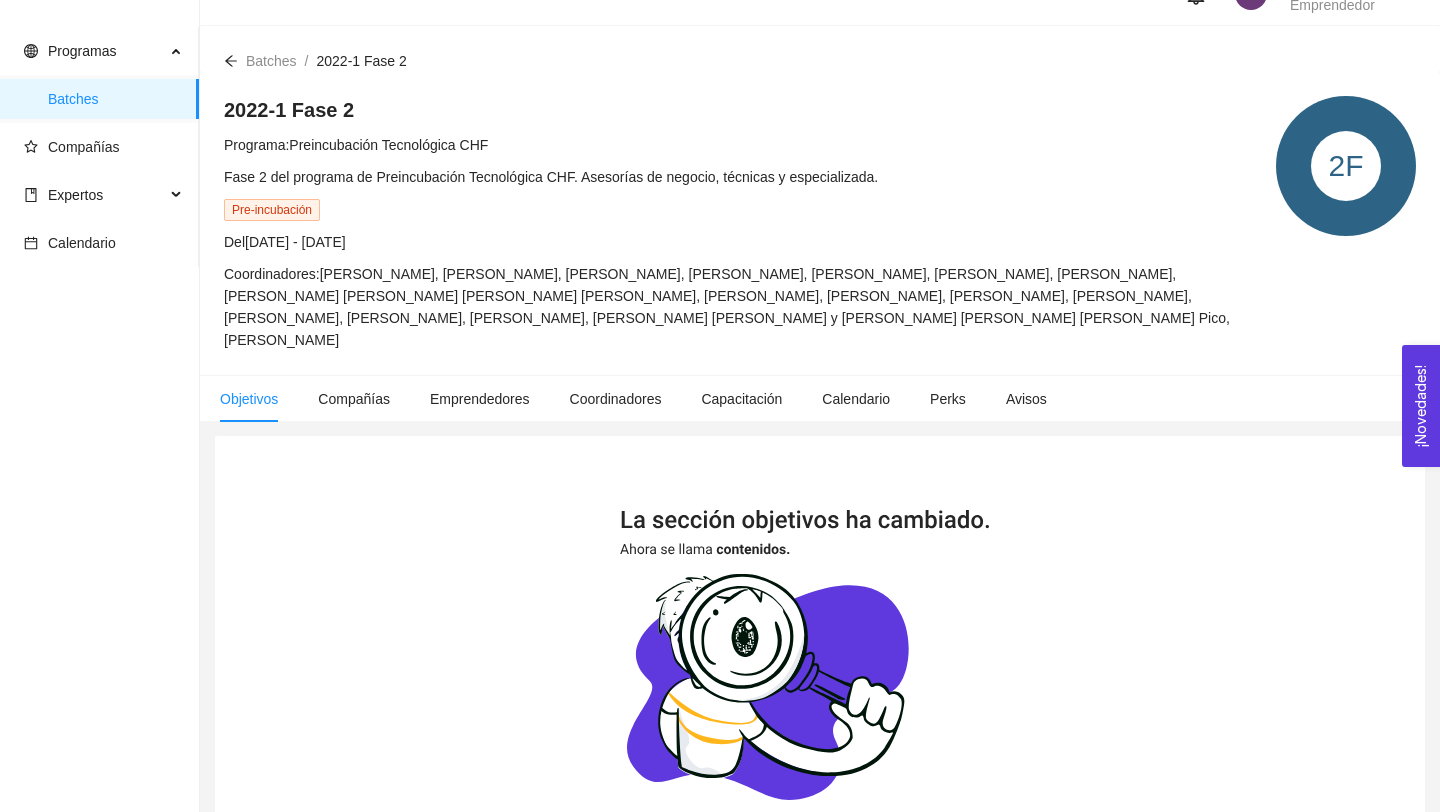 click on "Coordinadores:  Odille Sanchez Dominguez, María Cristina Torres Espinosa, Aimara Ramirez, Aimara Trejo Ramírez, Ana Sofia Contreras Córdova, Daniel García  Alarcón, Kathya Paulina Acuña Luna, Andrea Yelvani Salazar  Ibarra, Abril  Rangel Cruz, Brenda Valeria Holguín Rodriguez, Luis Carlos Rubio Armendáriz, Oscar  Gust Torres, Equipo Gestores JR, Luz de Lourdes Olague Ibarrola, Jesus Salgado Solis, Tania Estefany Fernandez Delgado, Daniela Oloño Fierro, Andrea Del Rivero Acuña, Jessica  Hidalgo y Costilla Hernandez, Andrea Fernández Fernández, Mario Andrés Acevedo Pico, Jordi Puig Gómez" at bounding box center [740, 307] 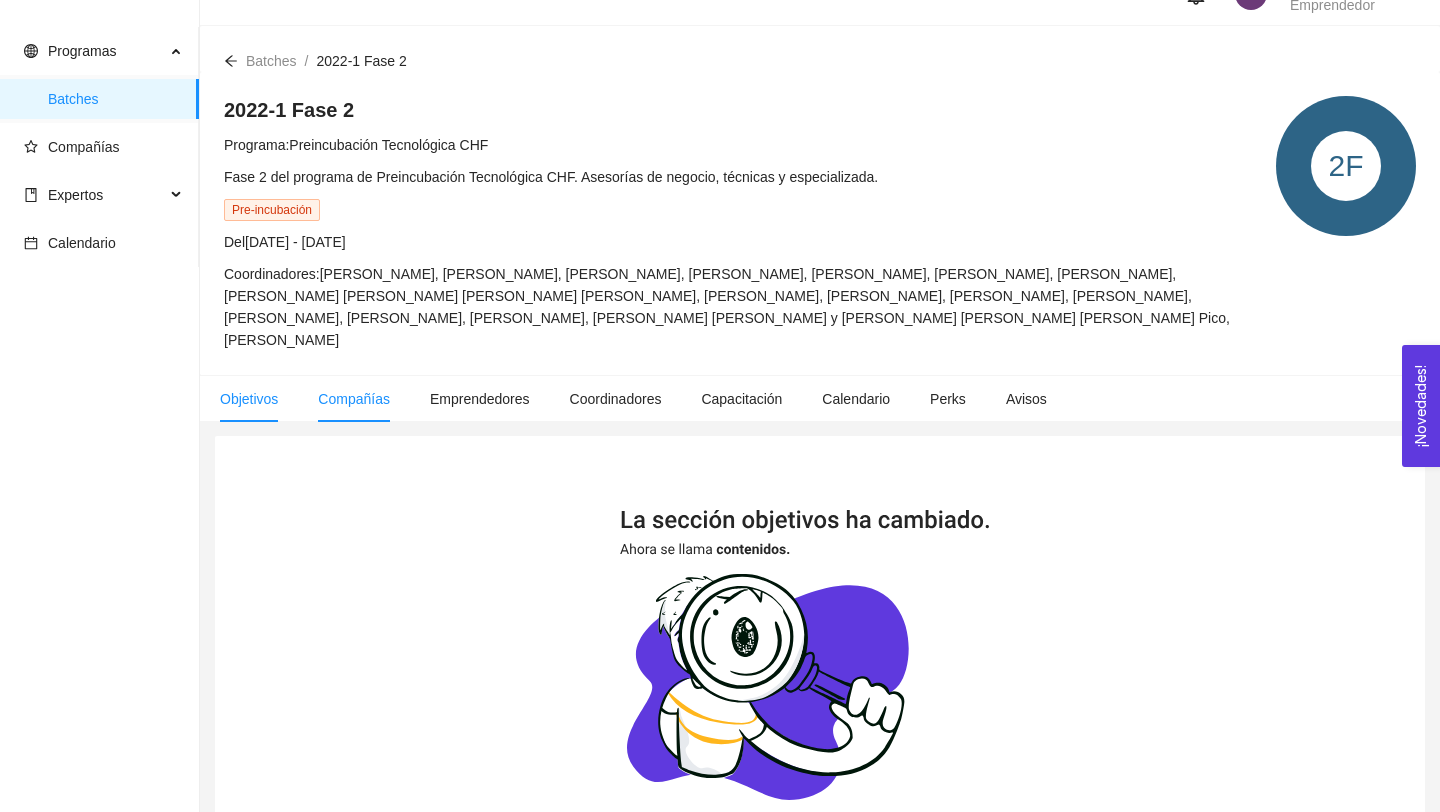click on "Compañías" at bounding box center (354, 399) 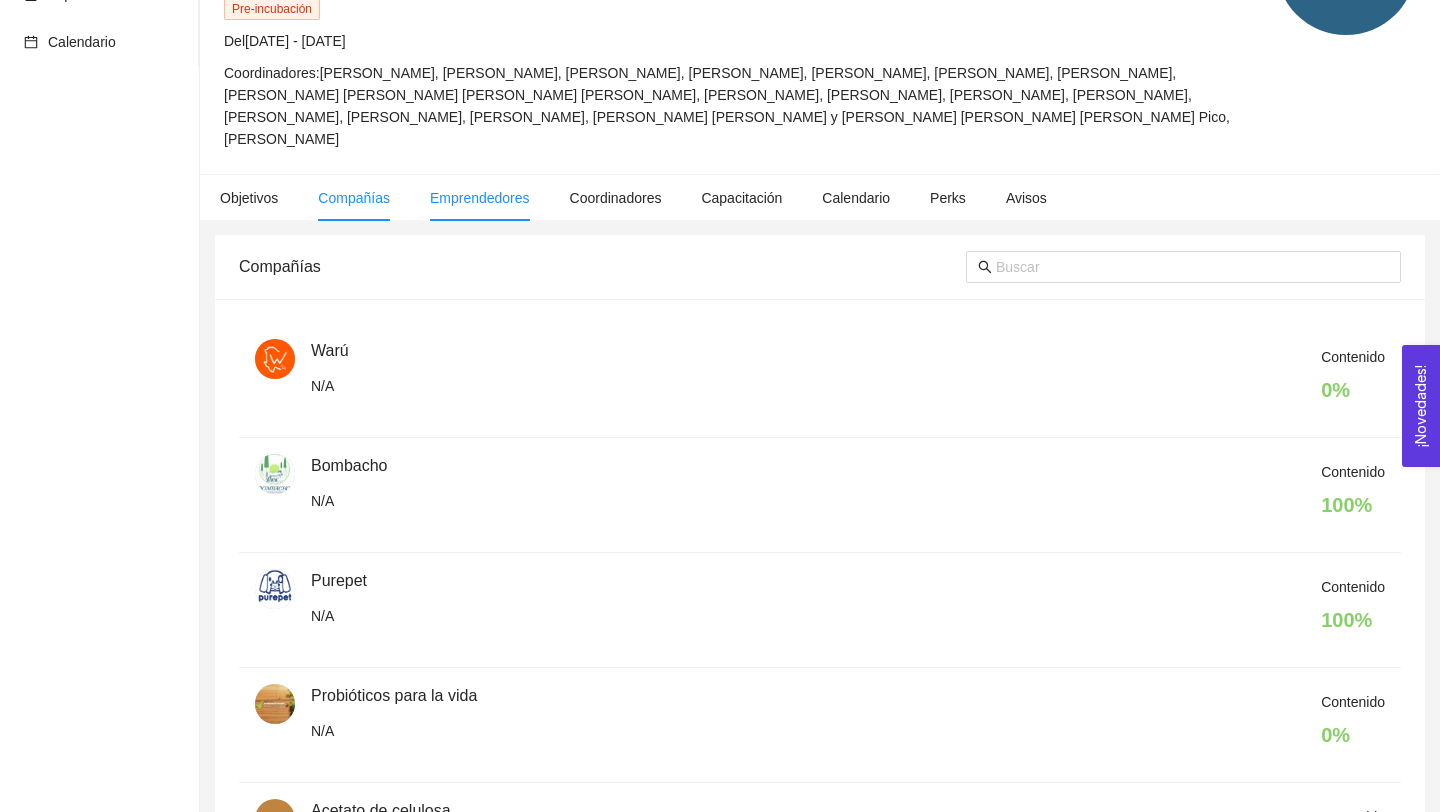 scroll, scrollTop: 225, scrollLeft: 0, axis: vertical 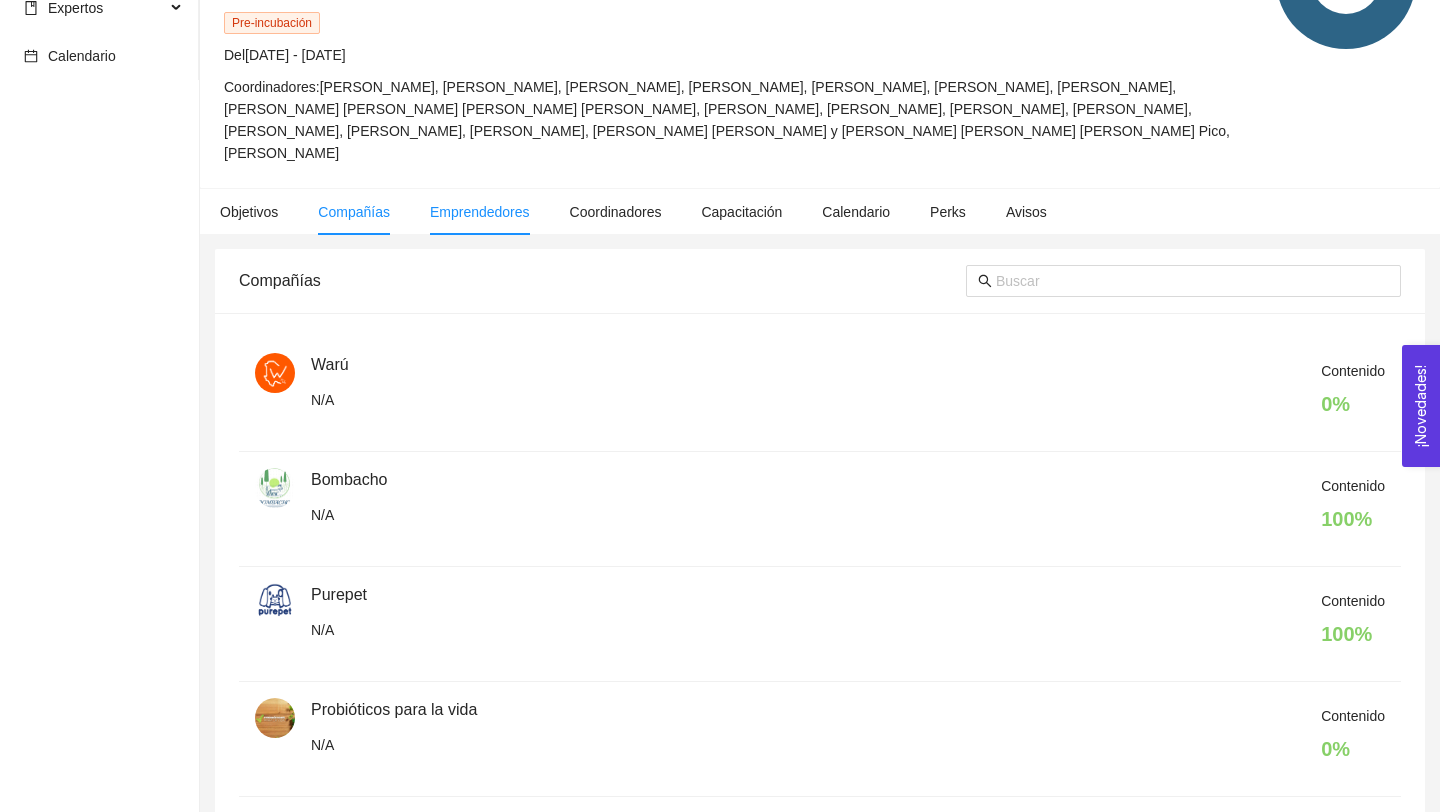 click on "Emprendedores" at bounding box center (480, 212) 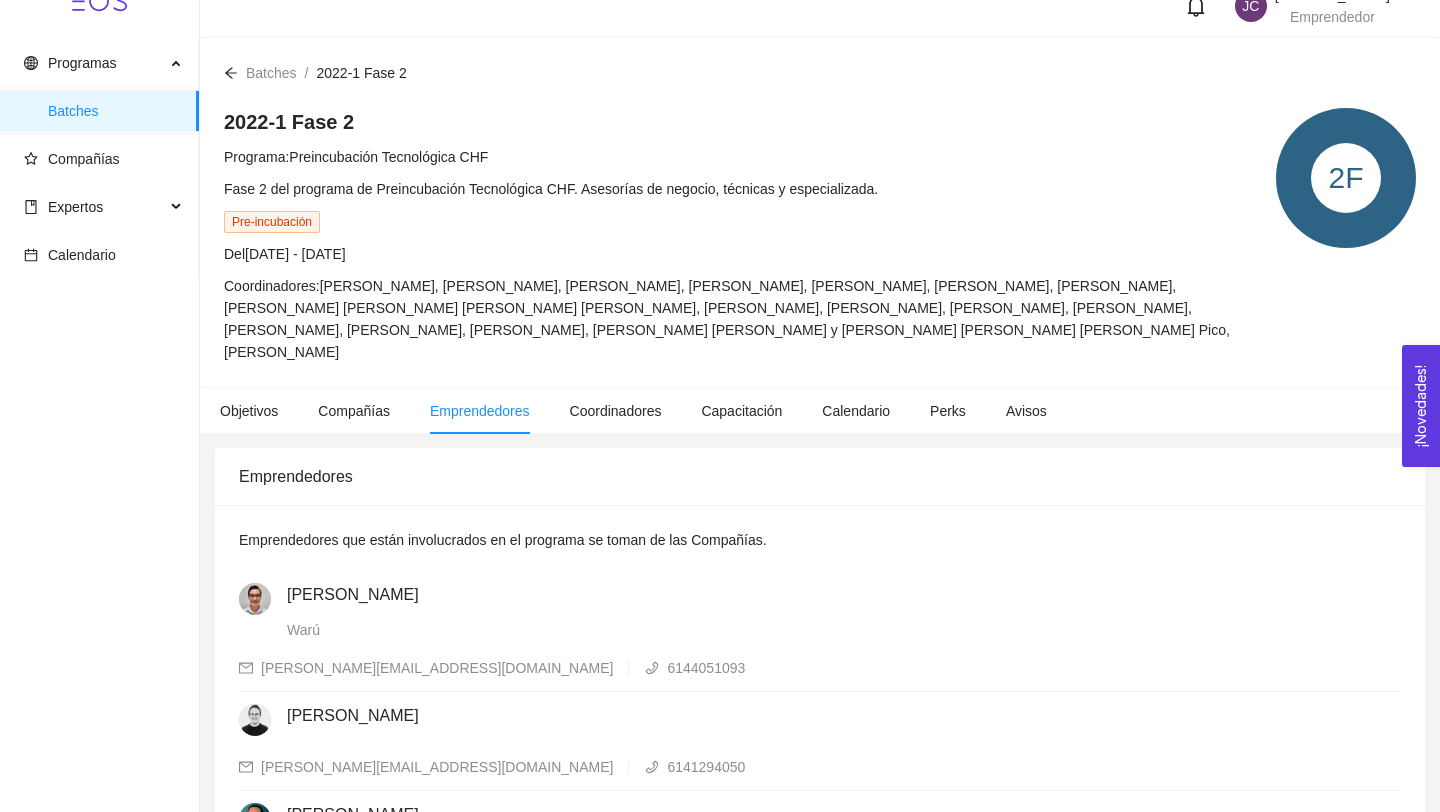 scroll, scrollTop: 11, scrollLeft: 0, axis: vertical 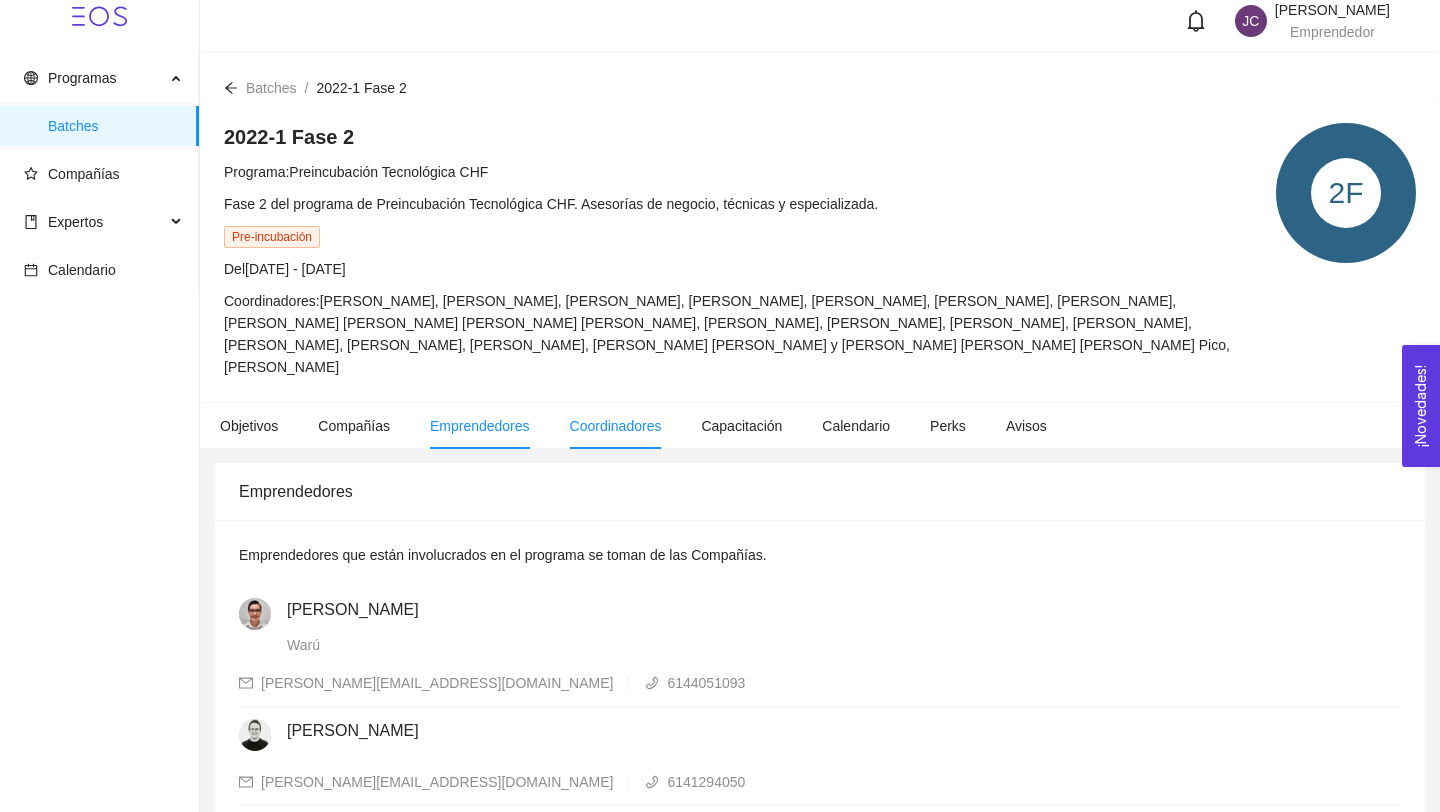click on "Coordinadores" at bounding box center (616, 426) 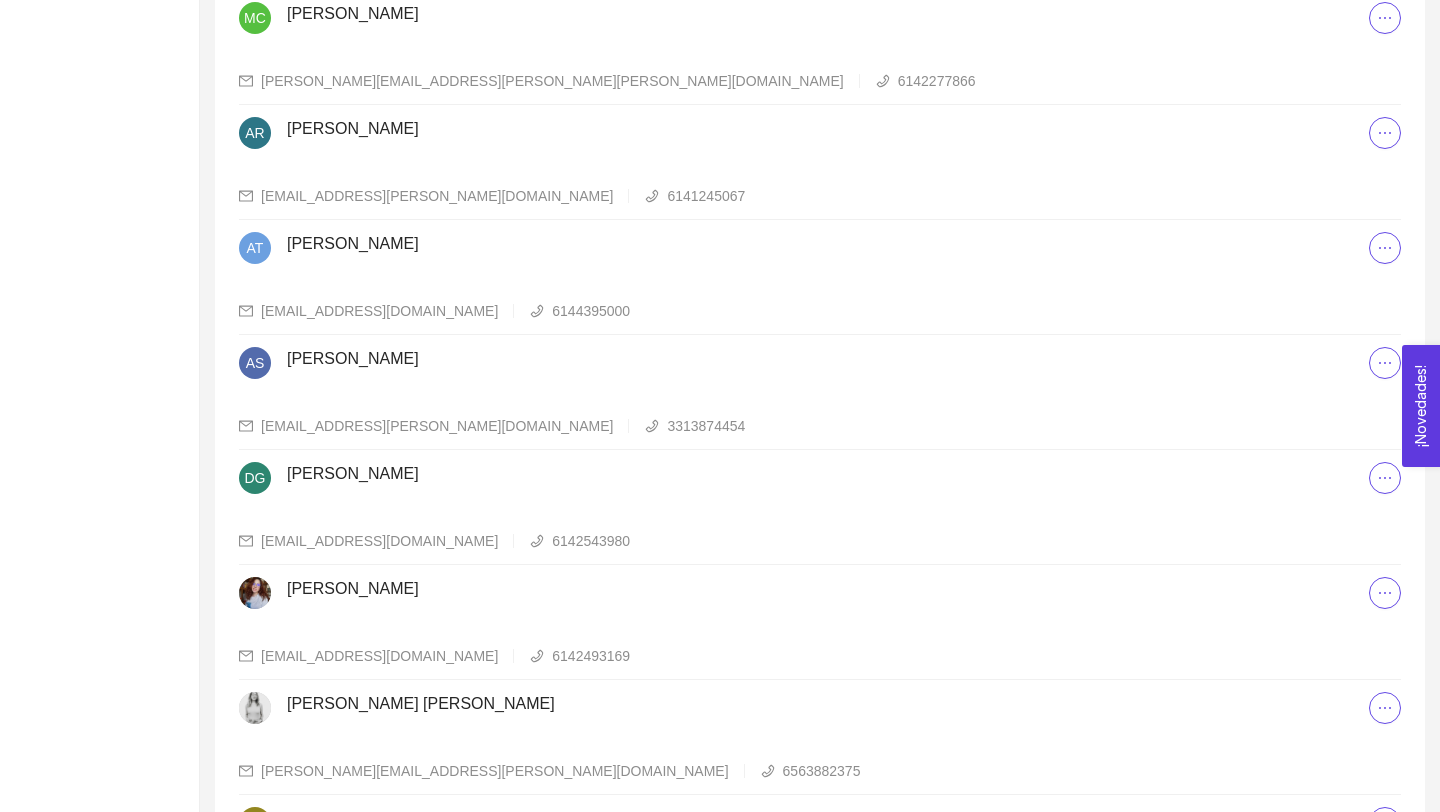 scroll, scrollTop: 0, scrollLeft: 0, axis: both 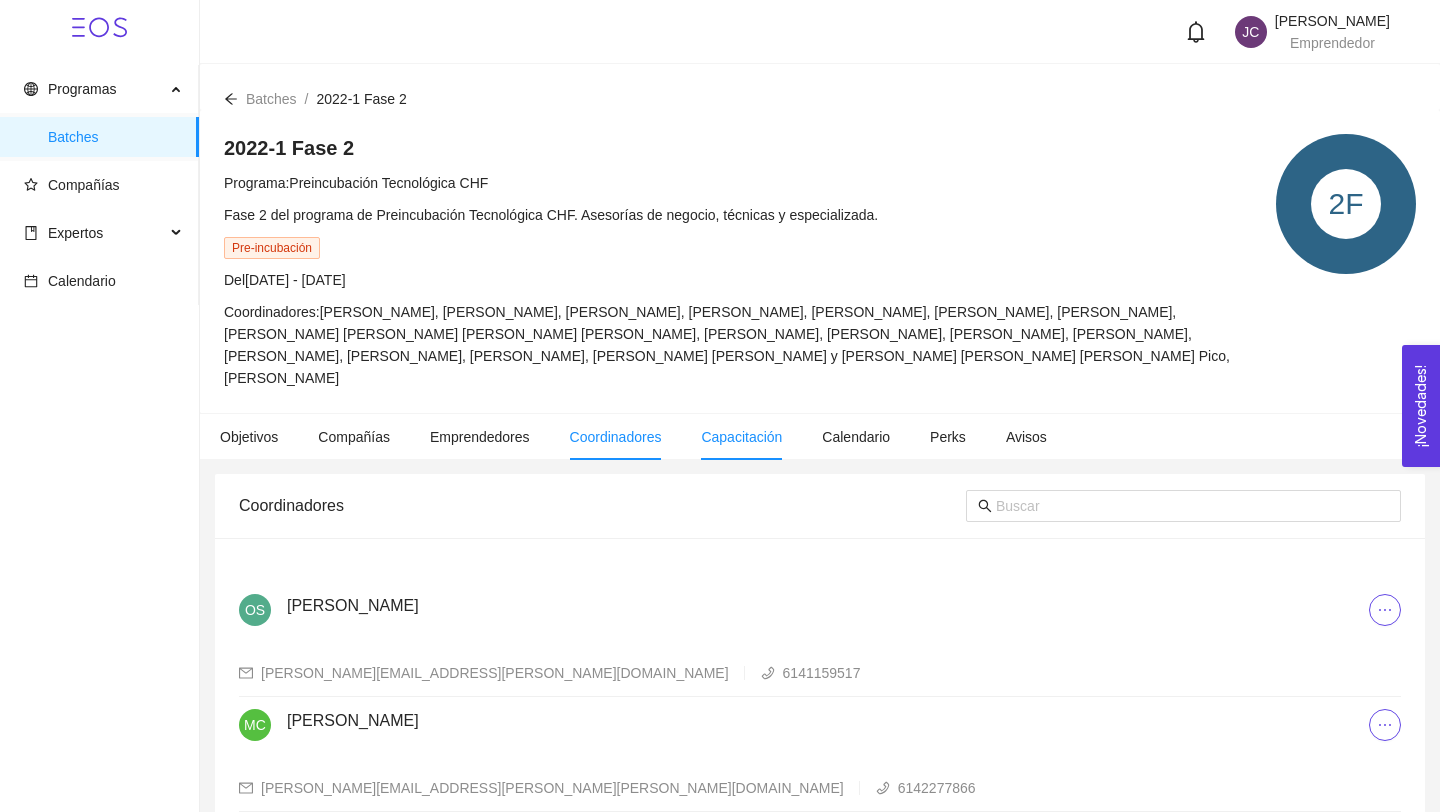 click on "Capacitación" at bounding box center [741, 437] 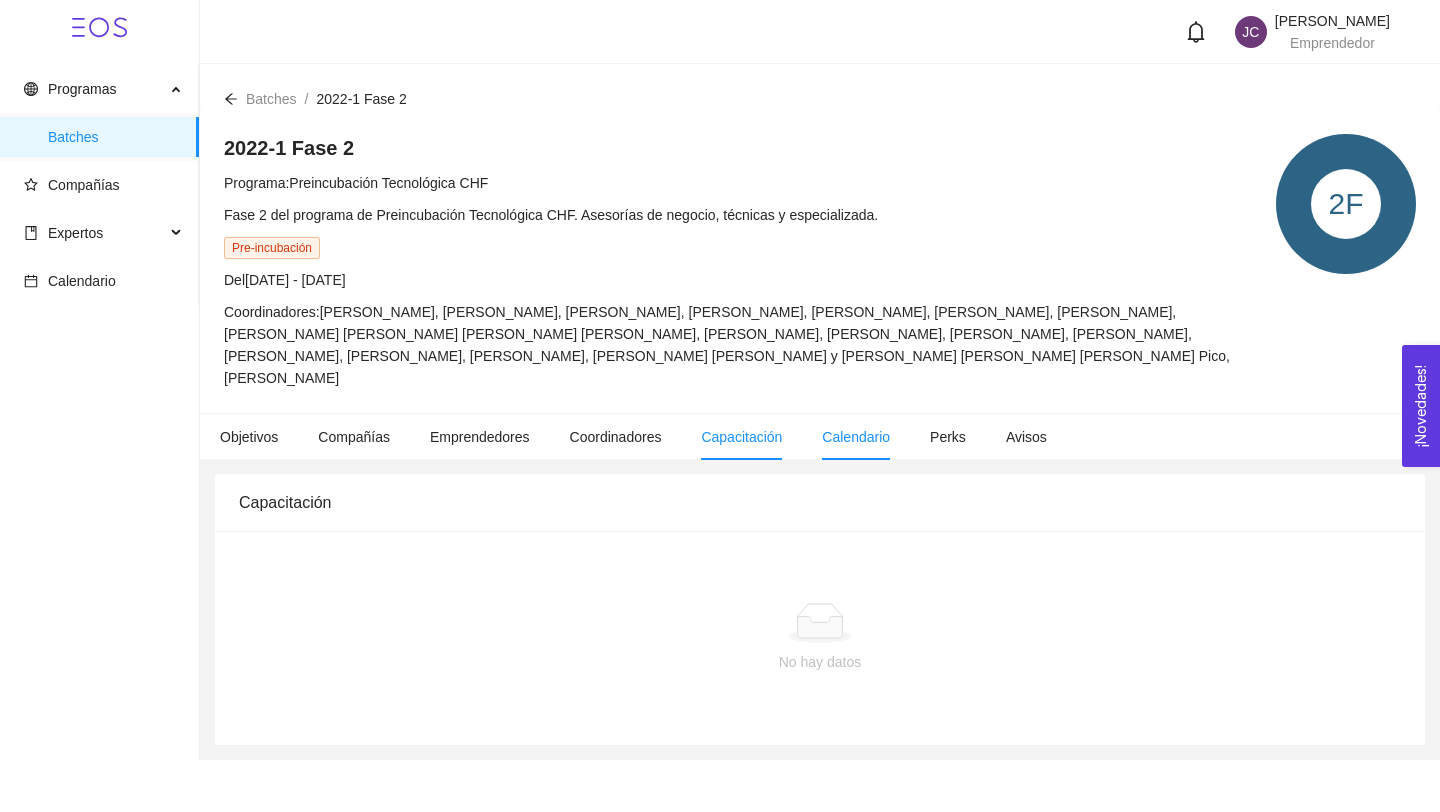 click on "Calendario" at bounding box center (856, 437) 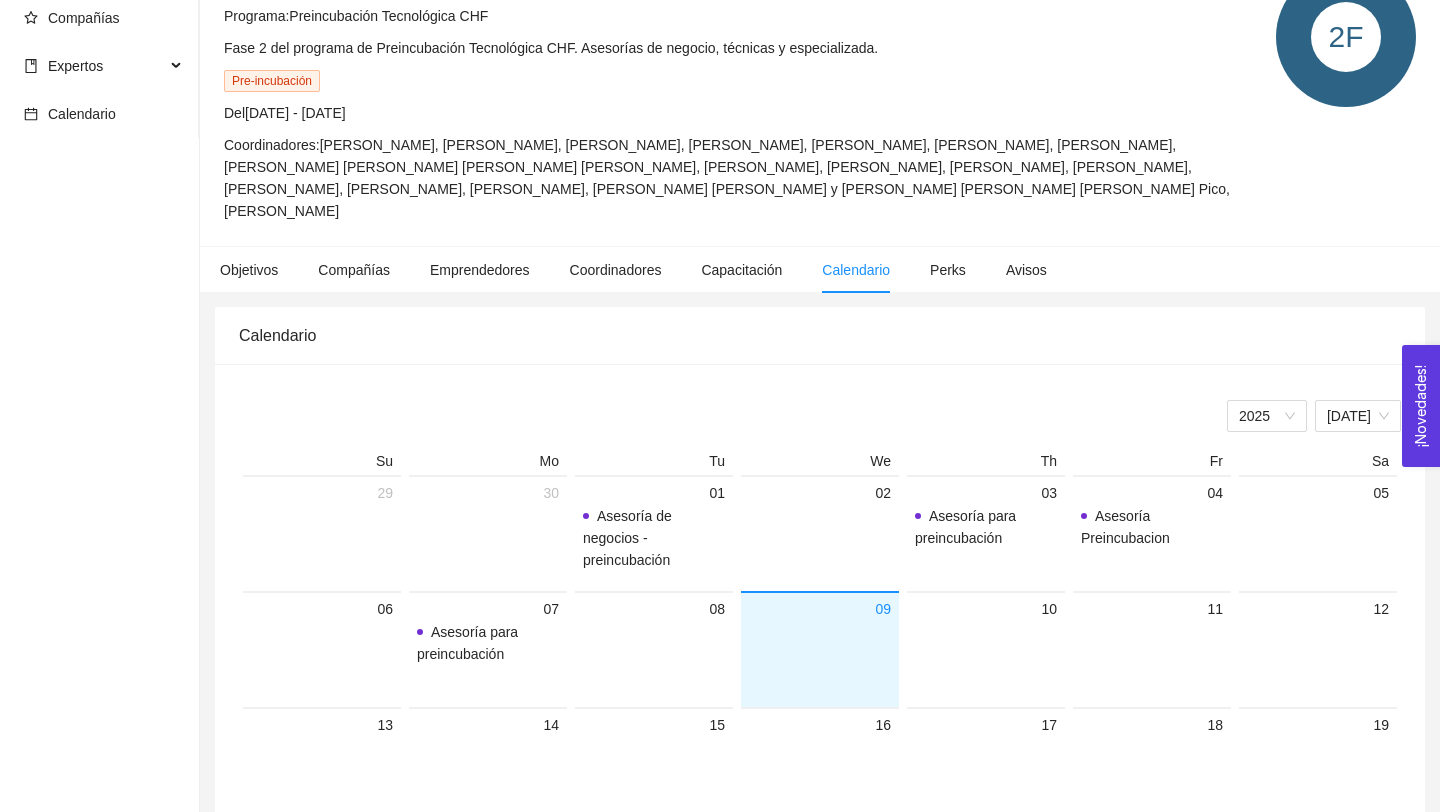 scroll, scrollTop: 181, scrollLeft: 0, axis: vertical 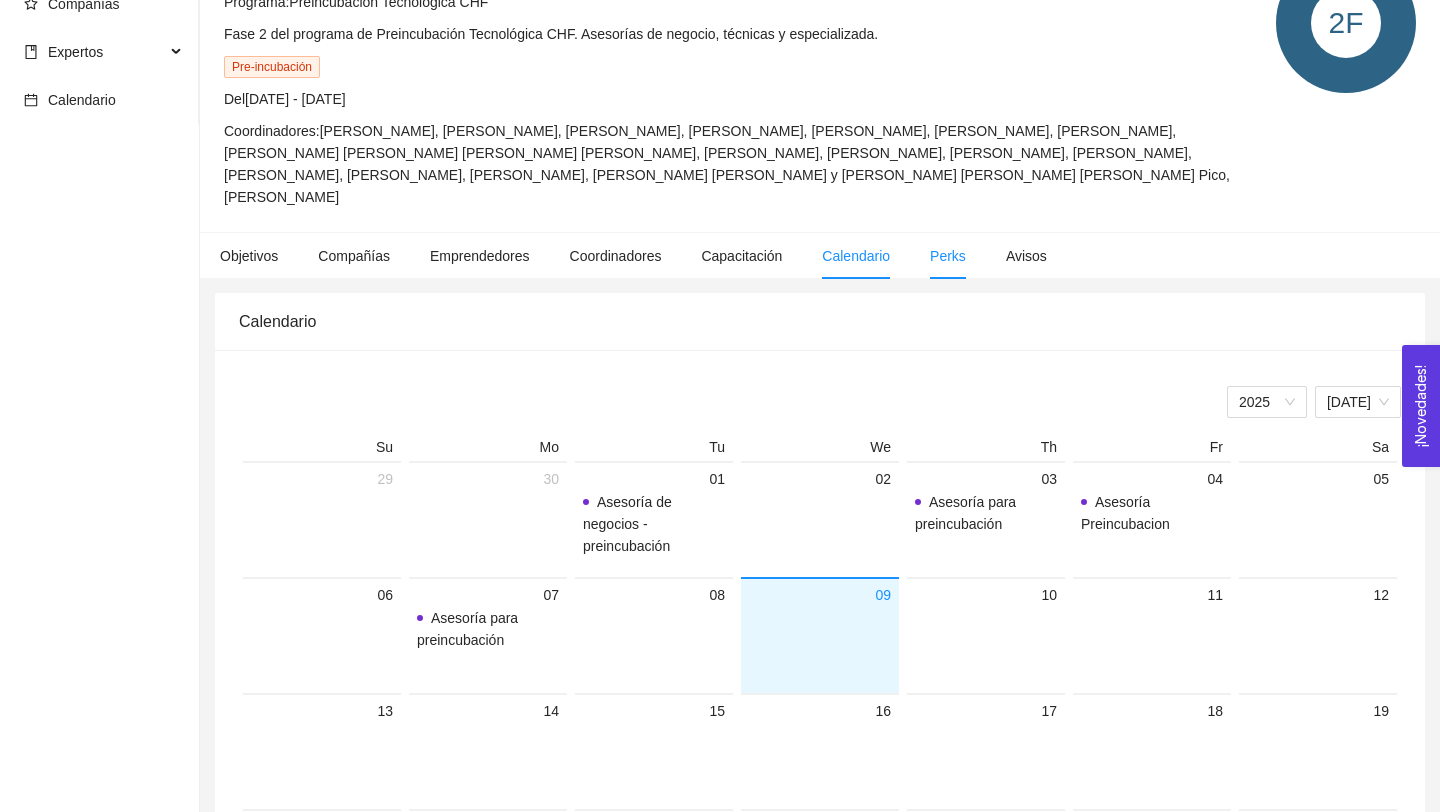 click on "Perks" at bounding box center [948, 256] 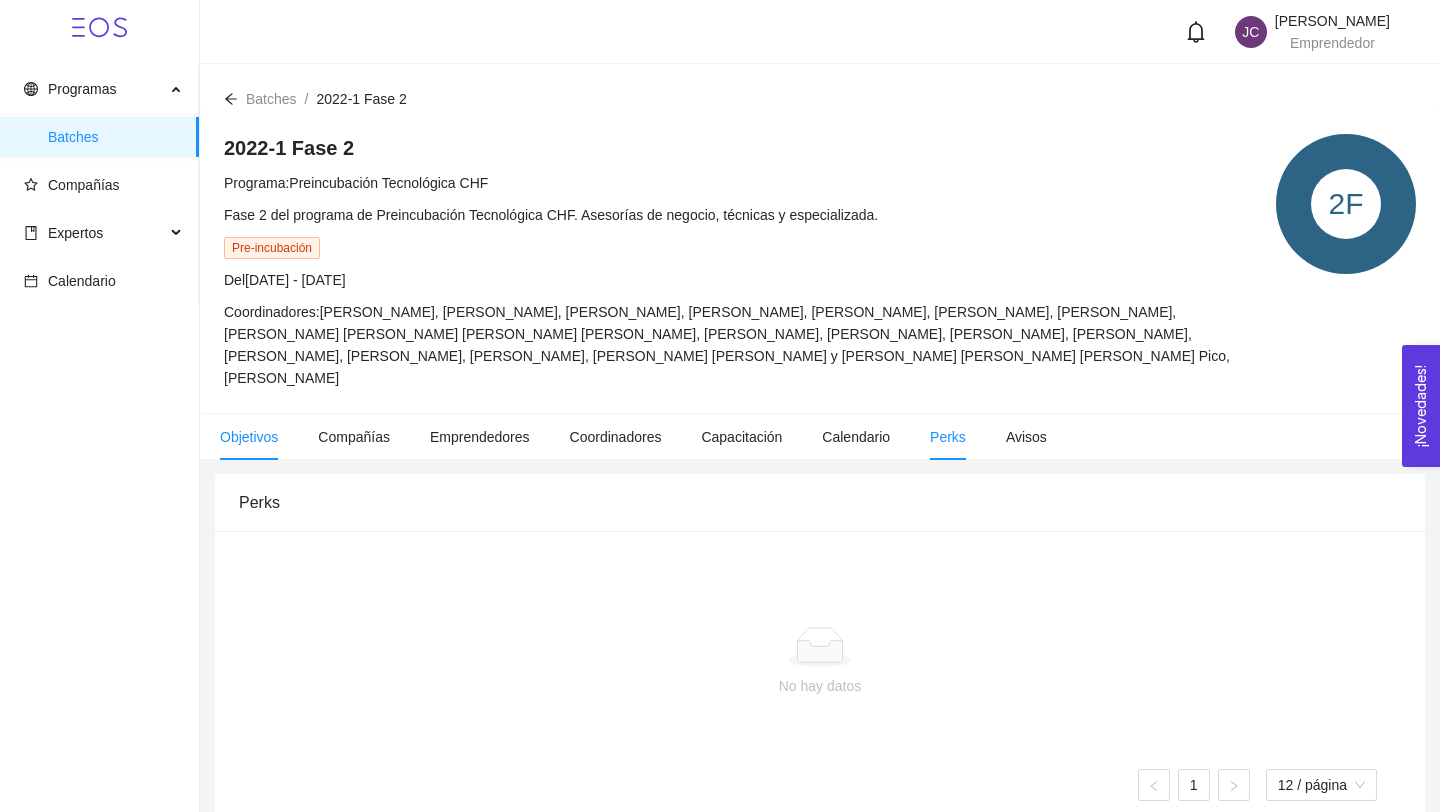 click on "Objetivos" at bounding box center (249, 437) 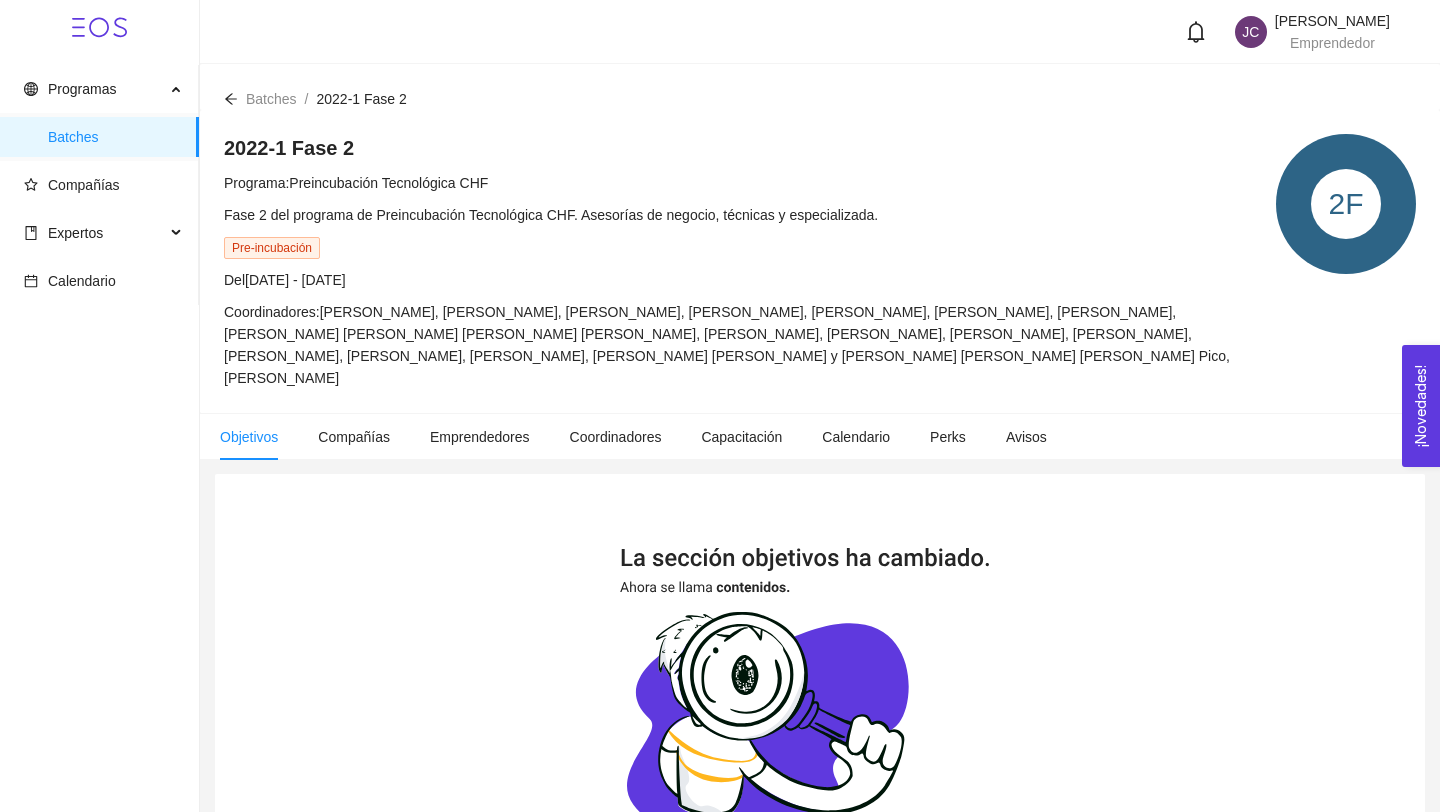 click at bounding box center (231, 99) 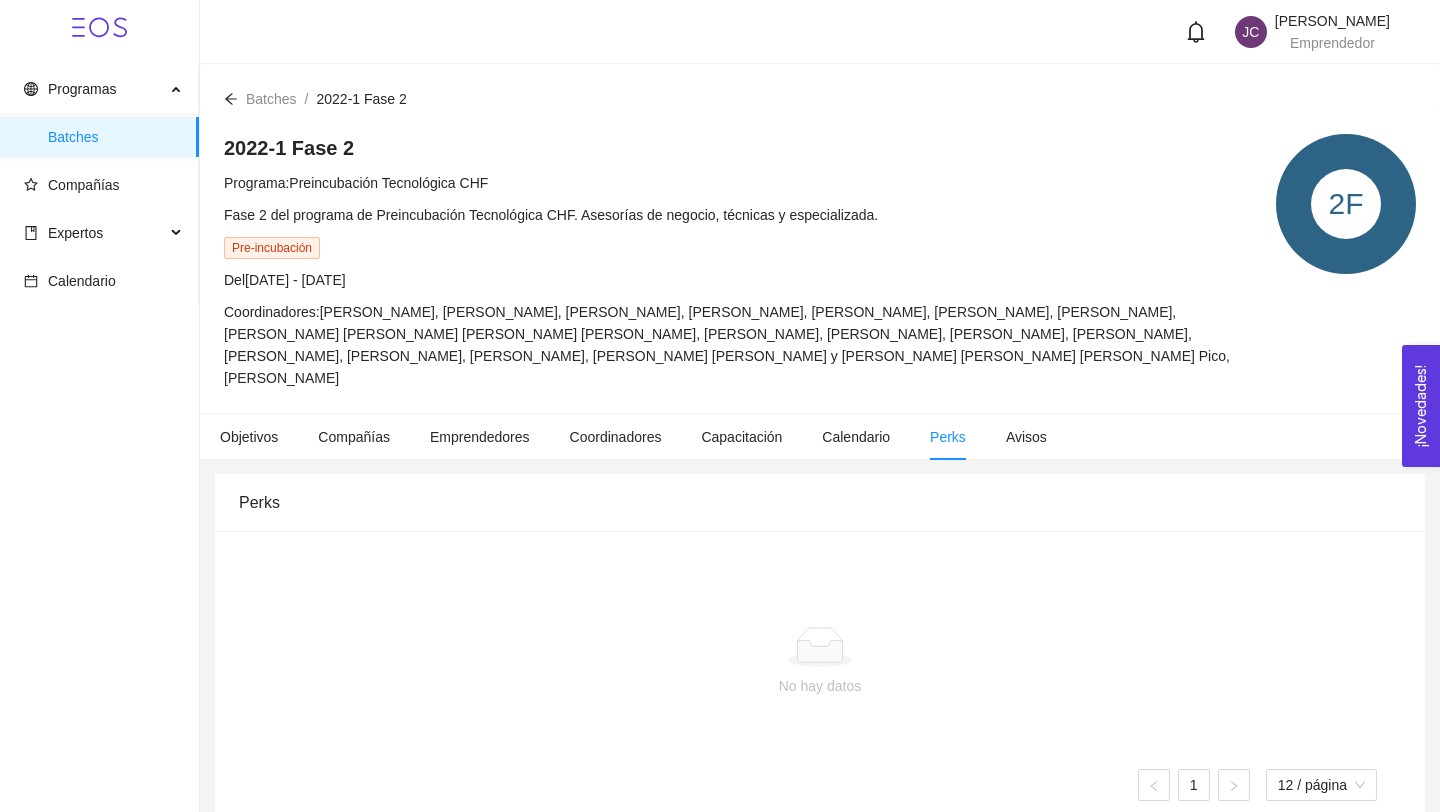 click 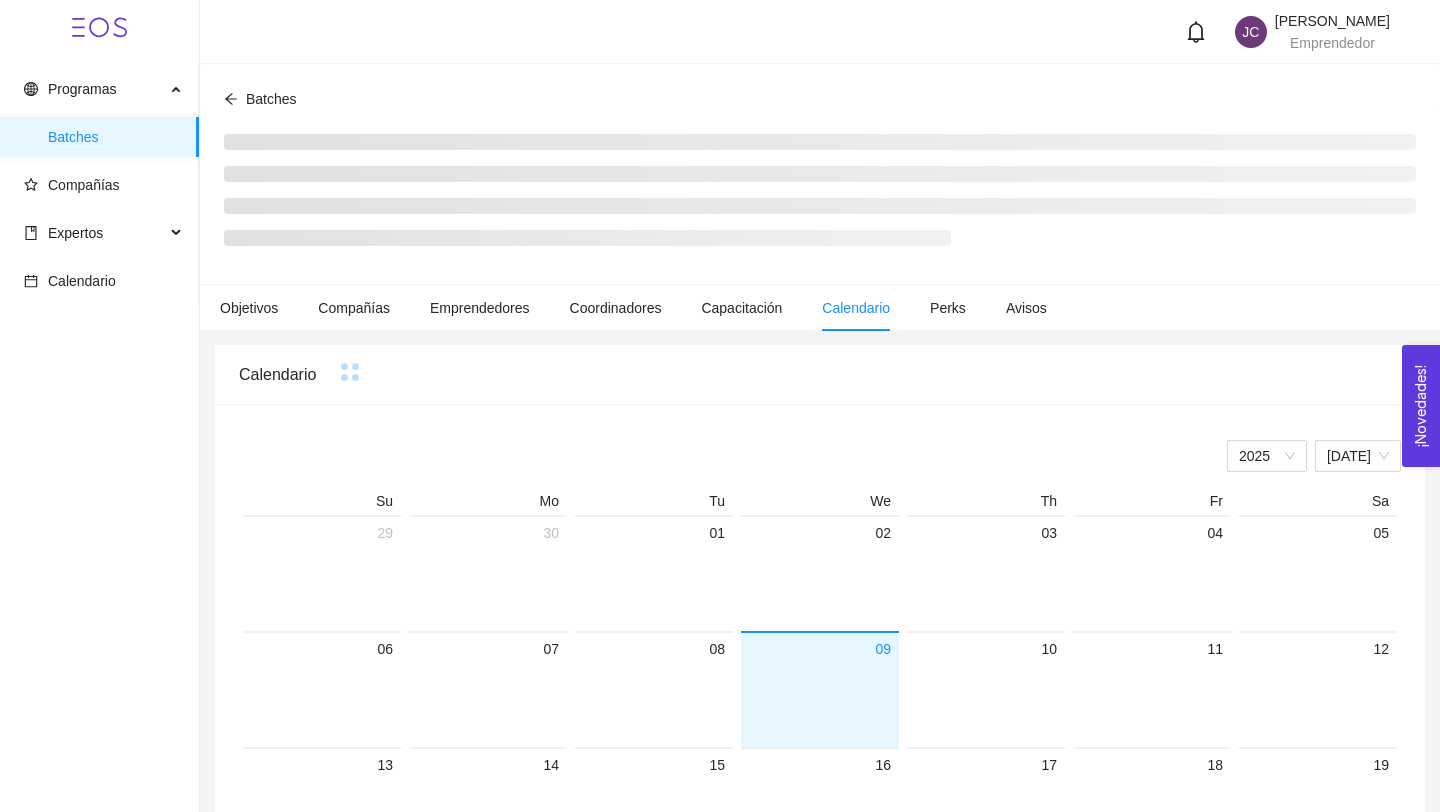 scroll, scrollTop: 181, scrollLeft: 0, axis: vertical 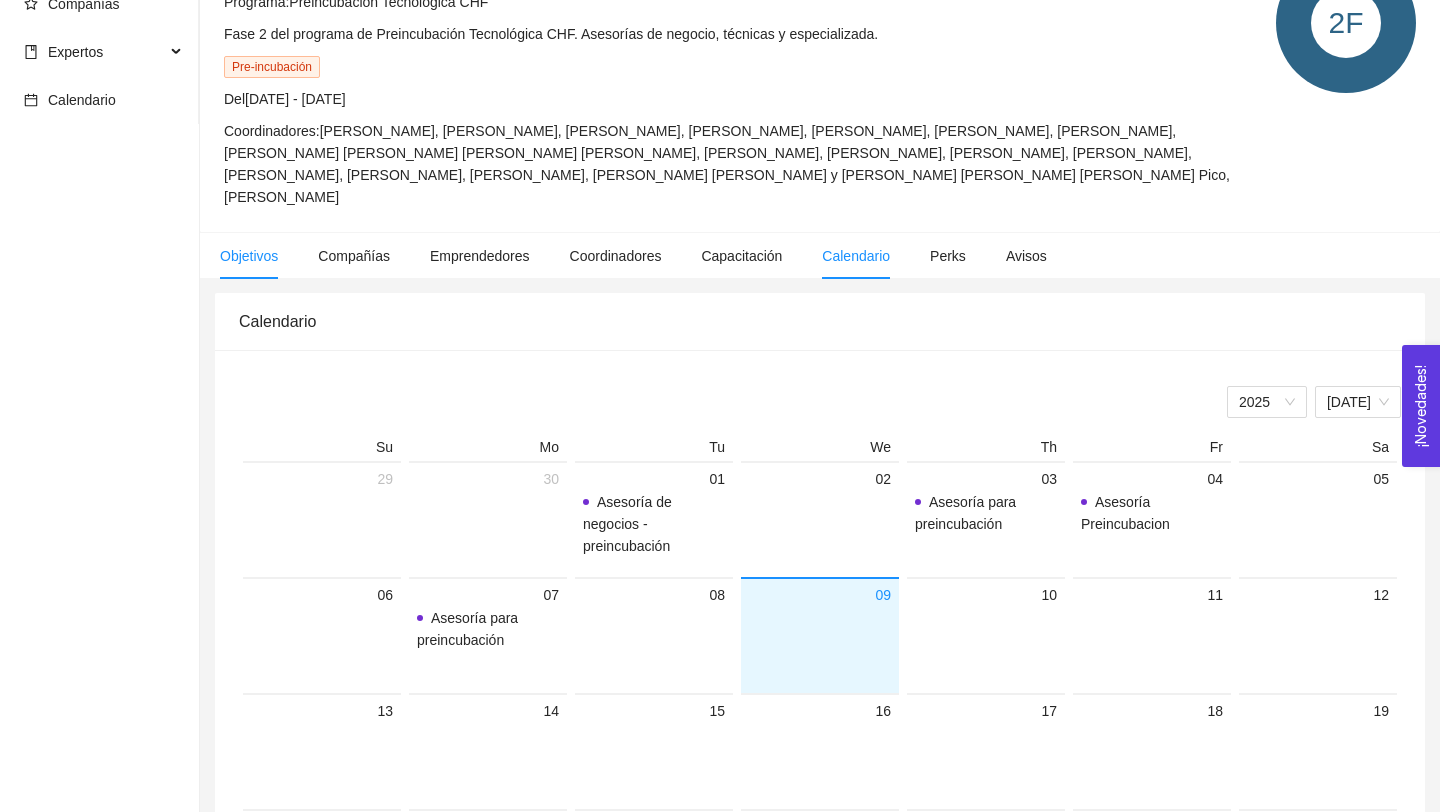 click on "Objetivos" at bounding box center [249, 256] 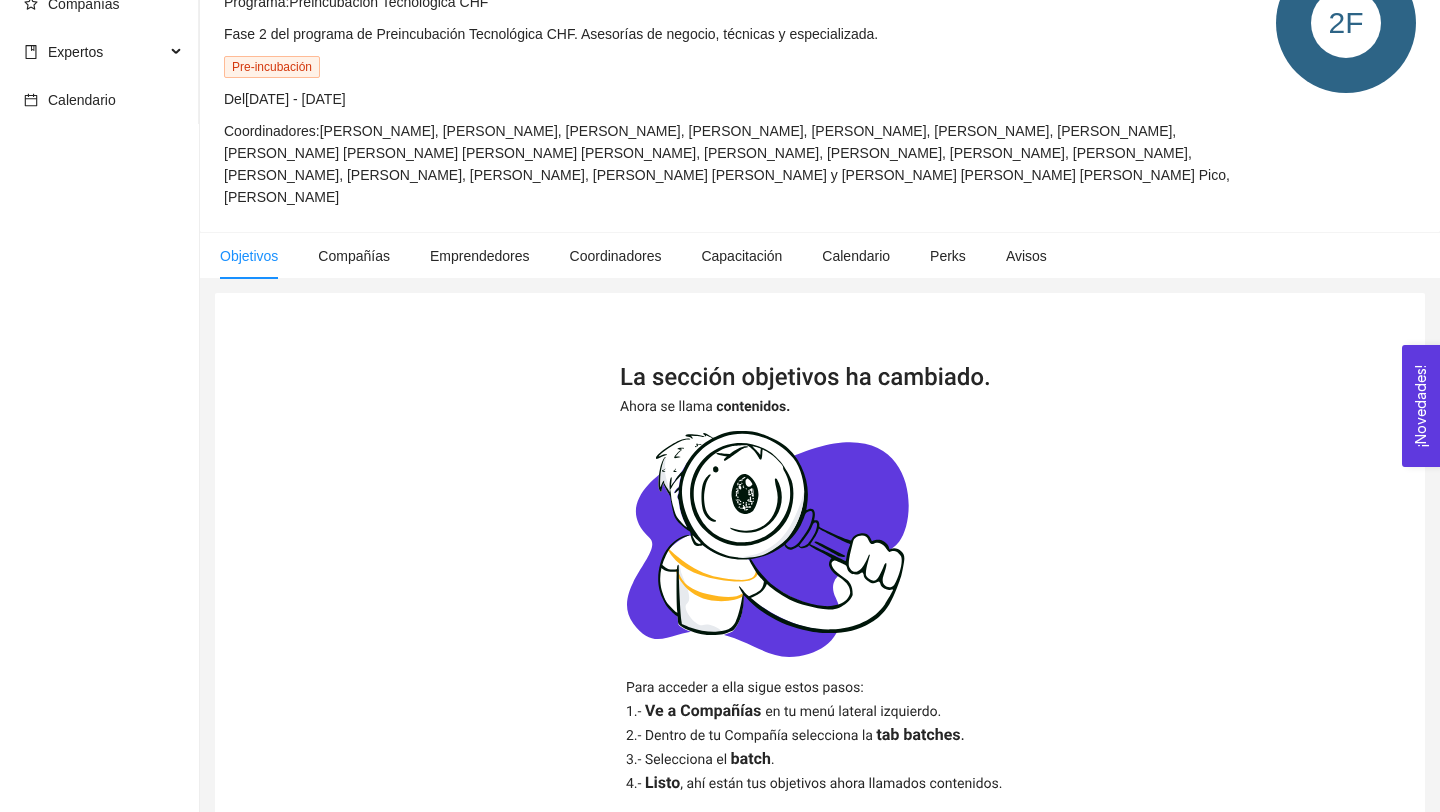 scroll, scrollTop: 0, scrollLeft: 0, axis: both 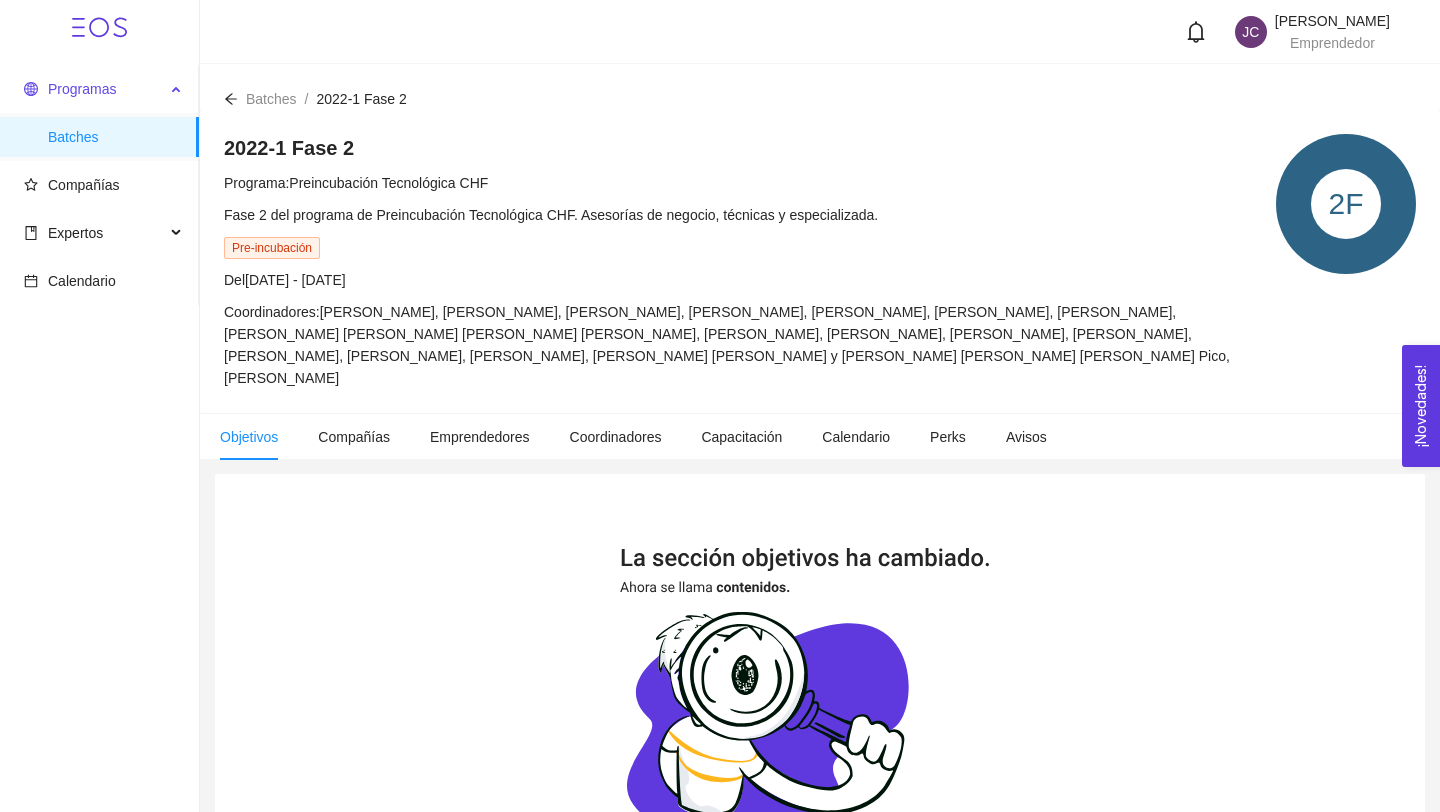 click on "Programas" at bounding box center [94, 89] 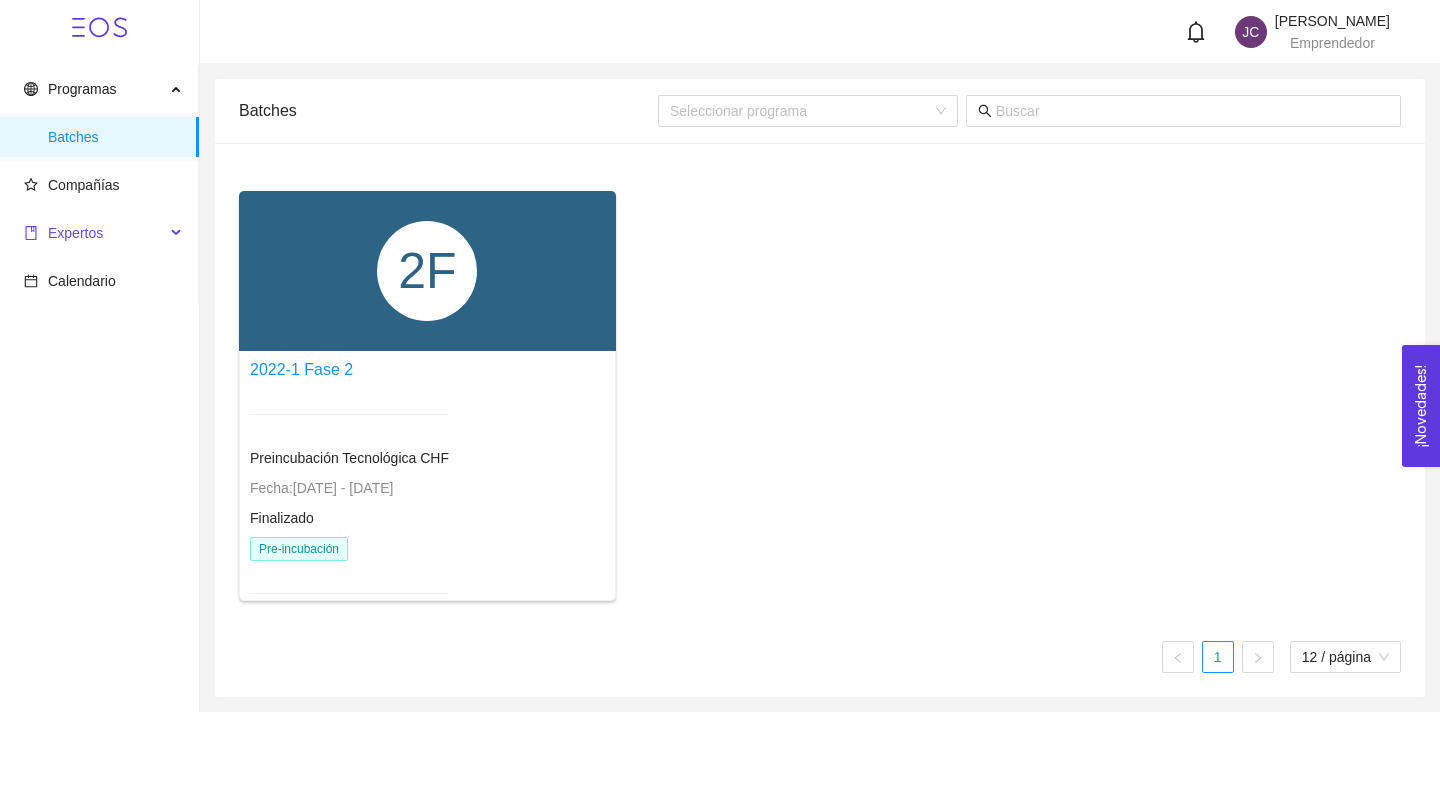 click on "Expertos" at bounding box center [94, 233] 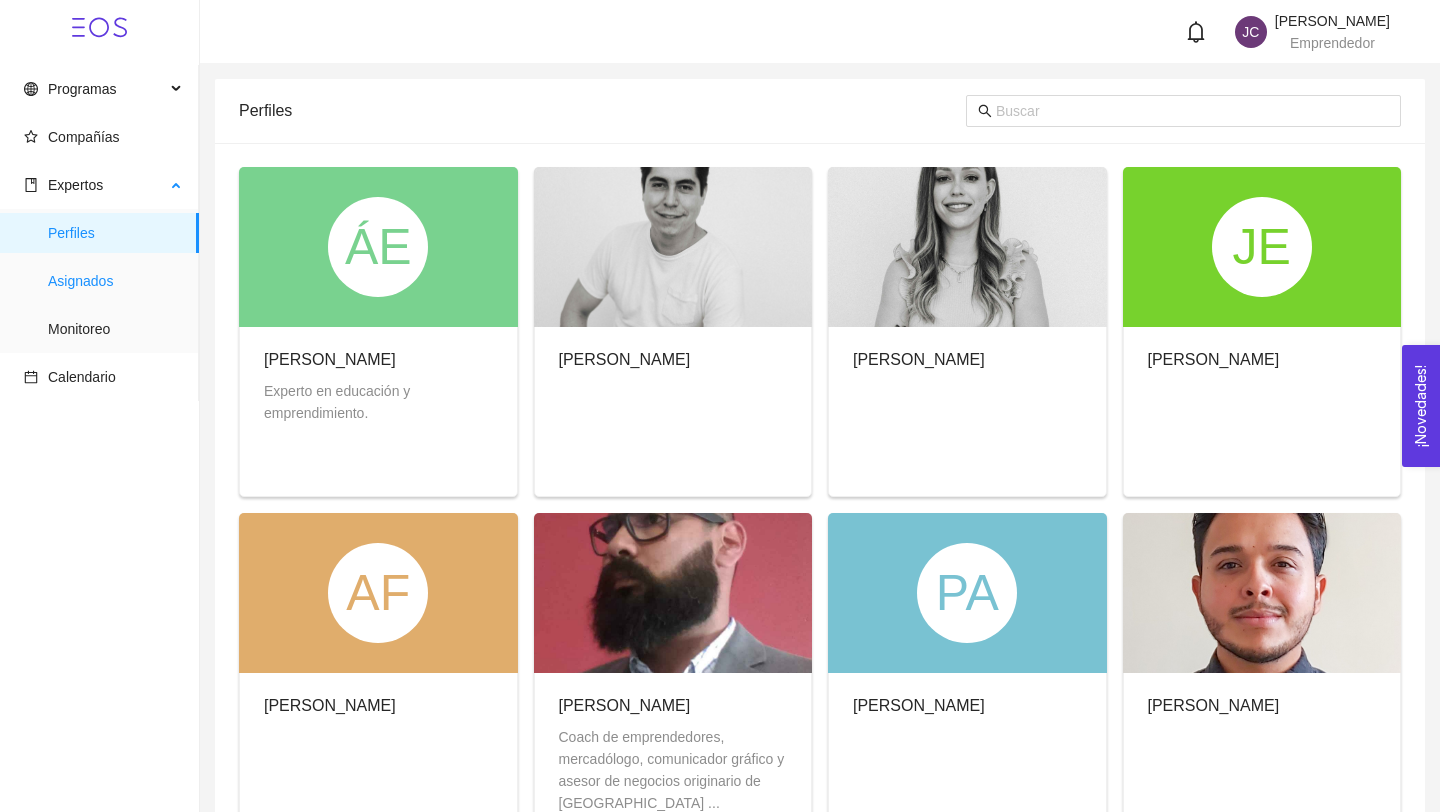 click on "Asignados" at bounding box center [115, 281] 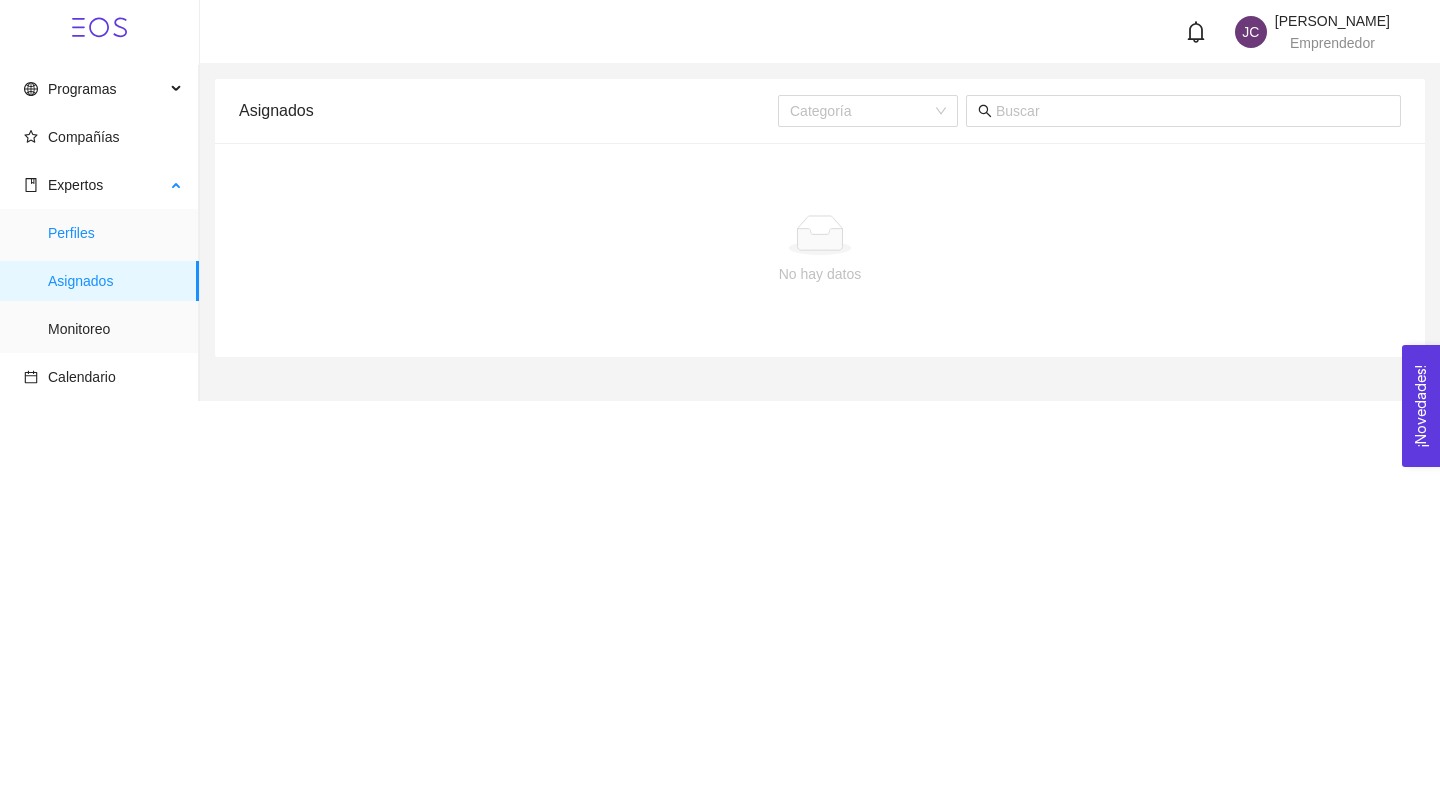 click on "Perfiles" at bounding box center [115, 233] 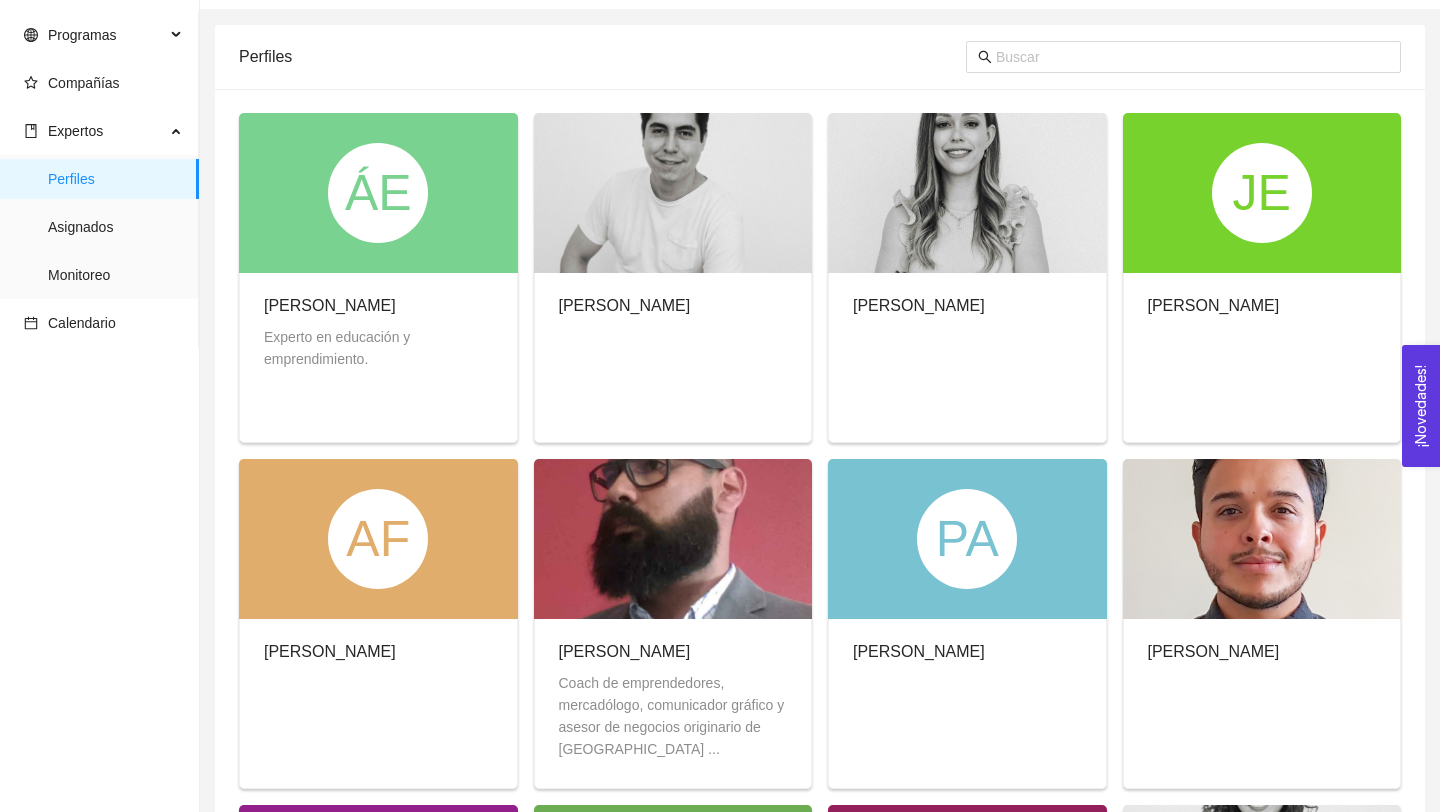 scroll, scrollTop: 0, scrollLeft: 0, axis: both 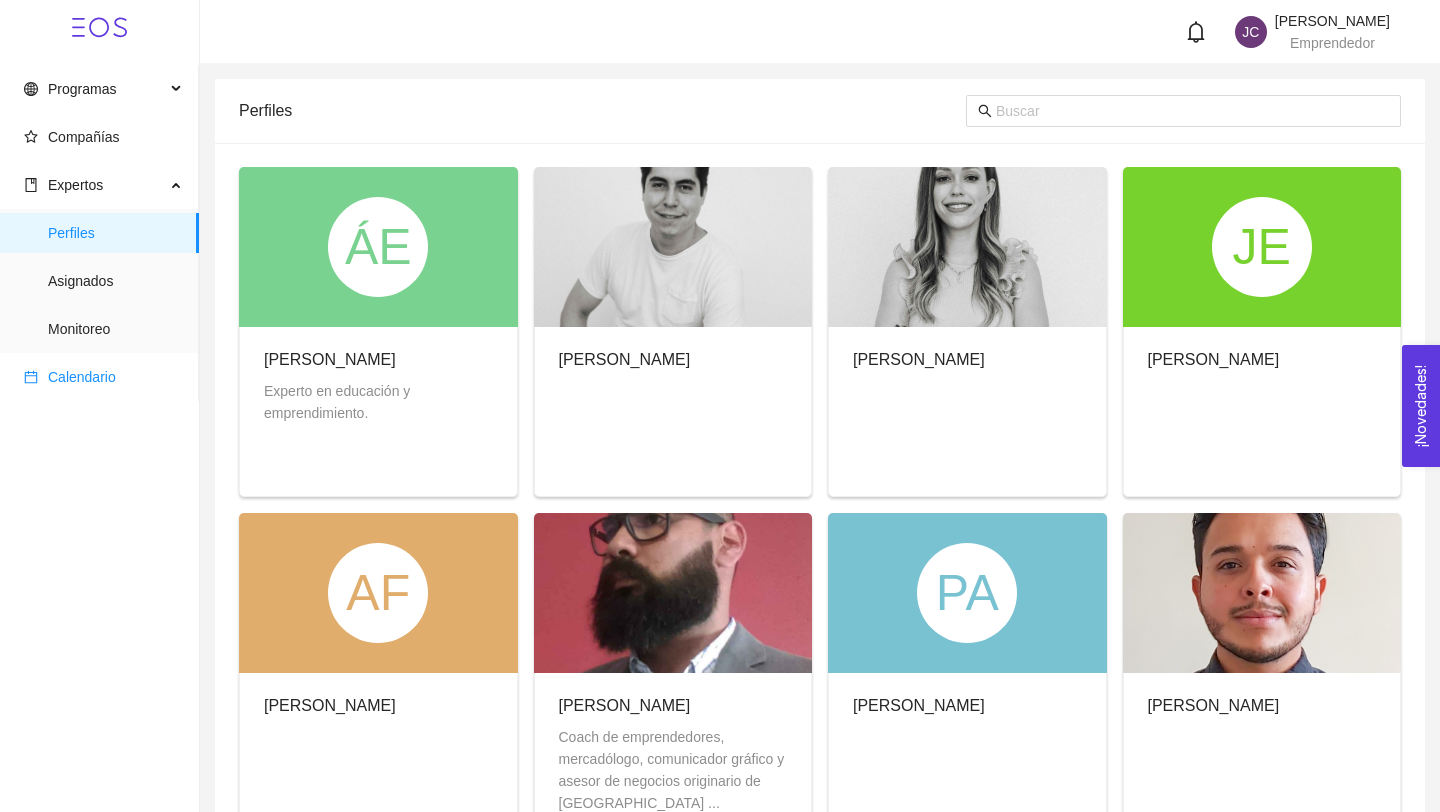 click on "Calendario" at bounding box center [82, 377] 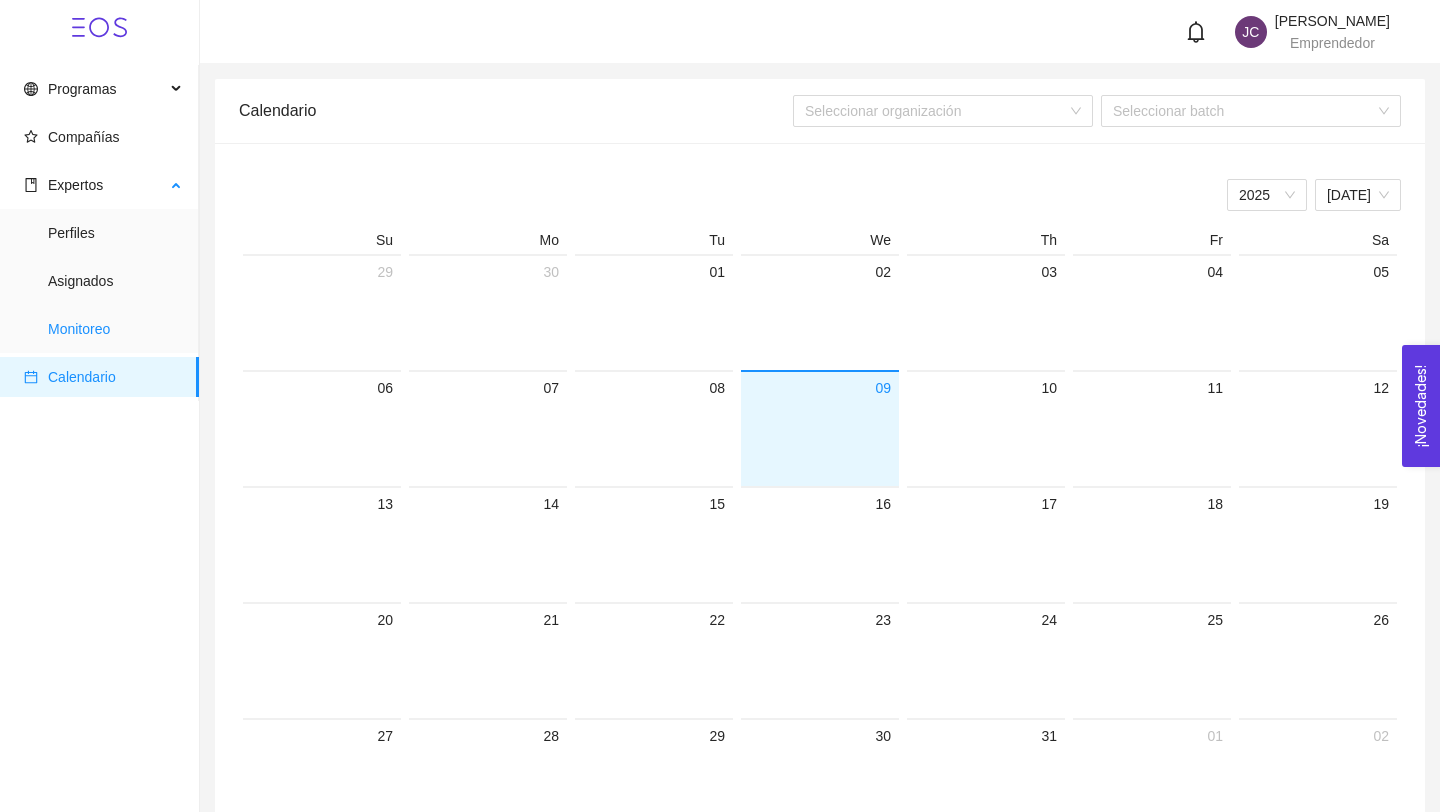 click on "Monitoreo" at bounding box center (115, 329) 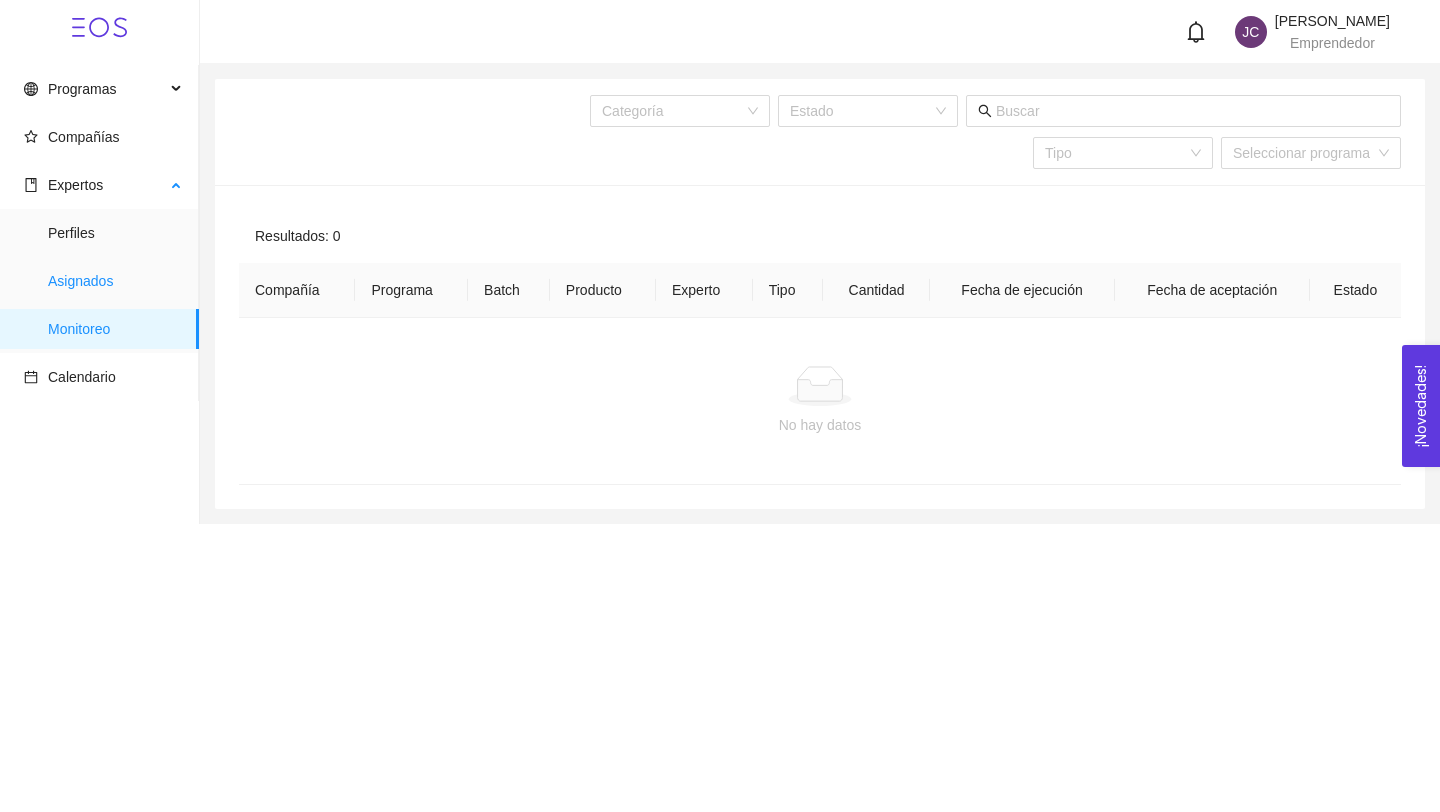 click on "Asignados" at bounding box center [115, 281] 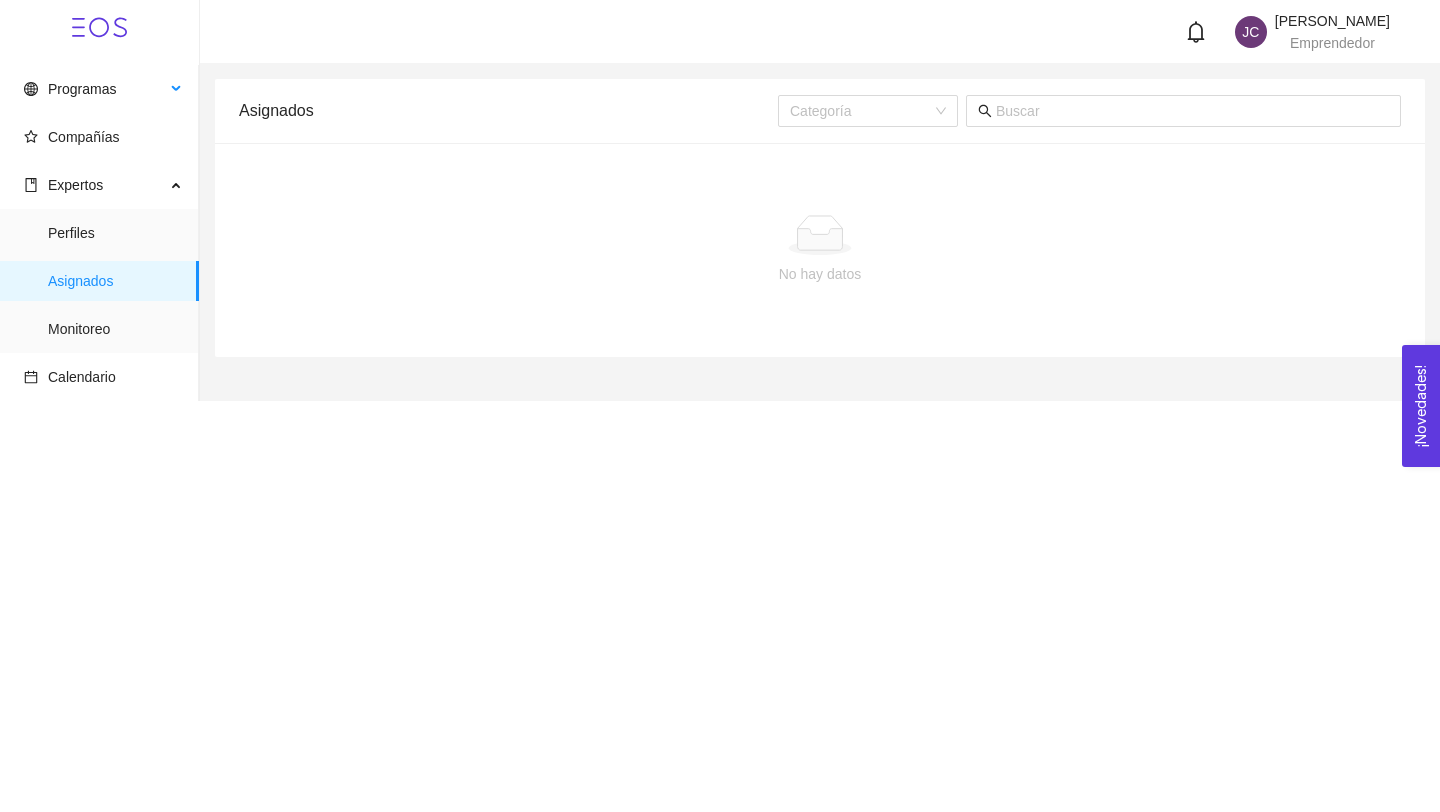click on "Programas" at bounding box center [99, 91] 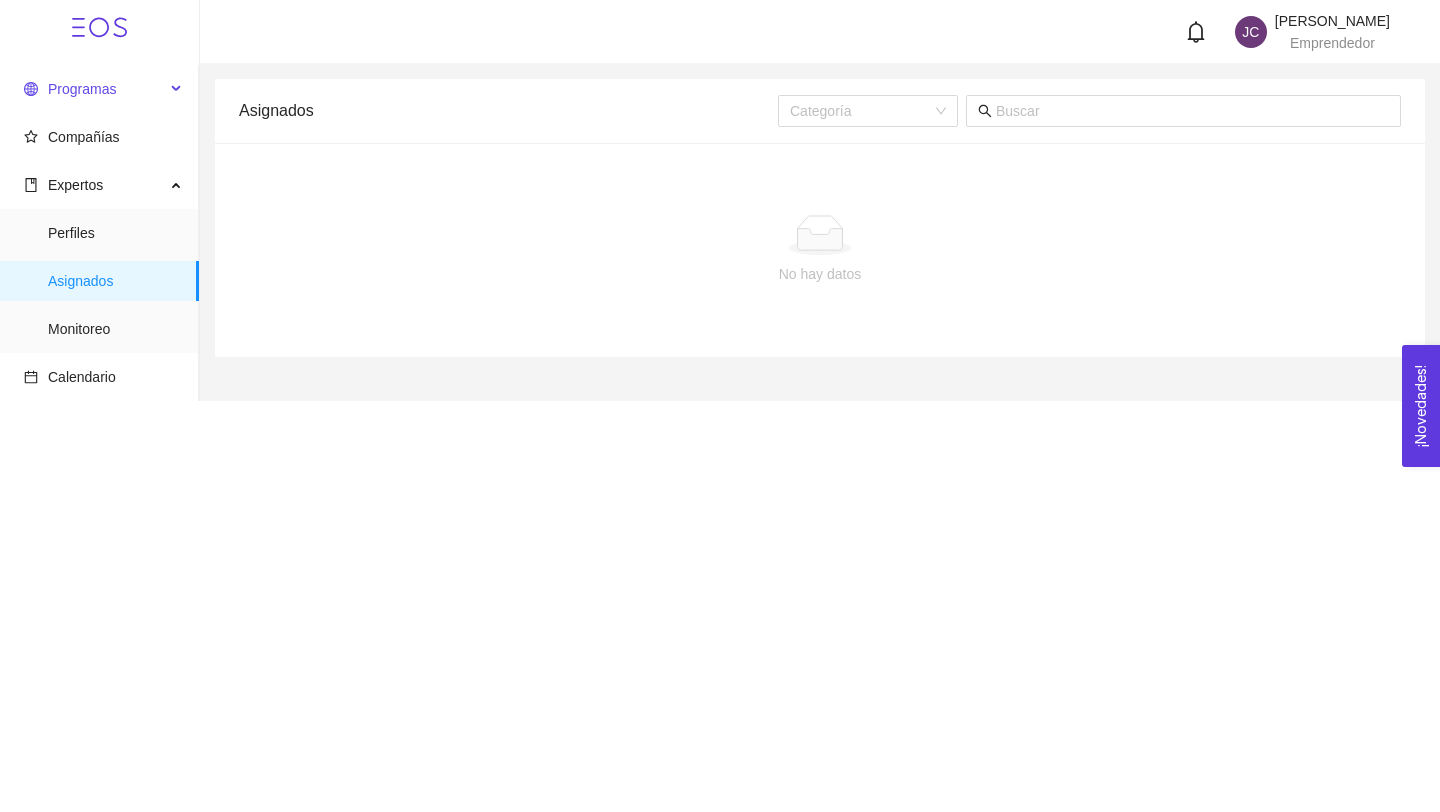 click on "Programas" at bounding box center [82, 89] 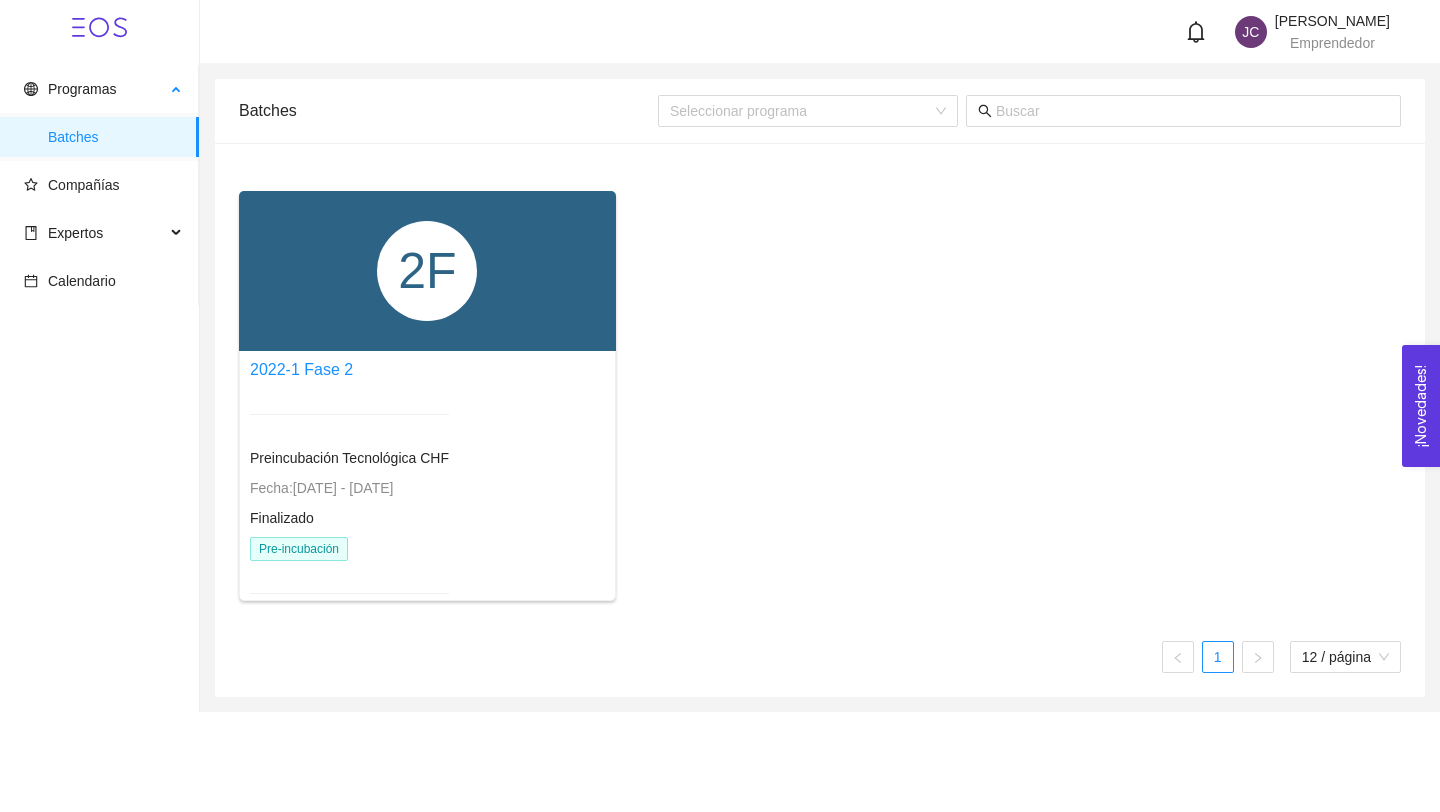 click on "Batches" at bounding box center [115, 137] 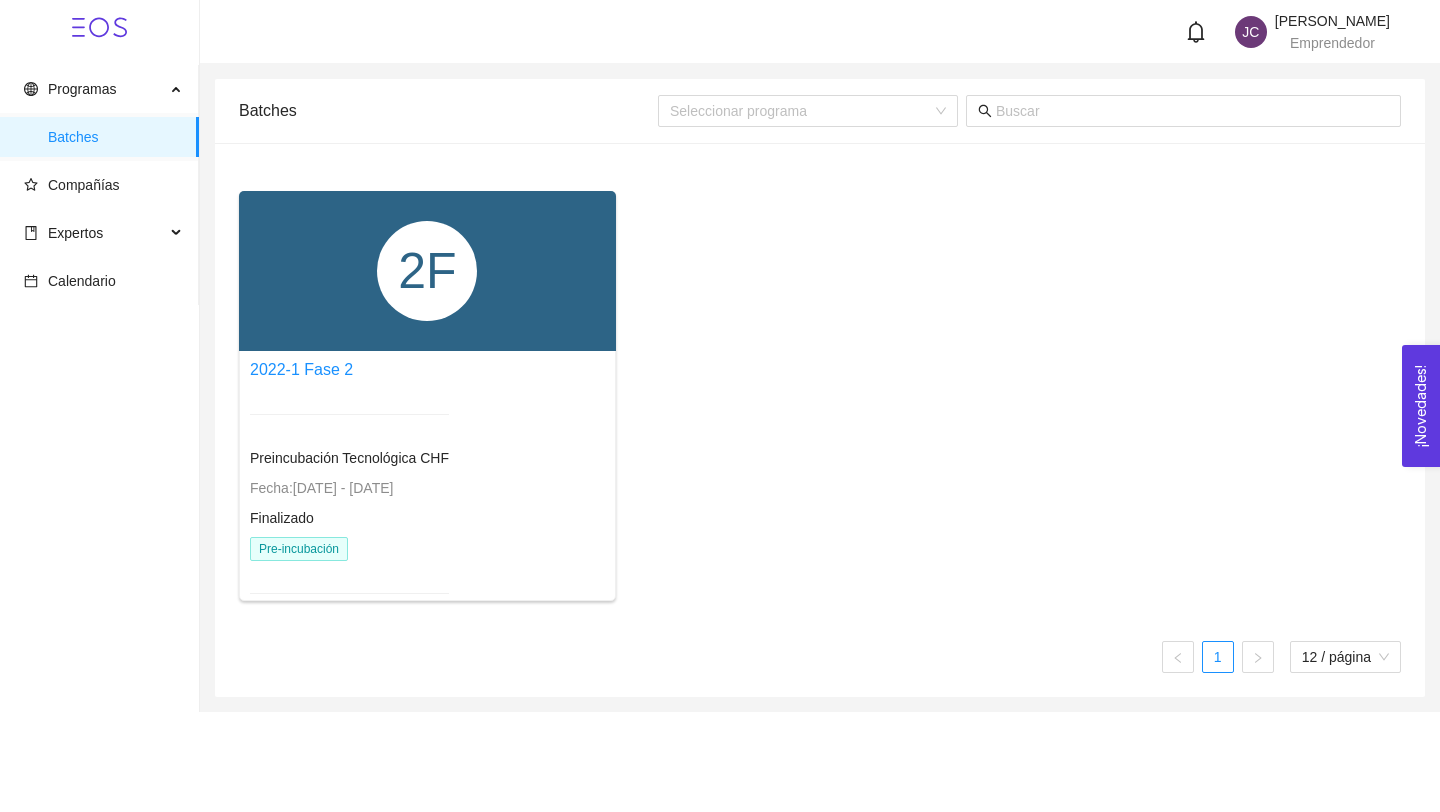 click on "Emprendedor" at bounding box center (1332, 43) 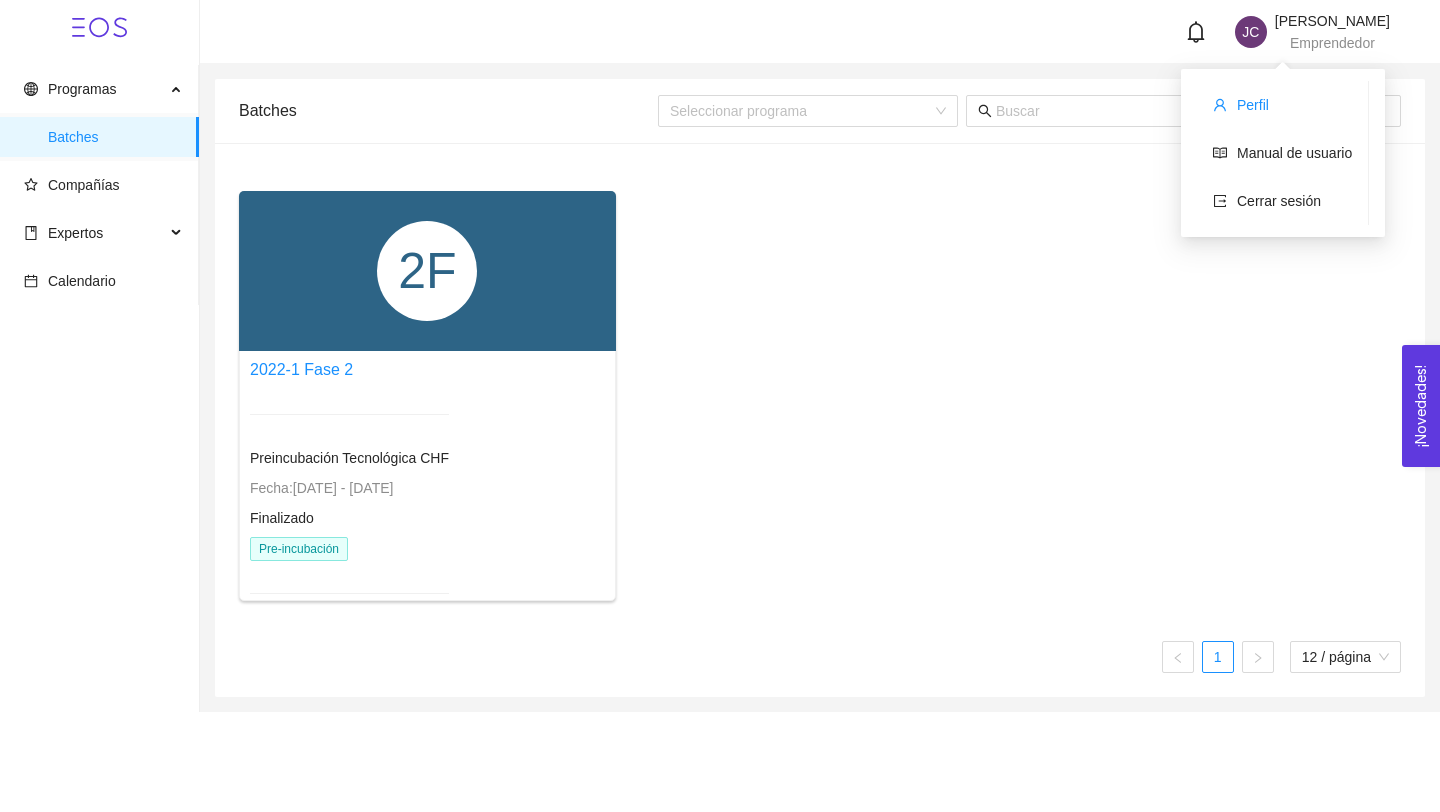 click on "Perfil" at bounding box center (1282, 105) 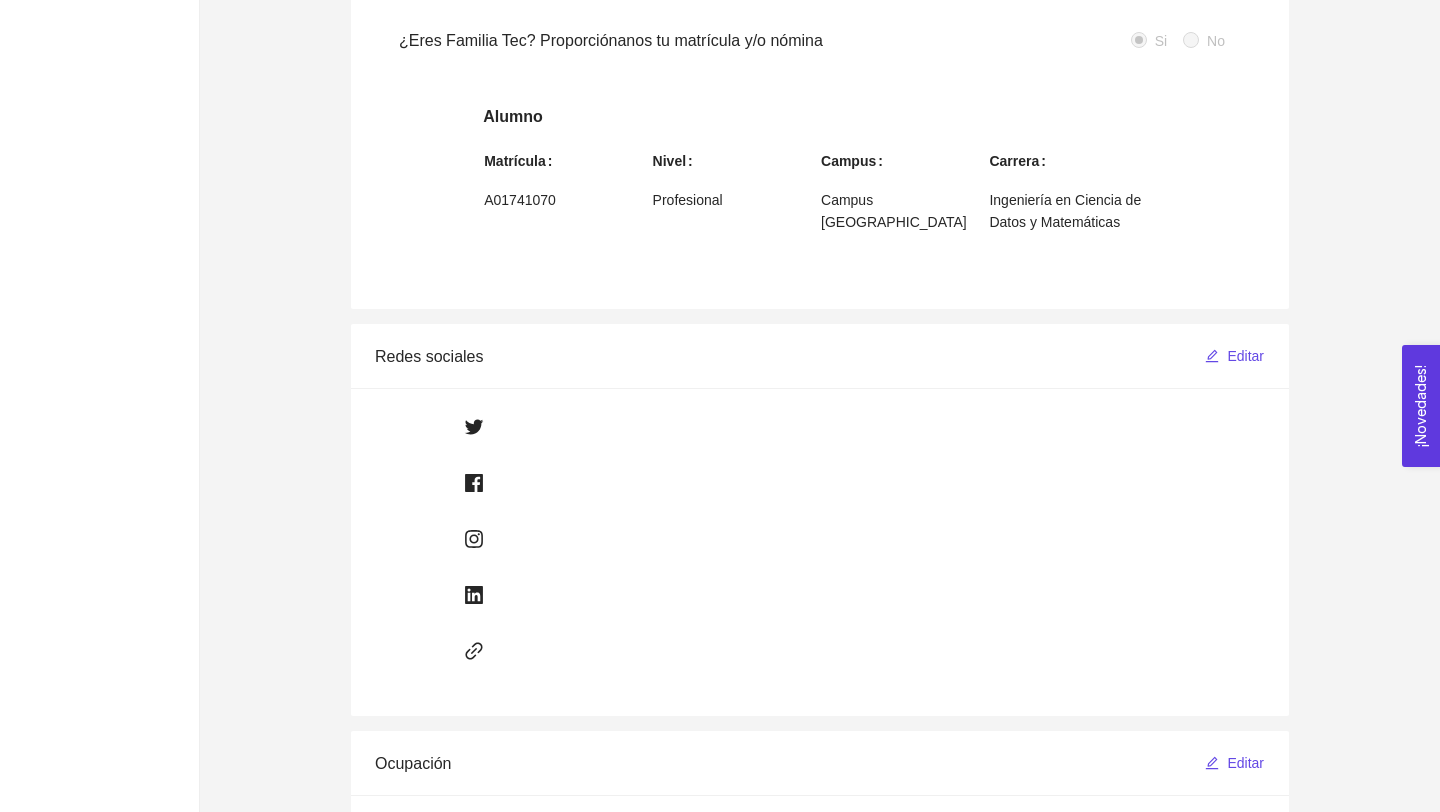 scroll, scrollTop: 0, scrollLeft: 0, axis: both 